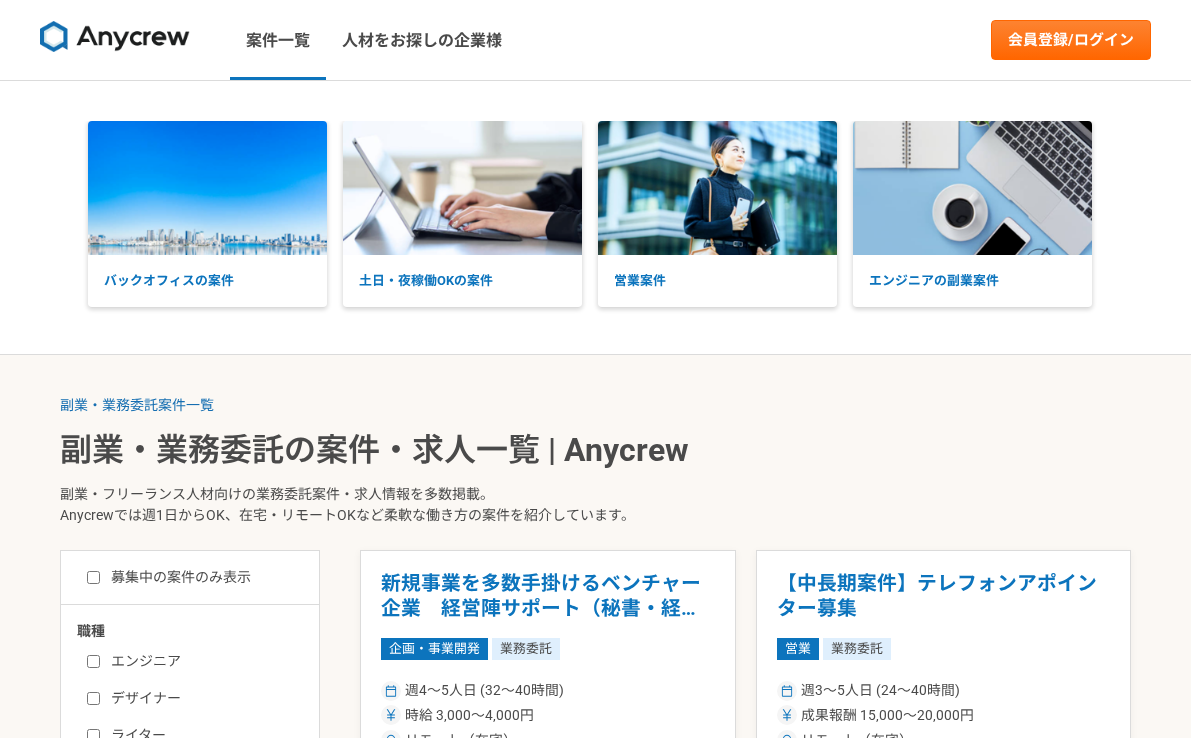 scroll, scrollTop: 0, scrollLeft: 0, axis: both 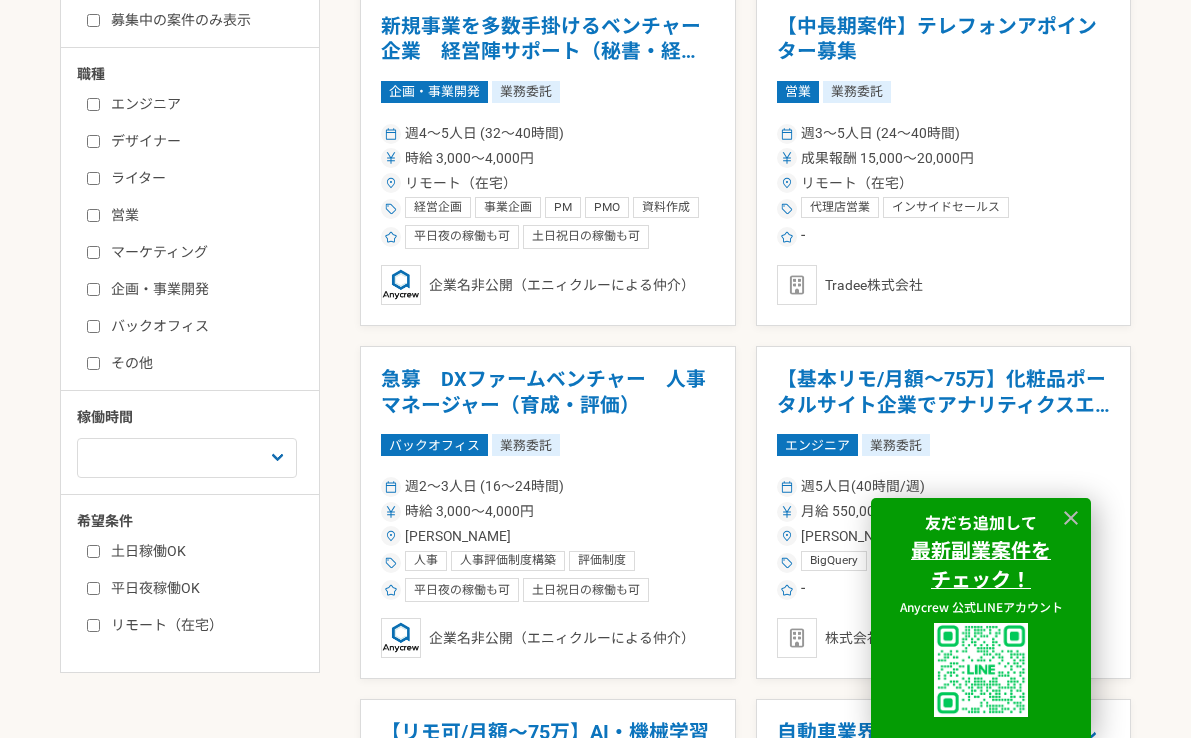 click on "営業" at bounding box center (202, 215) 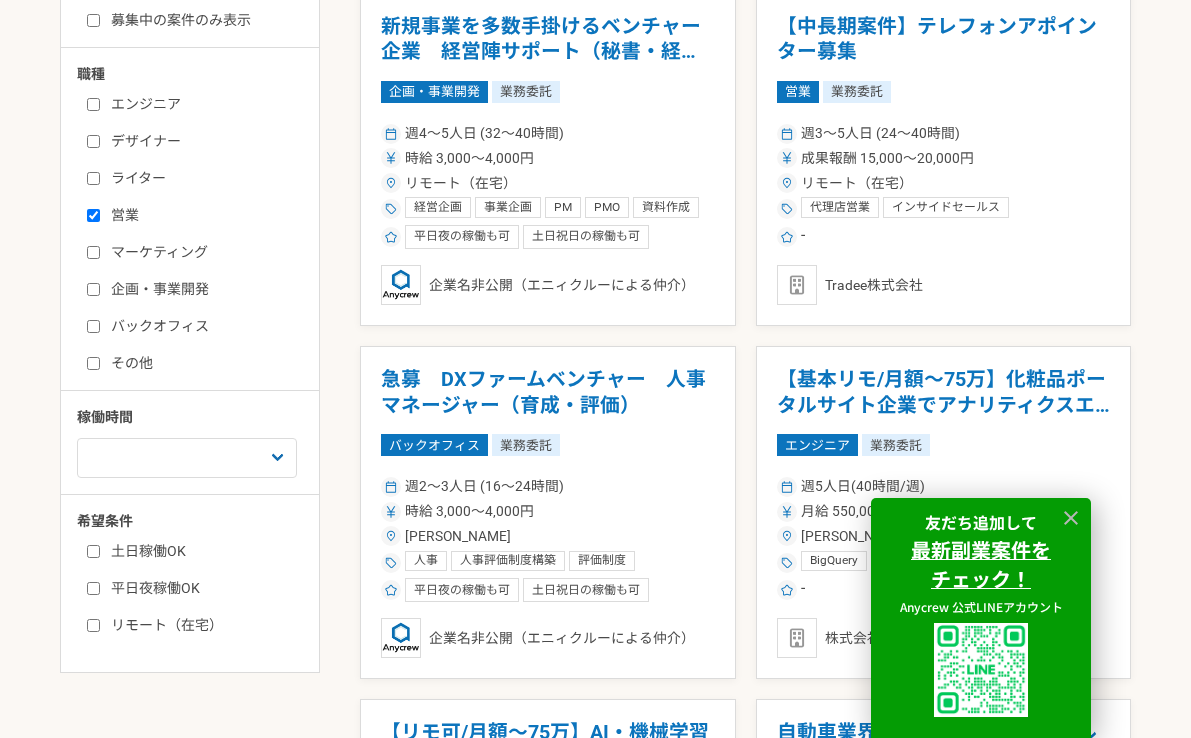 checkbox on "true" 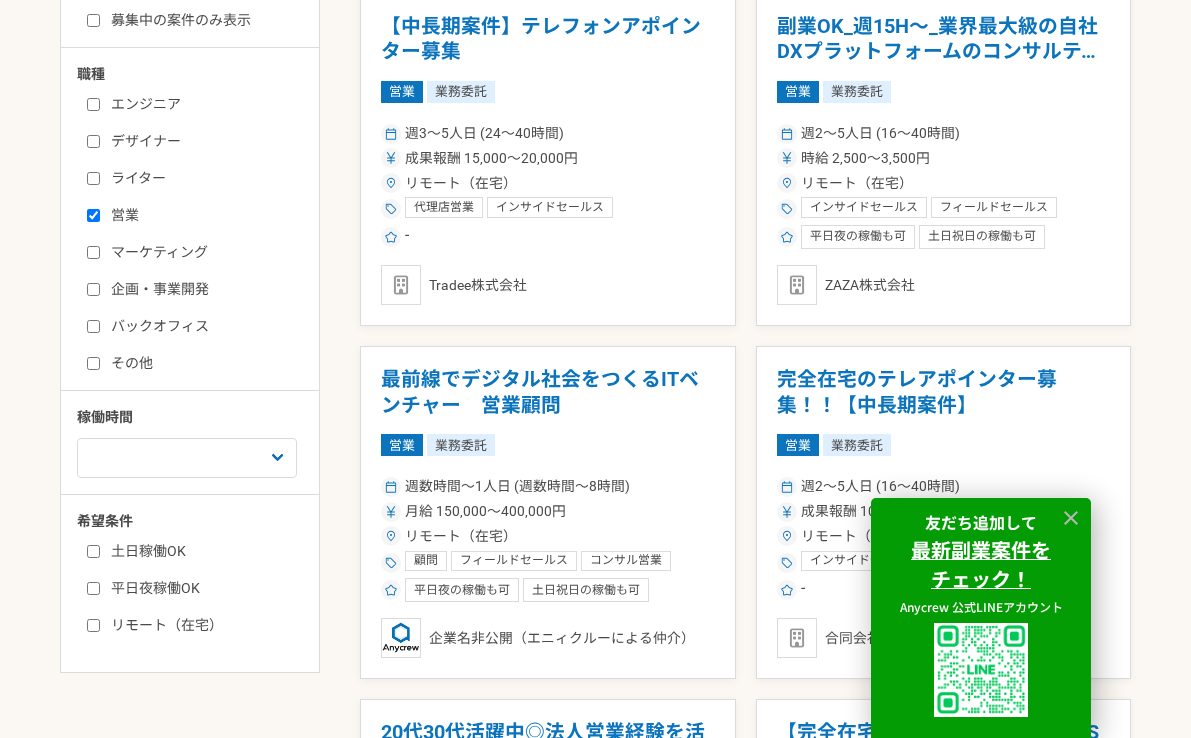 click on "募集中の案件のみ表示 職種 エンジニア デザイナー ライター 営業 マーケティング 企画・事業開発 バックオフィス その他 稼働時間 週1人日（8時間）以下 週2人日（16時間）以下 週3人日（24時間）以下 週4人日（32時間）以下 週5人日（40時間）以下 希望条件 土日稼働OK 平日夜稼働OK リモート（在宅） 【中長期案件】テレフォンアポインター募集 営業 業務委託 週3〜5人日 (24〜40時間) 成果報酬 15,000〜20,000円 リモート（在宅） 代理店営業 インサイドセールス フィールドセールス - Tradee株式会社 副業OK_週15H〜_業界最大級の自社DXプラットフォームのコンサルティング営業 営業 業務委託 週2〜5人日 (16〜40時間) 時給 2,500〜3,500円 リモート（在宅） インサイドセールス フィールドセールス 営業企画 コンサル営業 法人営業 平日夜の稼働も可 土日祝日の稼働も可 -" at bounding box center (595, 1829) 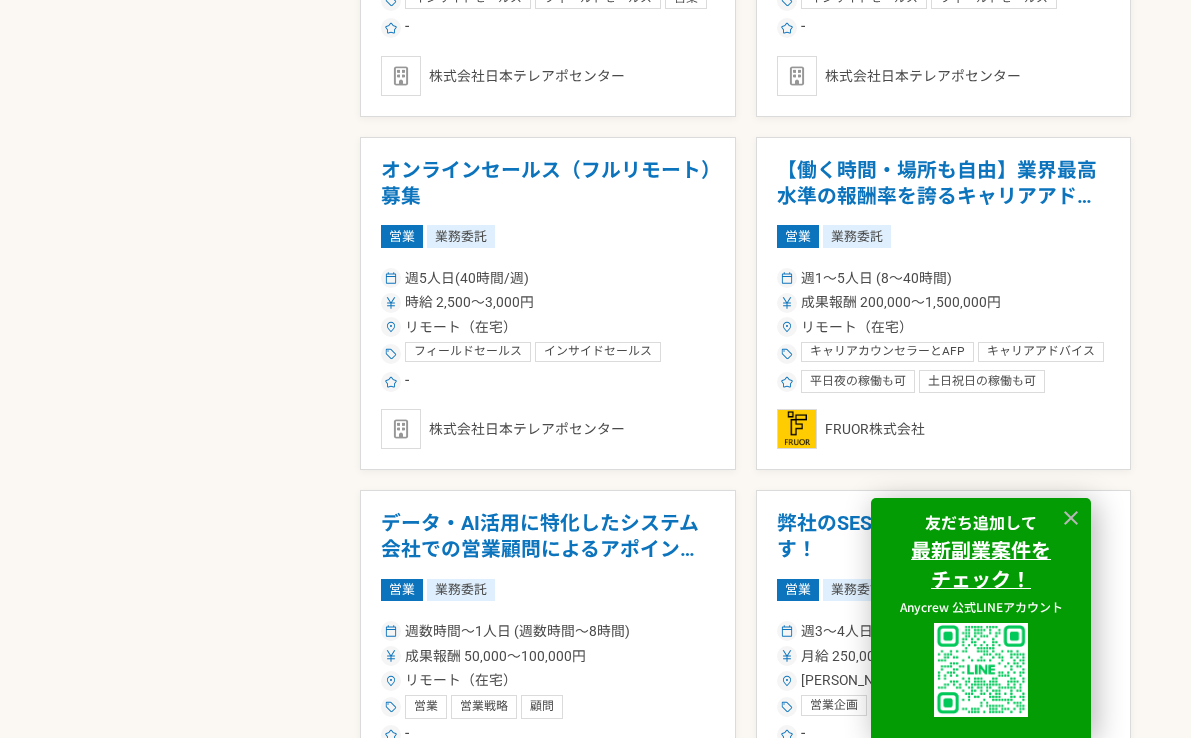 scroll, scrollTop: 2535, scrollLeft: 0, axis: vertical 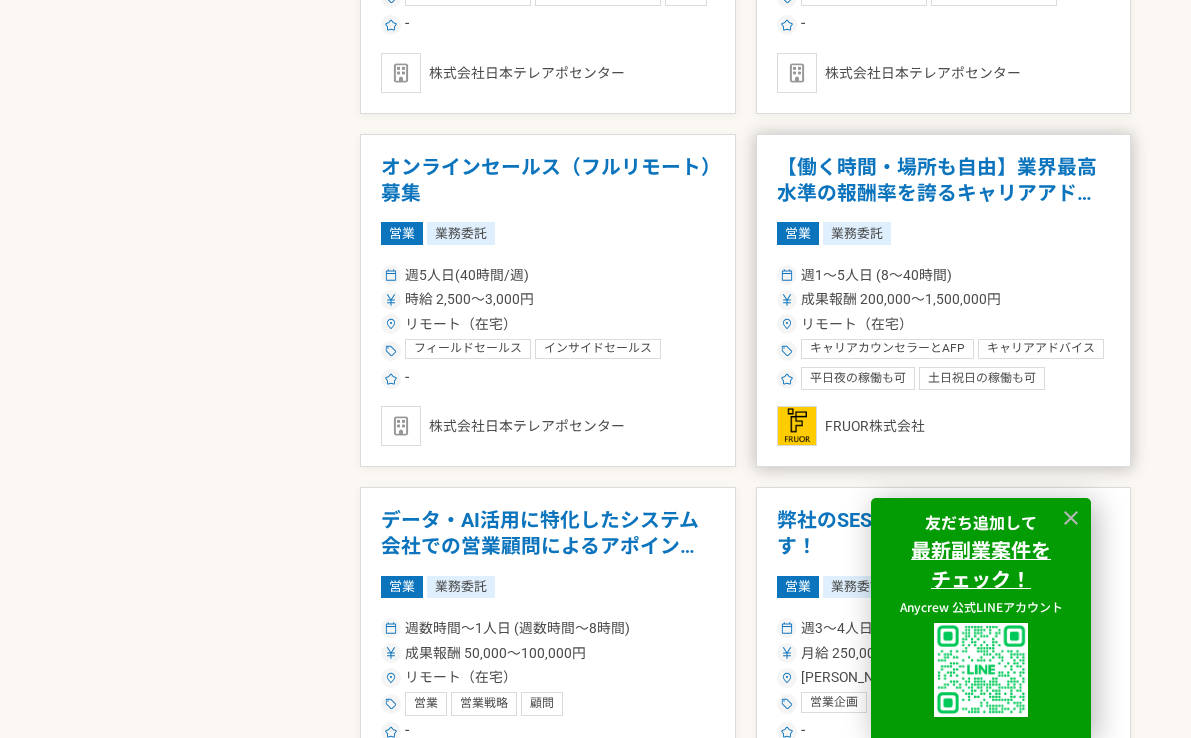 click on "【働く時間・場所も自由】業界最高水準の報酬率を誇るキャリアアドバイザーを募集！" at bounding box center [944, 180] 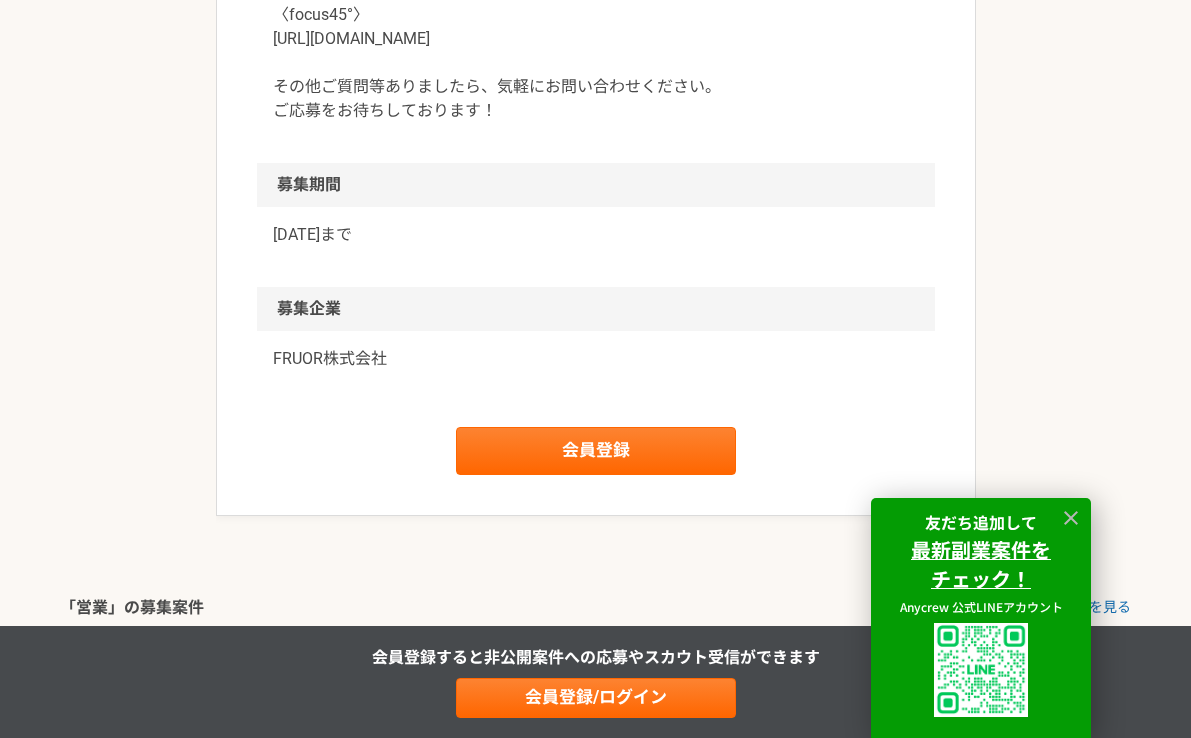 scroll, scrollTop: 2441, scrollLeft: 0, axis: vertical 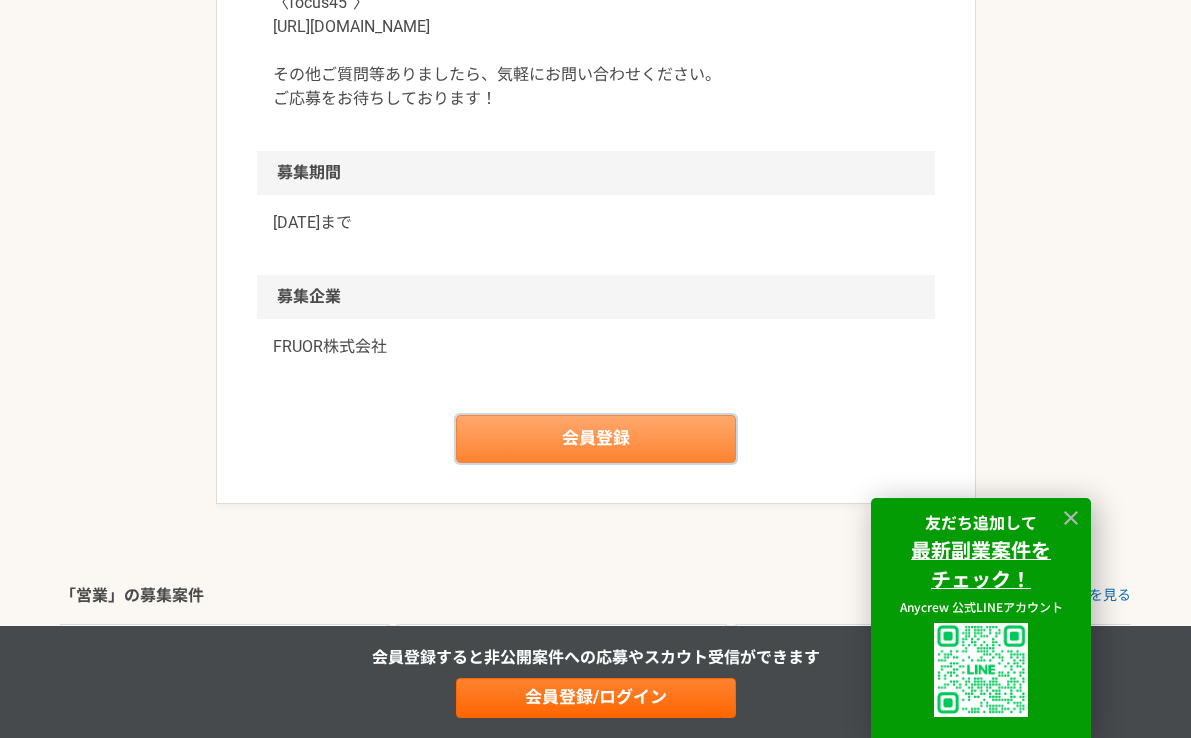 click on "会員登録" at bounding box center (596, 439) 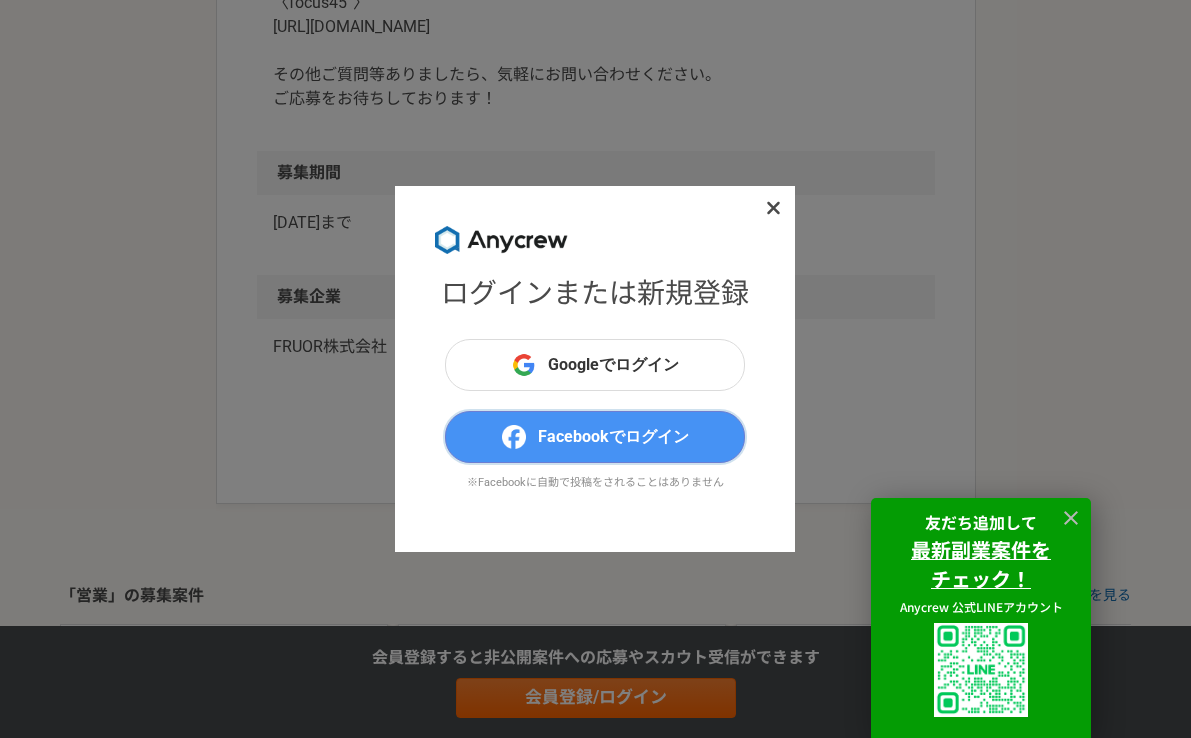click on "Facebookでログイン" at bounding box center (613, 437) 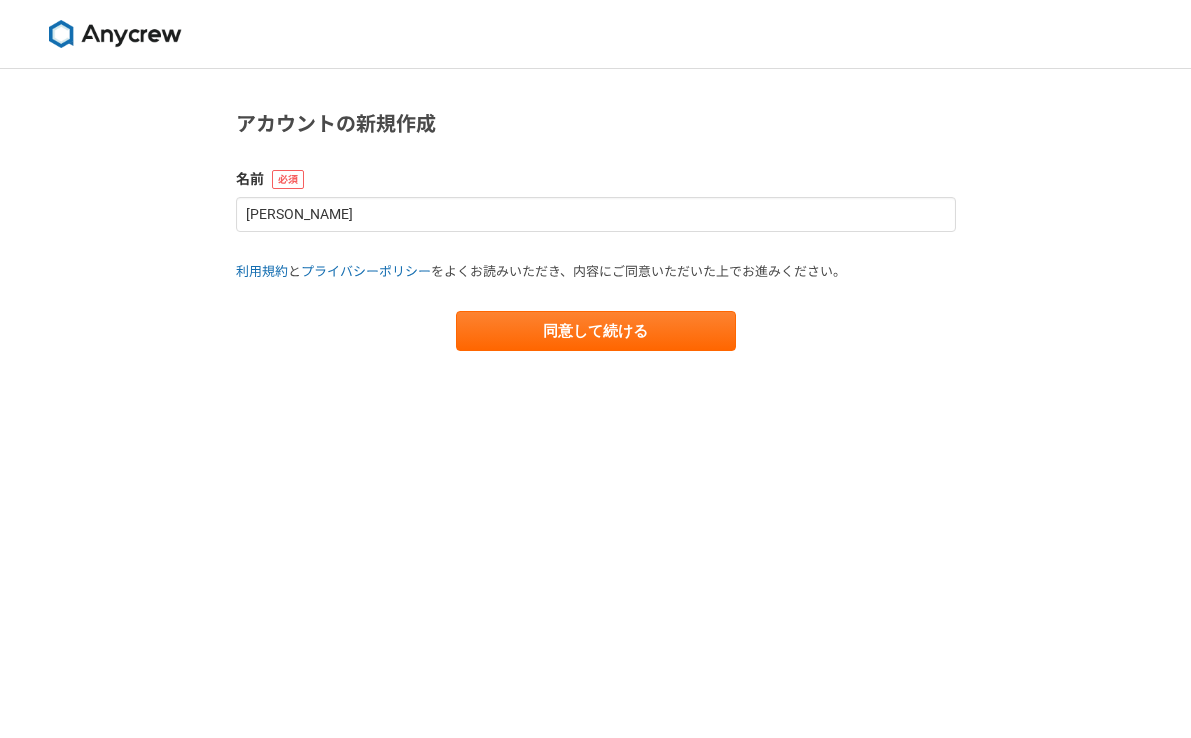scroll, scrollTop: 0, scrollLeft: 0, axis: both 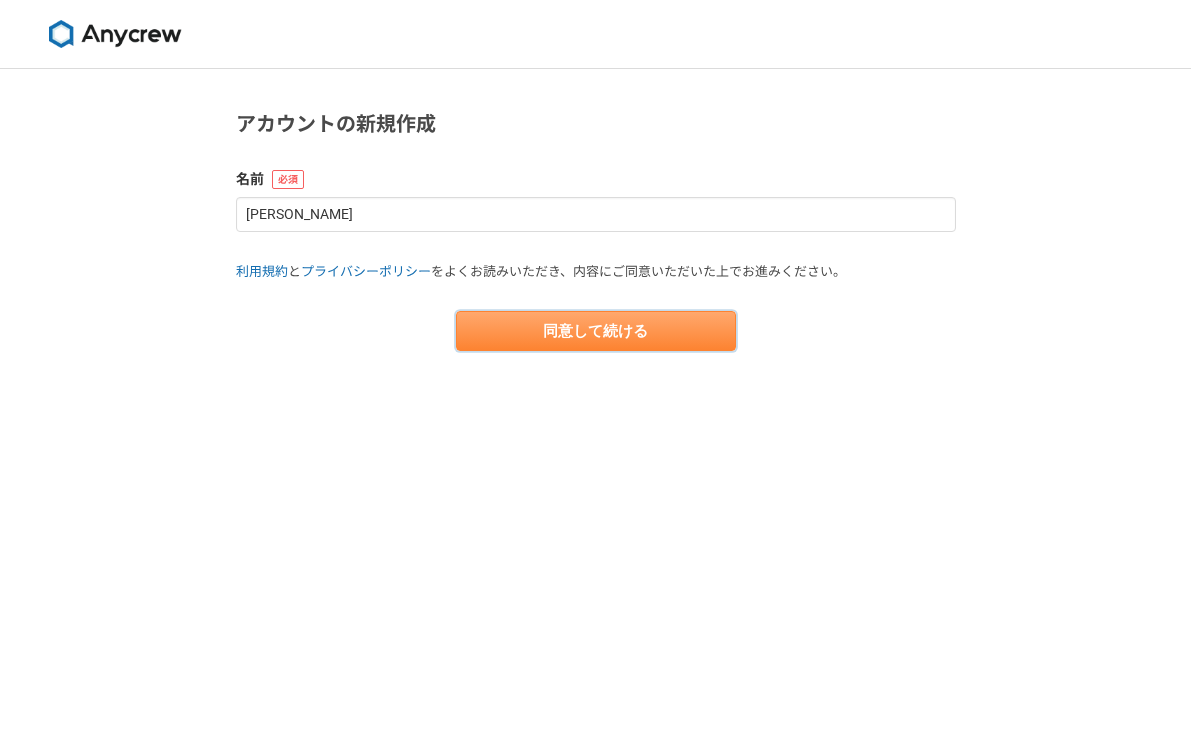 click on "同意して続ける" at bounding box center (596, 331) 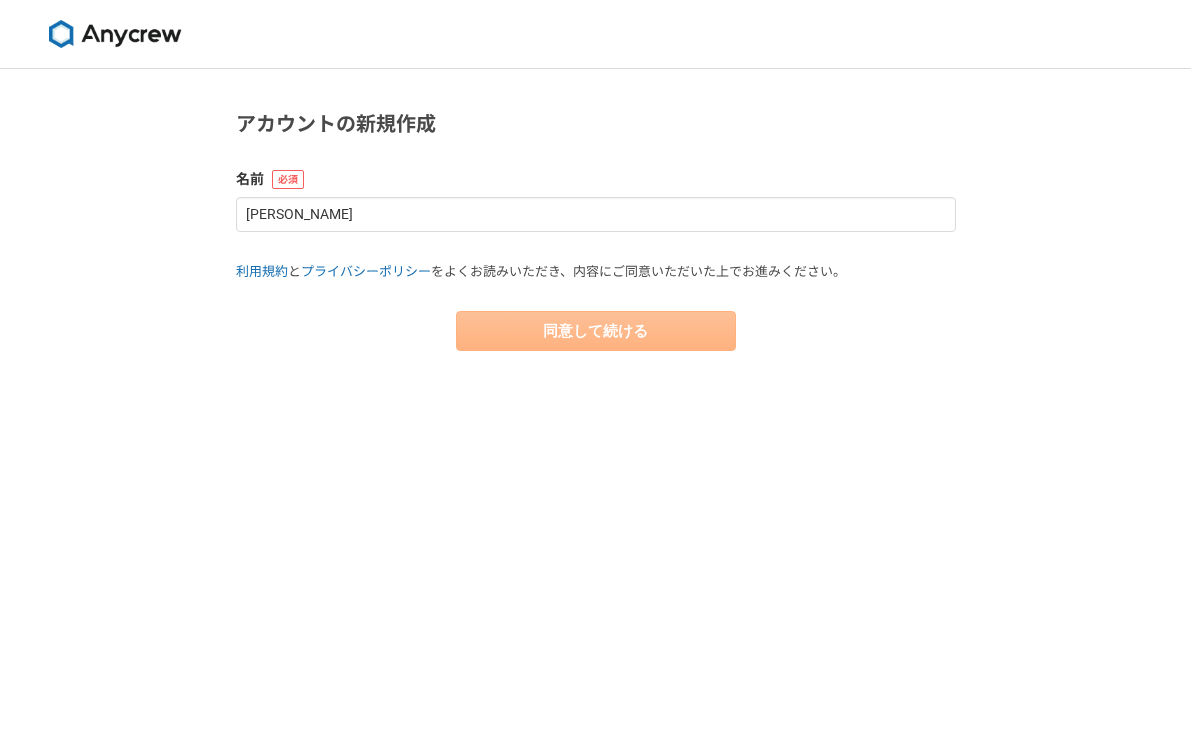 select on "13" 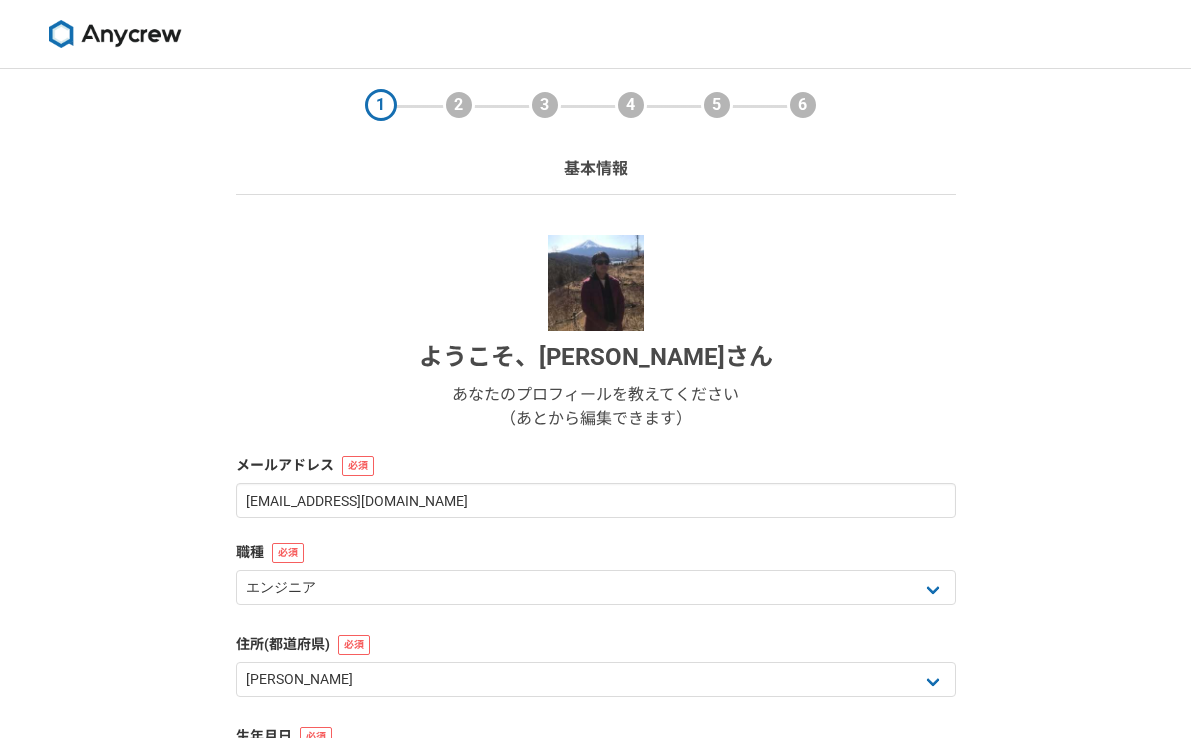 click on "あなたのプロフィールを教えてください （あとから編集できます）" at bounding box center (595, 407) 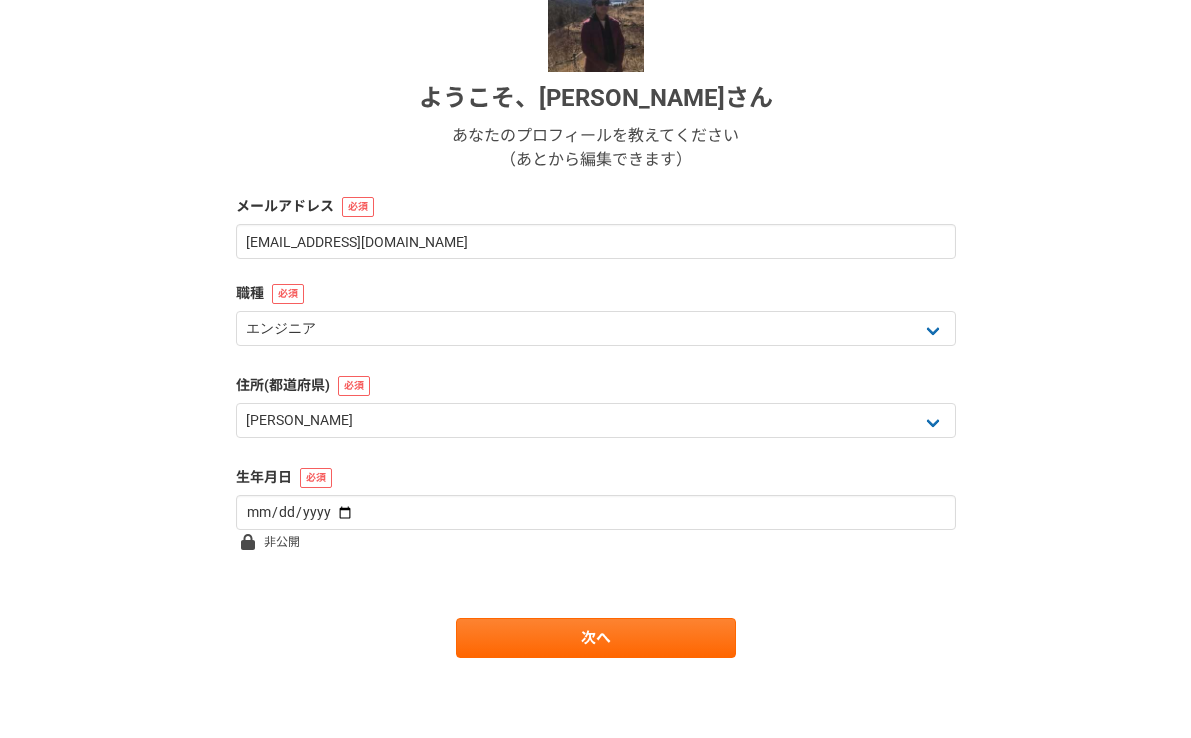 scroll, scrollTop: 259, scrollLeft: 0, axis: vertical 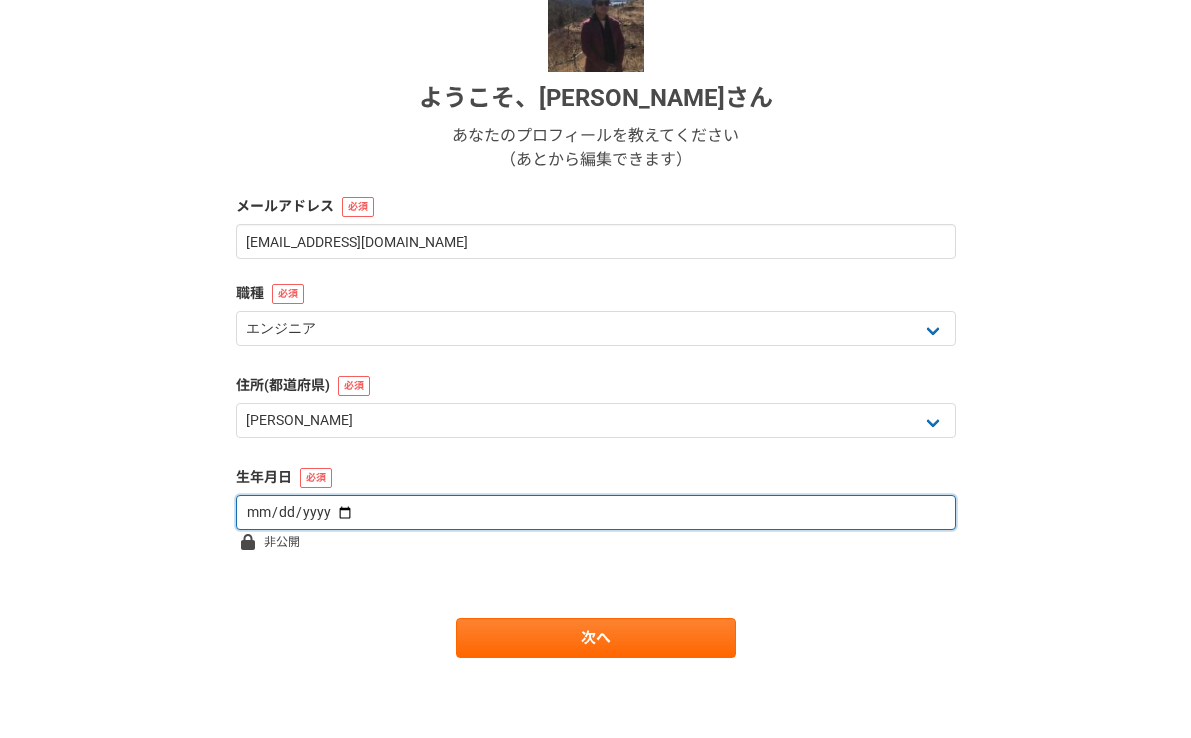 click at bounding box center (596, 512) 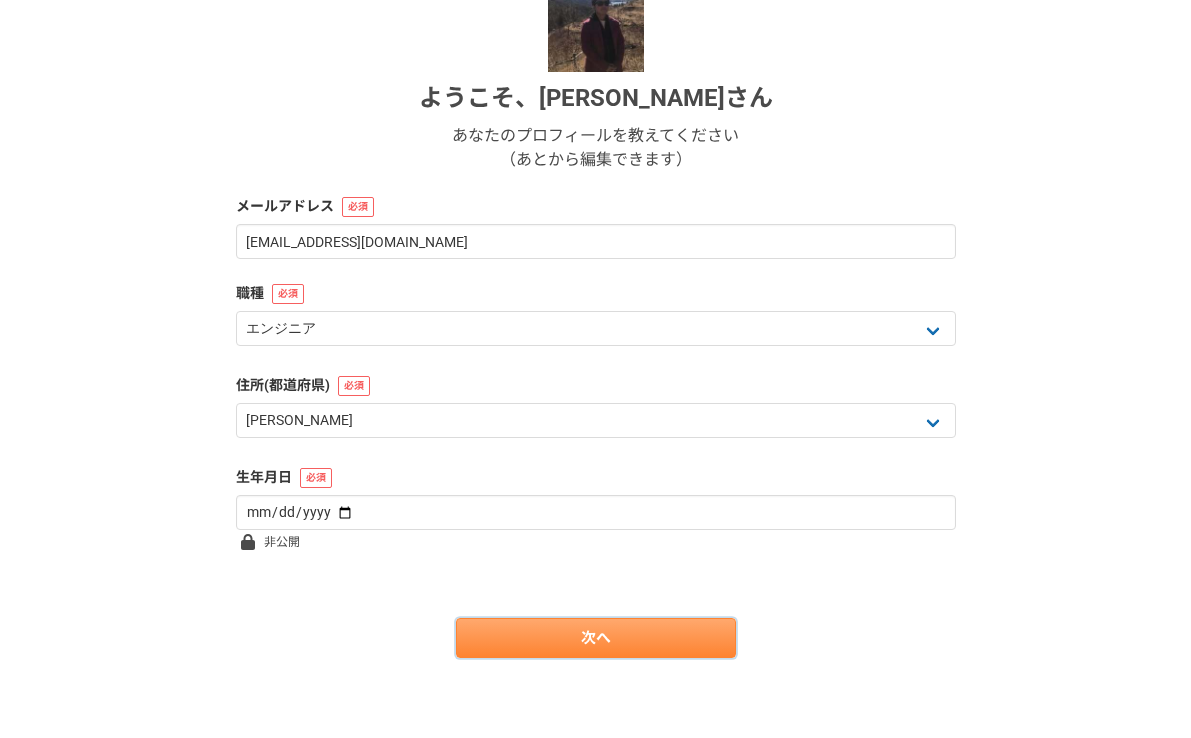 click on "次へ" at bounding box center [596, 638] 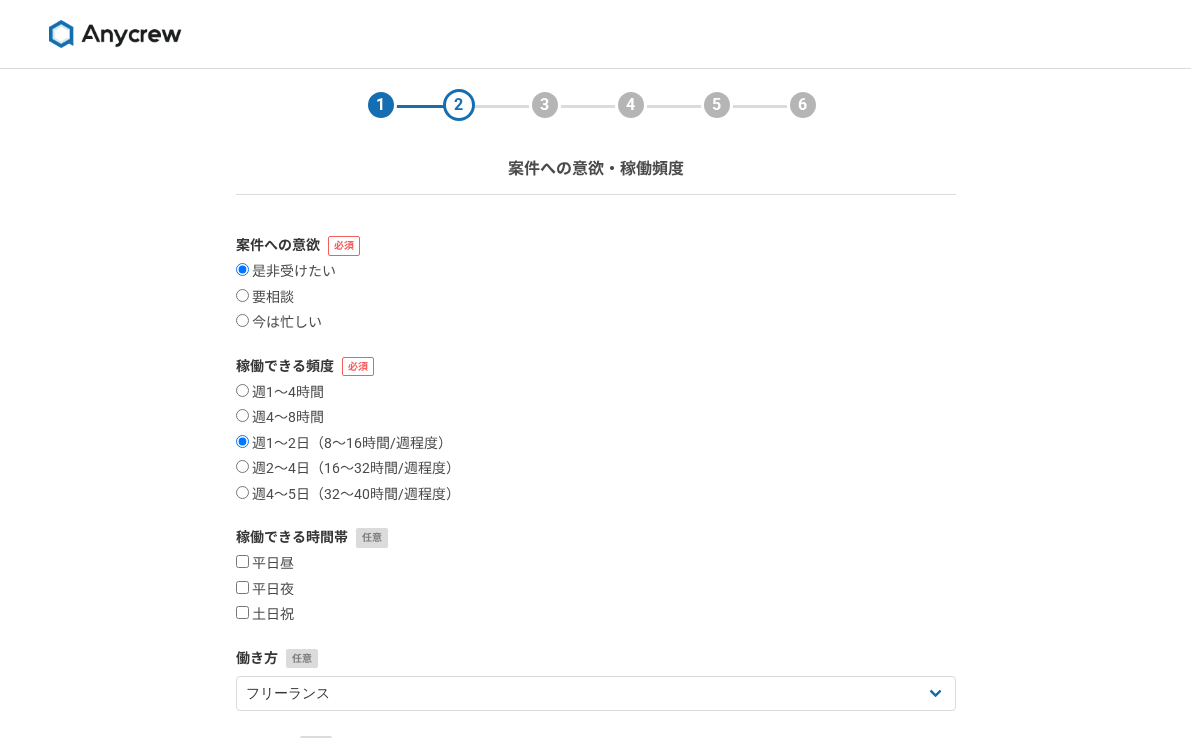 click on "働き方" at bounding box center (596, 658) 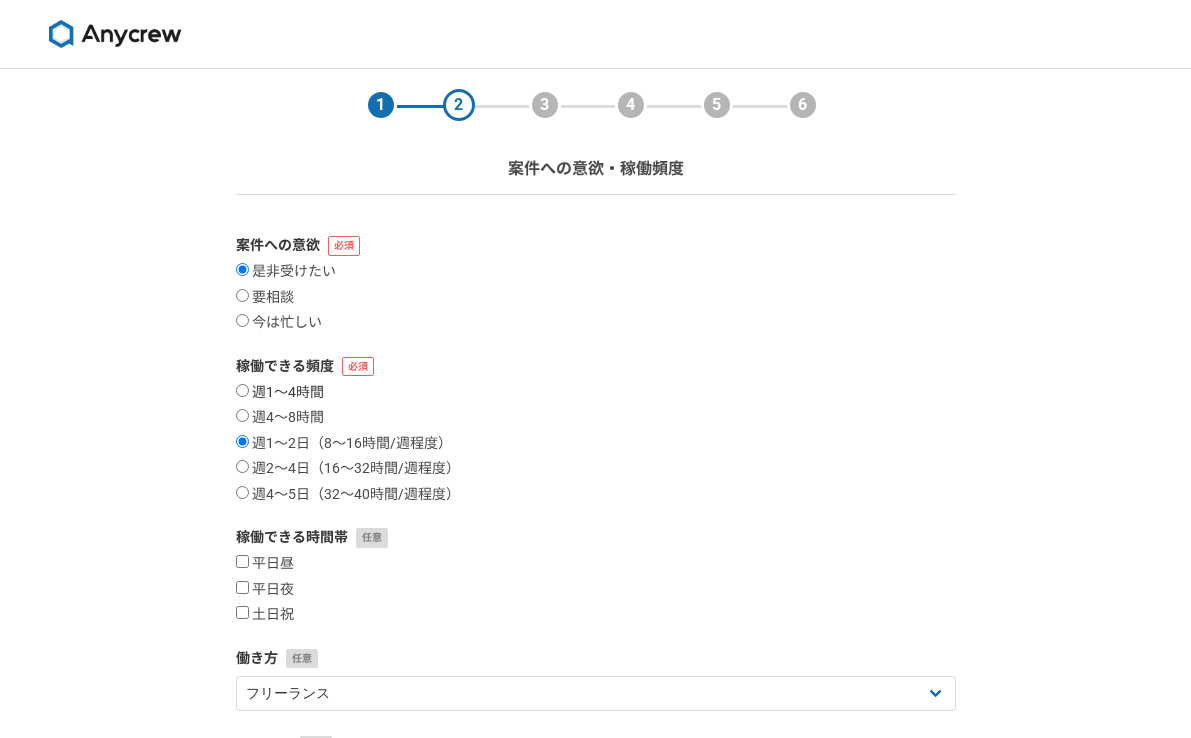click on "週1〜4時間" at bounding box center [280, 393] 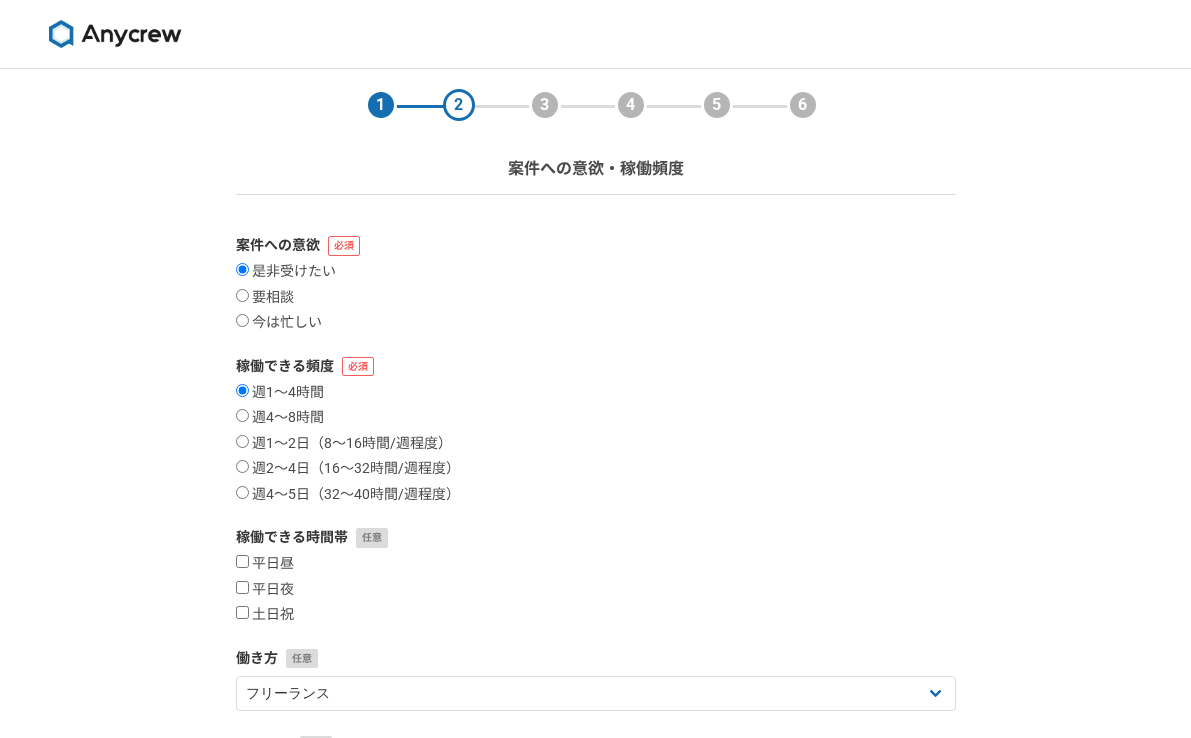 click on "週1〜4時間   週4〜8時間   週1〜2日（8〜16時間/週程度）   週2〜4日（16〜32時間/週程度）   週4〜5日（32〜40時間/週程度）" at bounding box center (596, 444) 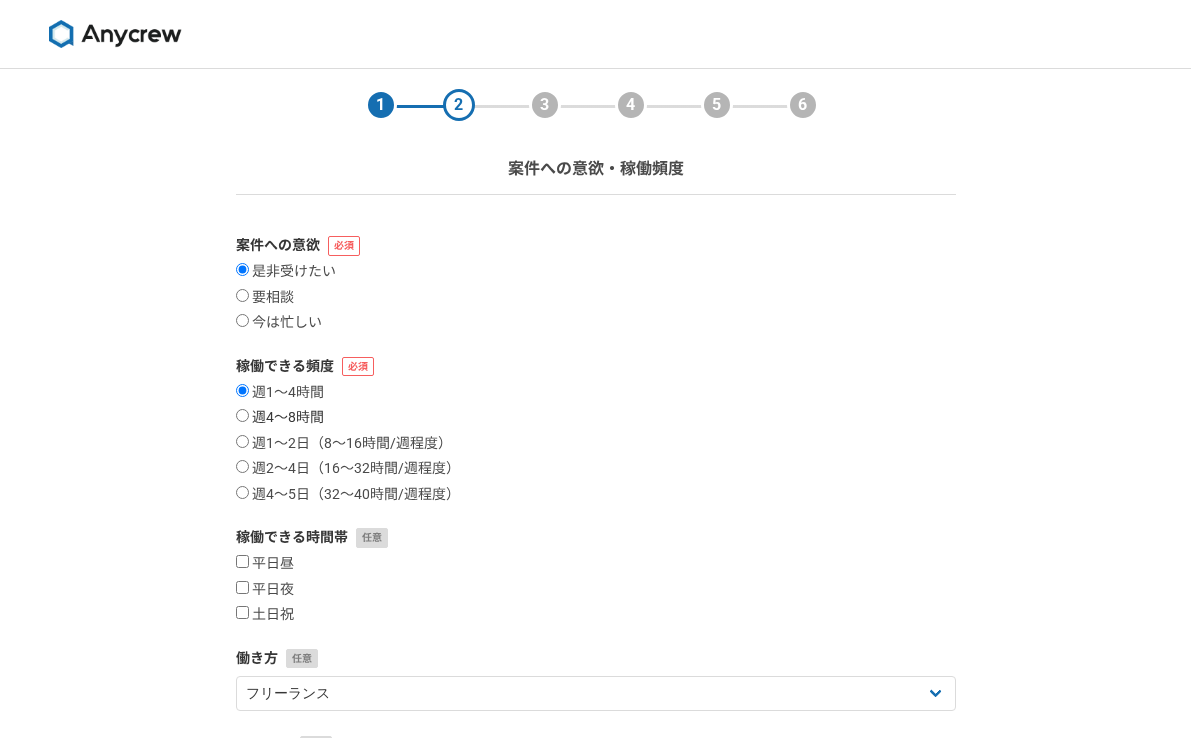 click on "週4〜8時間" at bounding box center (280, 418) 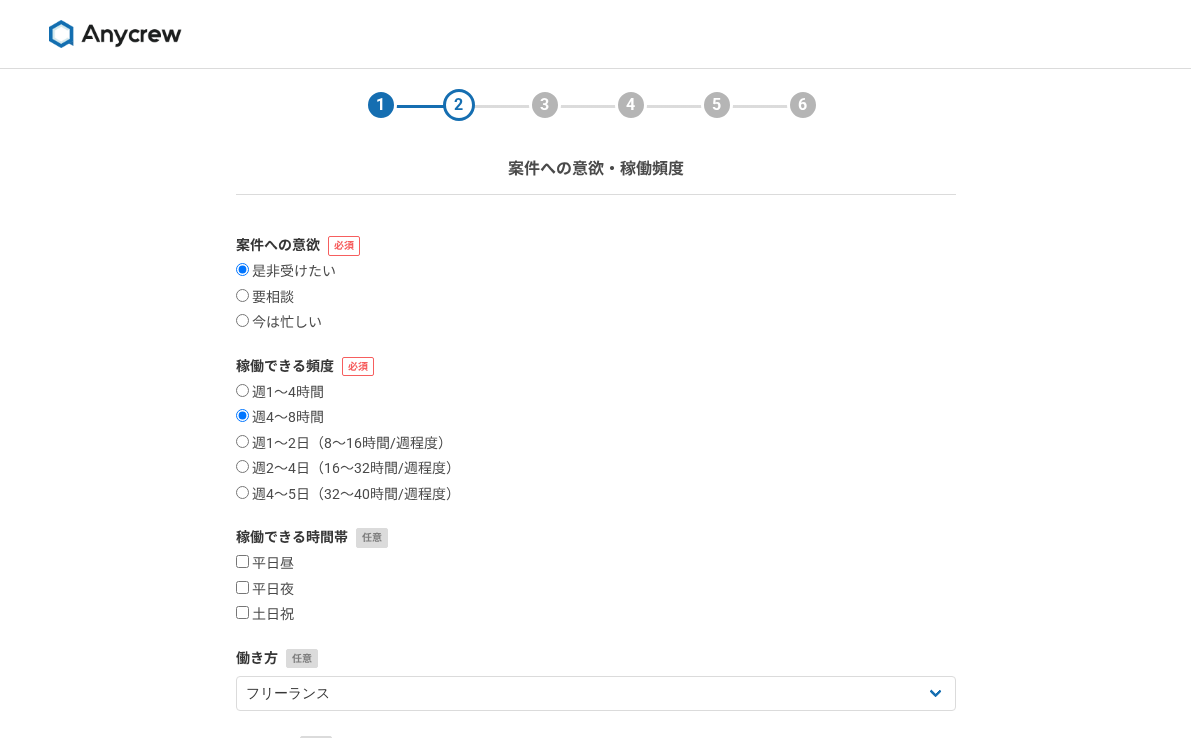 click on "週1〜4時間   週4〜8時間   週1〜2日（8〜16時間/週程度）   週2〜4日（16〜32時間/週程度）   週4〜5日（32〜40時間/週程度）" at bounding box center (596, 444) 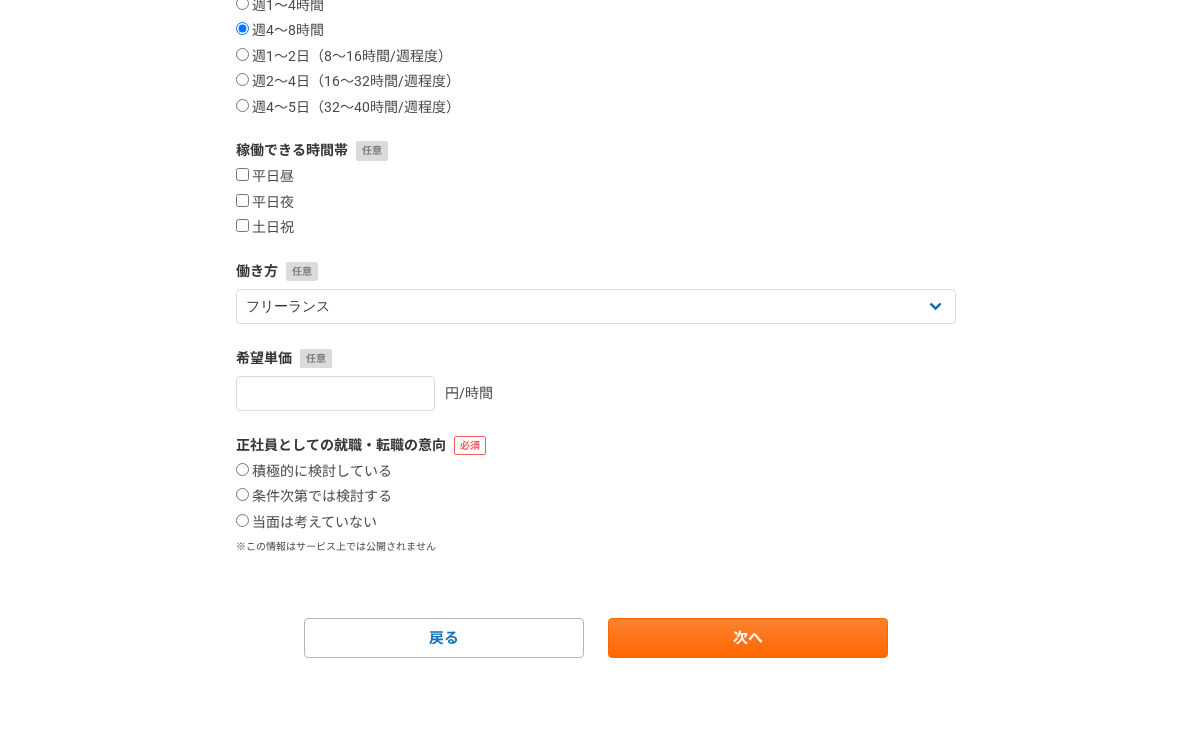 scroll, scrollTop: 380, scrollLeft: 0, axis: vertical 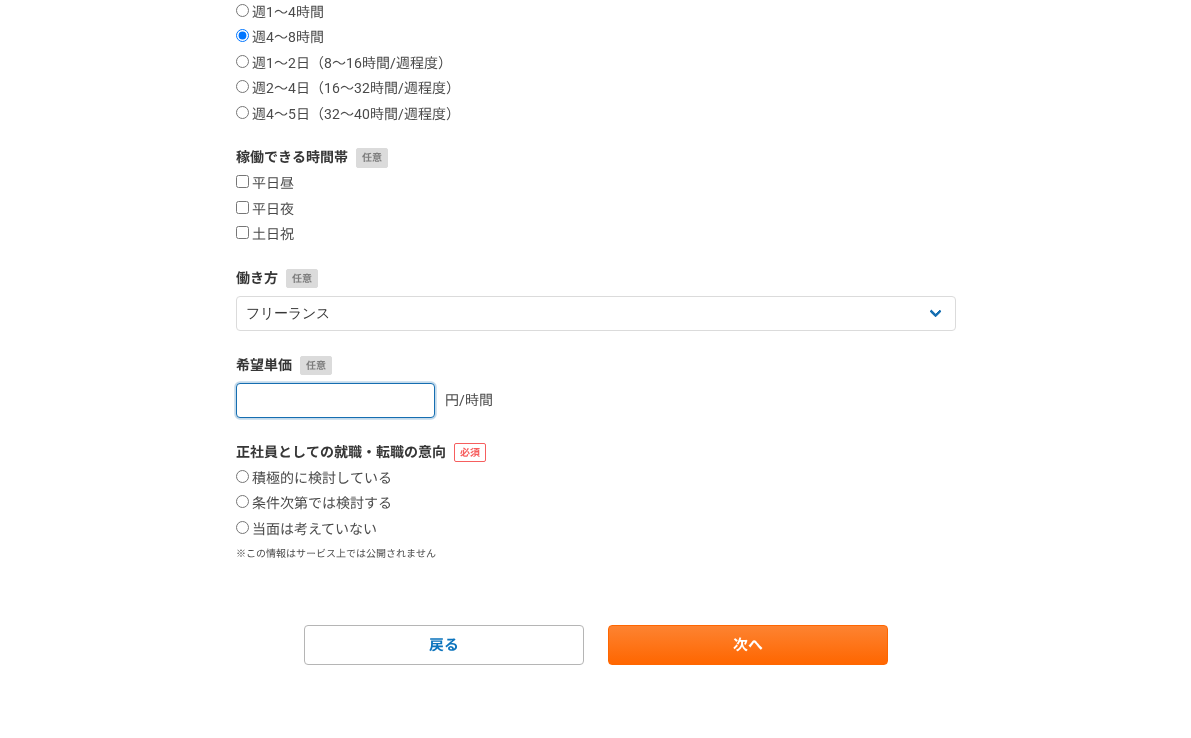 click at bounding box center (335, 400) 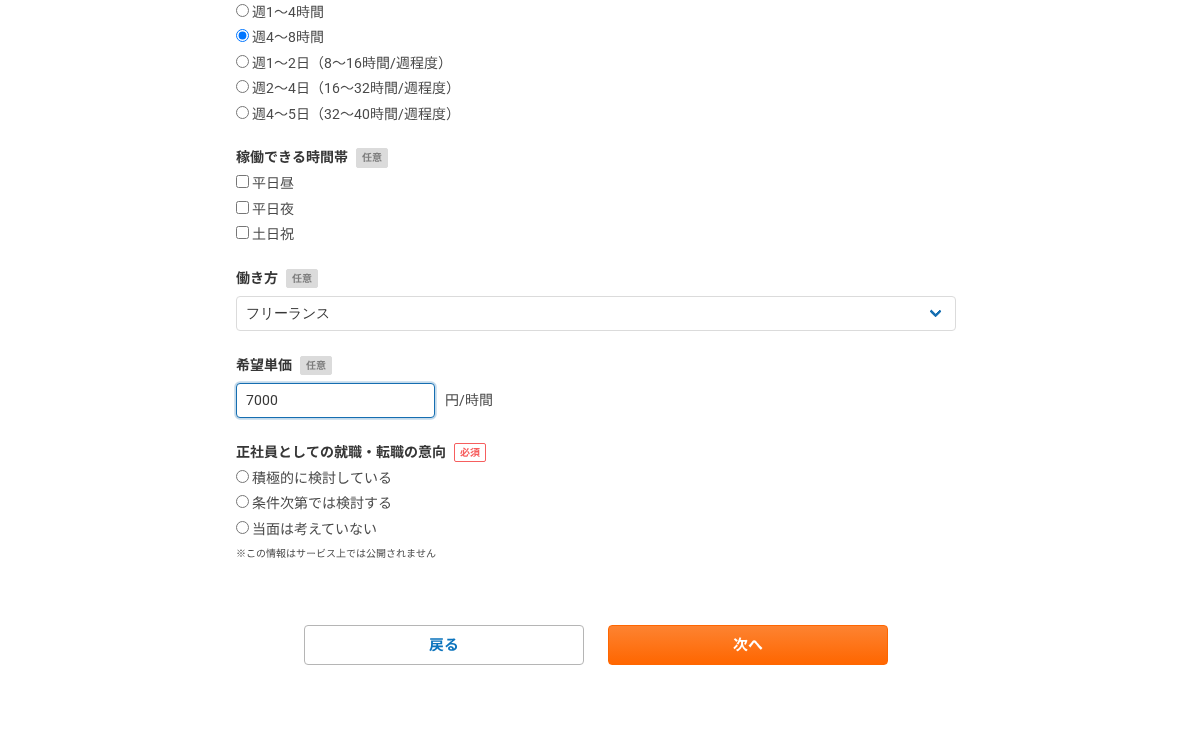 type on "7000" 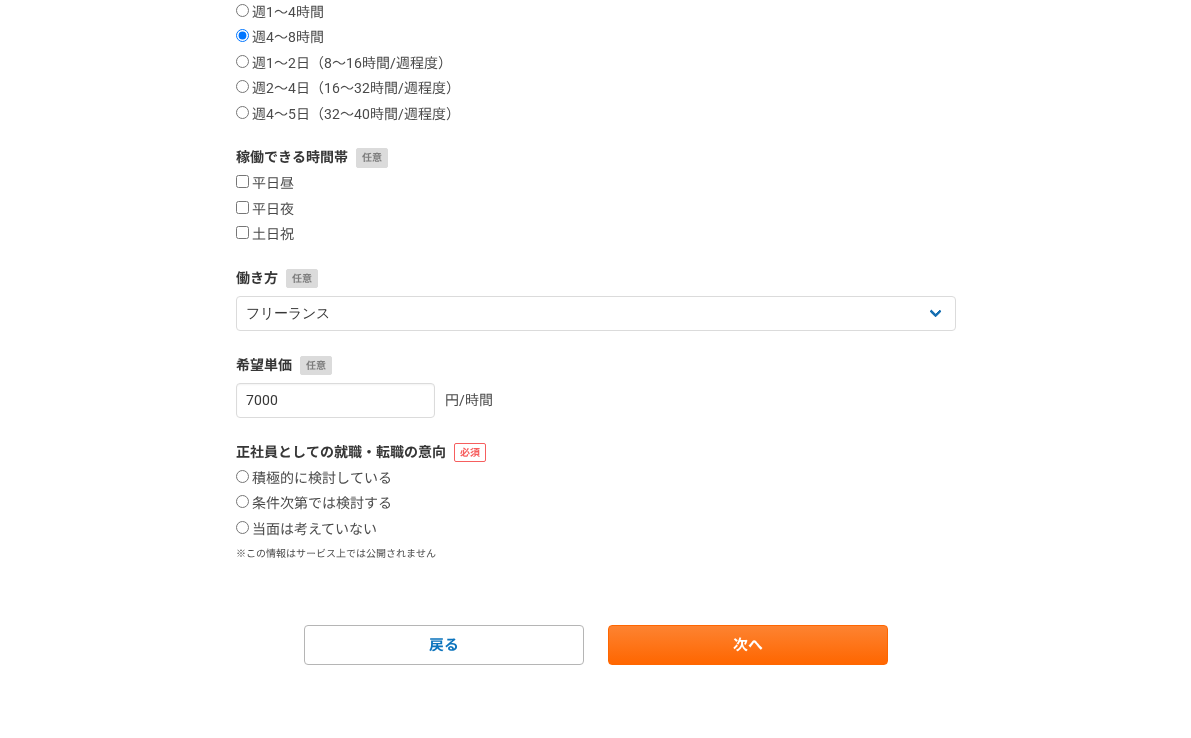click on "案件への意欲   是非受けたい   要相談   今は忙しい 稼働できる頻度   週1〜4時間   週4〜8時間   週1〜2日（8〜16時間/週程度）   週2〜4日（16〜32時間/週程度）   週4〜5日（32〜40時間/週程度） 稼働できる時間帯   平日昼   平日夜   土日祝 働き方 フリーランス 副業 その他 希望単価 7000 円/時間 正社員としての就職・転職の意向   積極的に検討している   条件次第では検討する   当面は考えていない ※この情報はサービス上では公開されません 戻る 次へ" at bounding box center (596, 260) 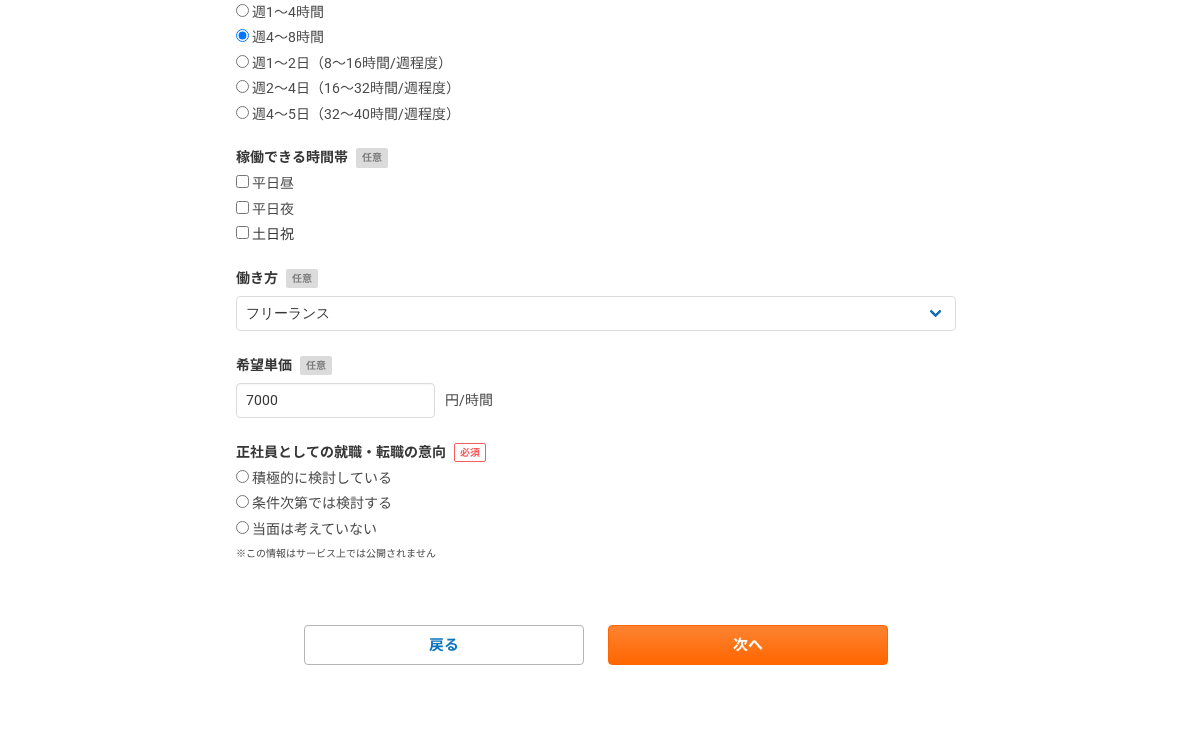 click on "土日祝" at bounding box center [265, 235] 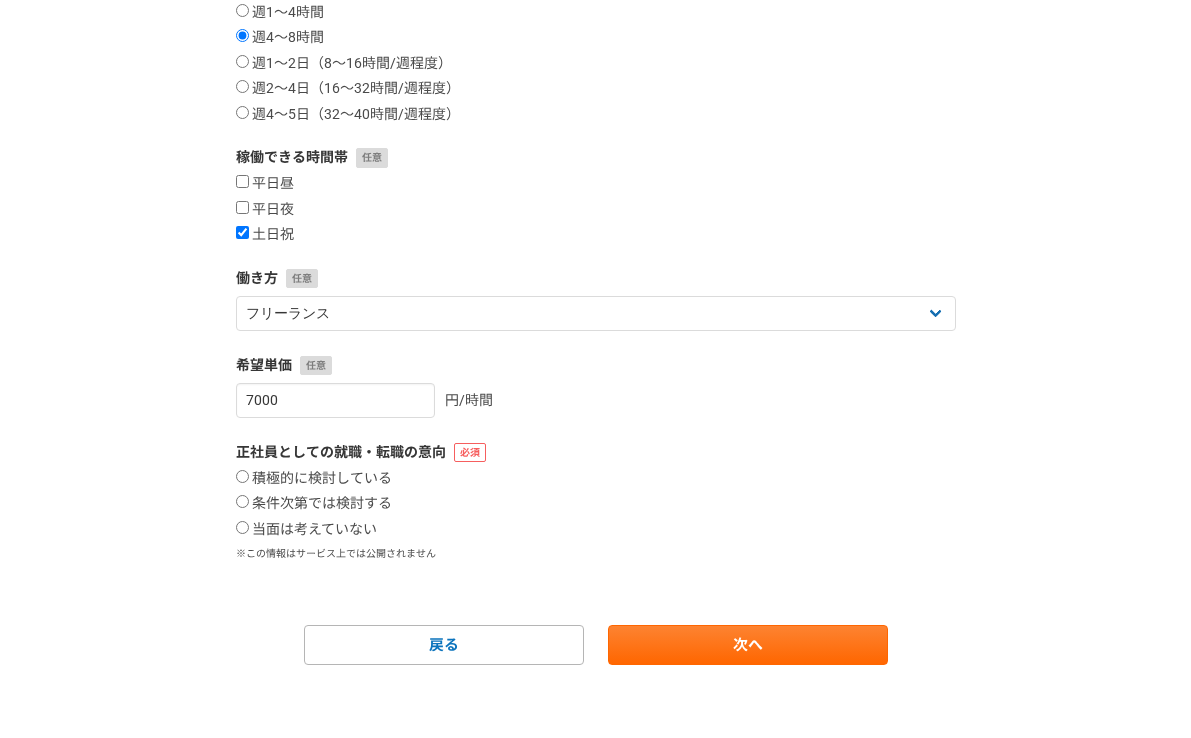 click on "平日昼   平日夜   土日祝" at bounding box center [596, 209] 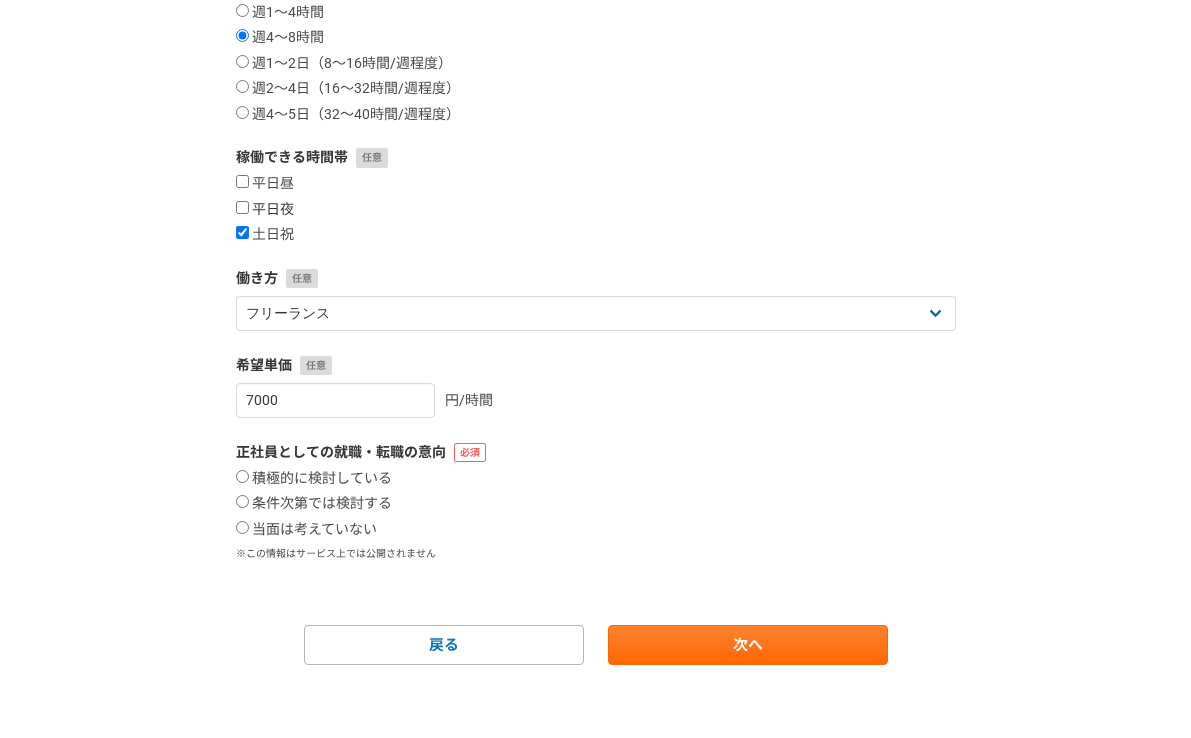 click on "平日夜" at bounding box center (265, 210) 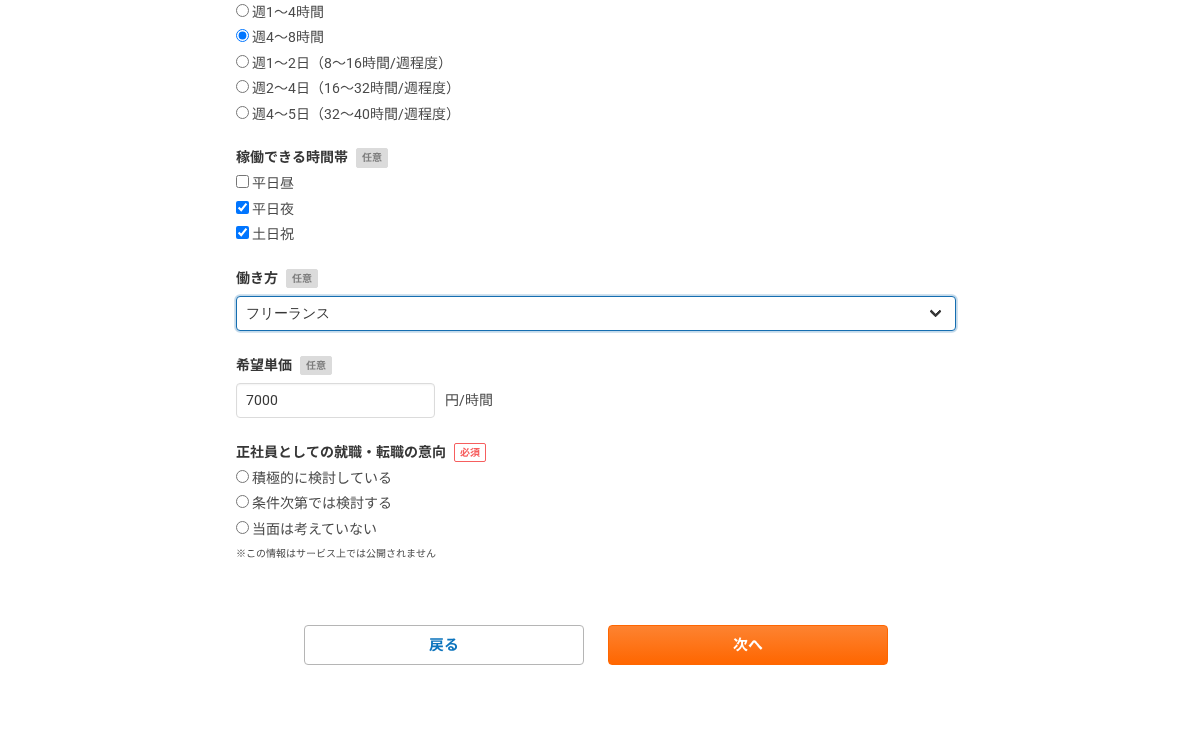 select on "sidejob" 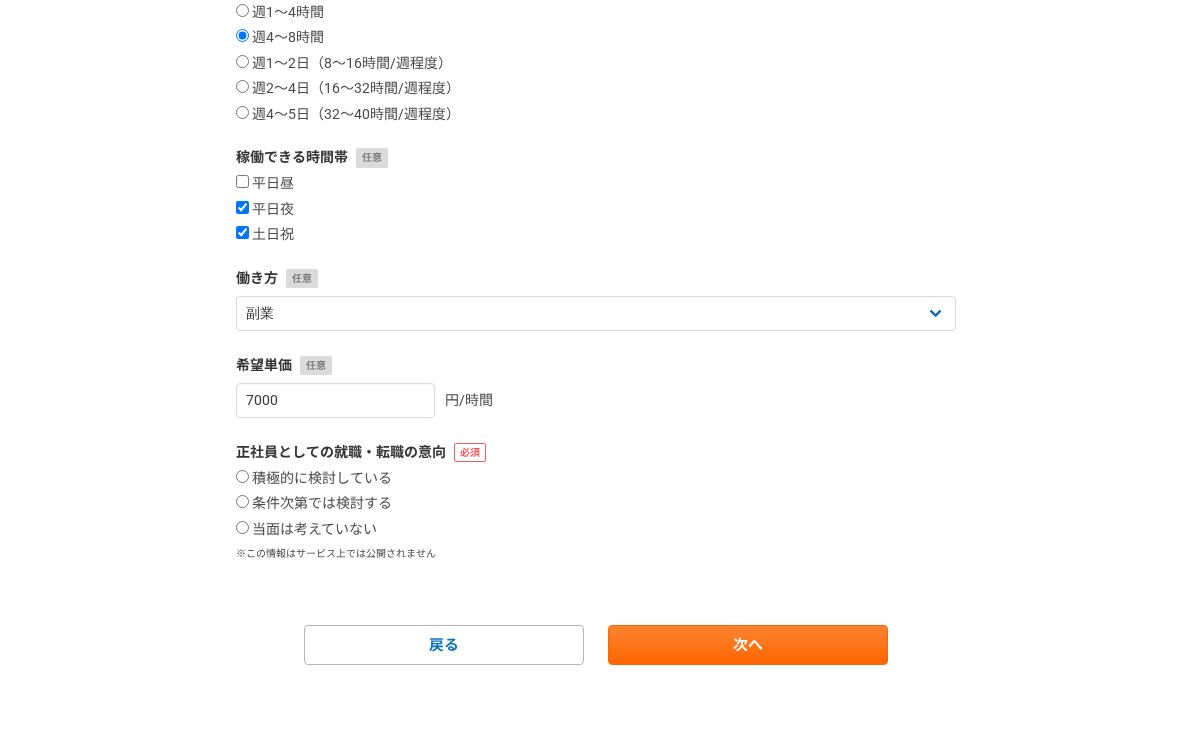 click on "積極的に検討している   条件次第では検討する   当面は考えていない" at bounding box center [596, 504] 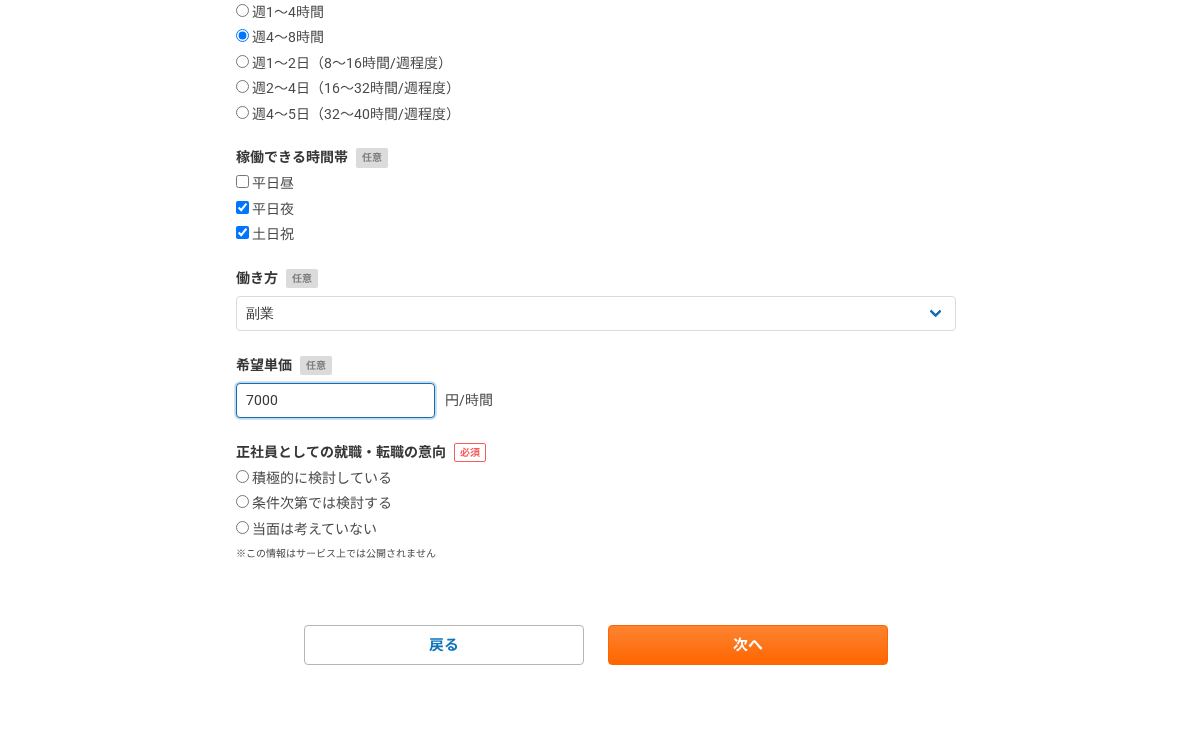 click on "7000" at bounding box center (335, 400) 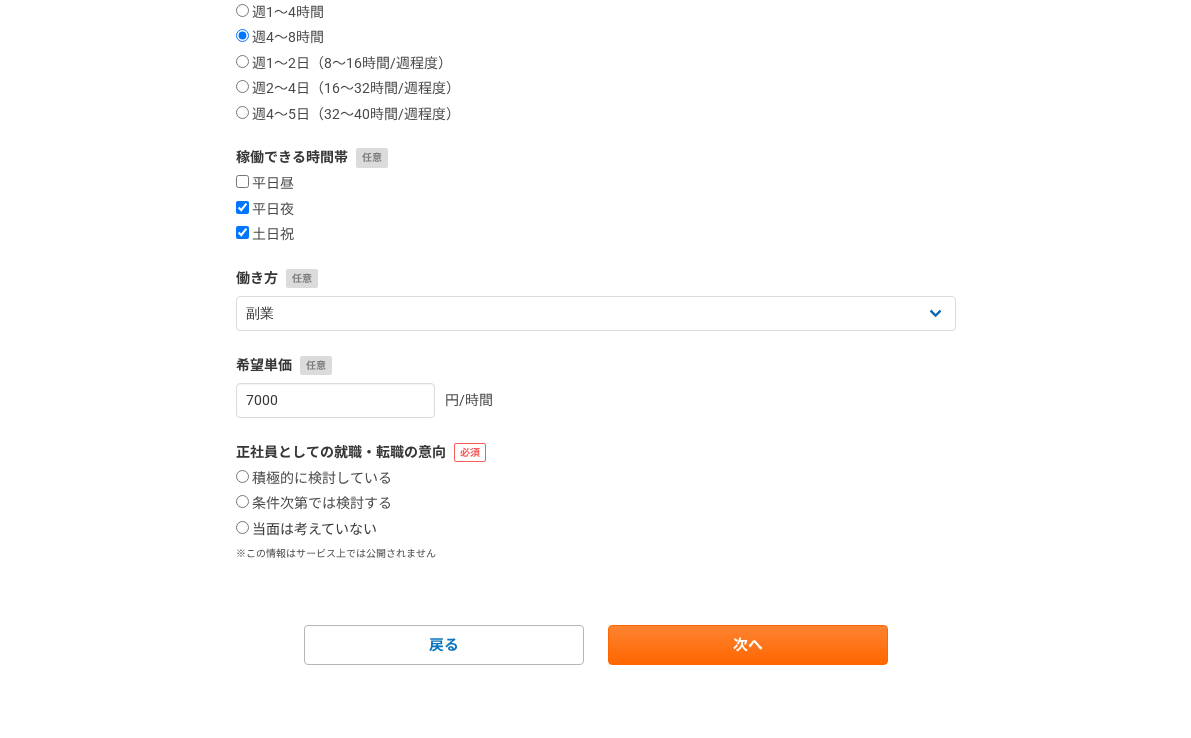 click on "当面は考えていない" at bounding box center [306, 530] 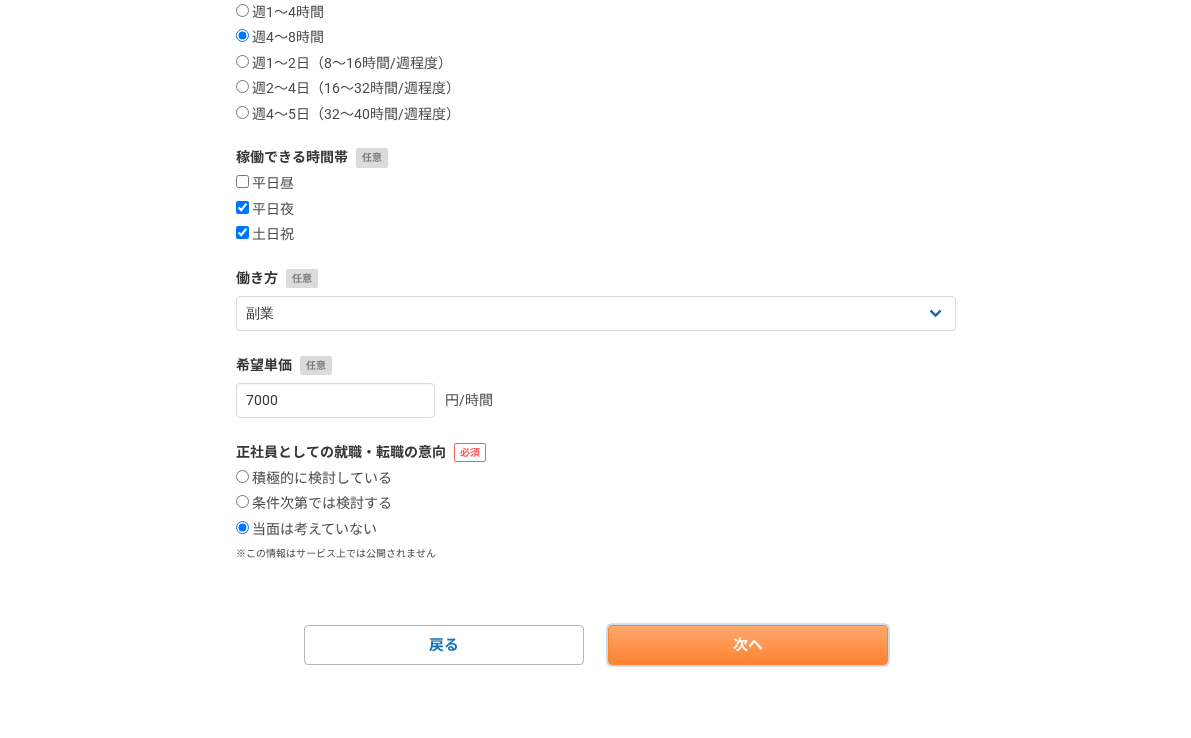 click on "次へ" at bounding box center [748, 645] 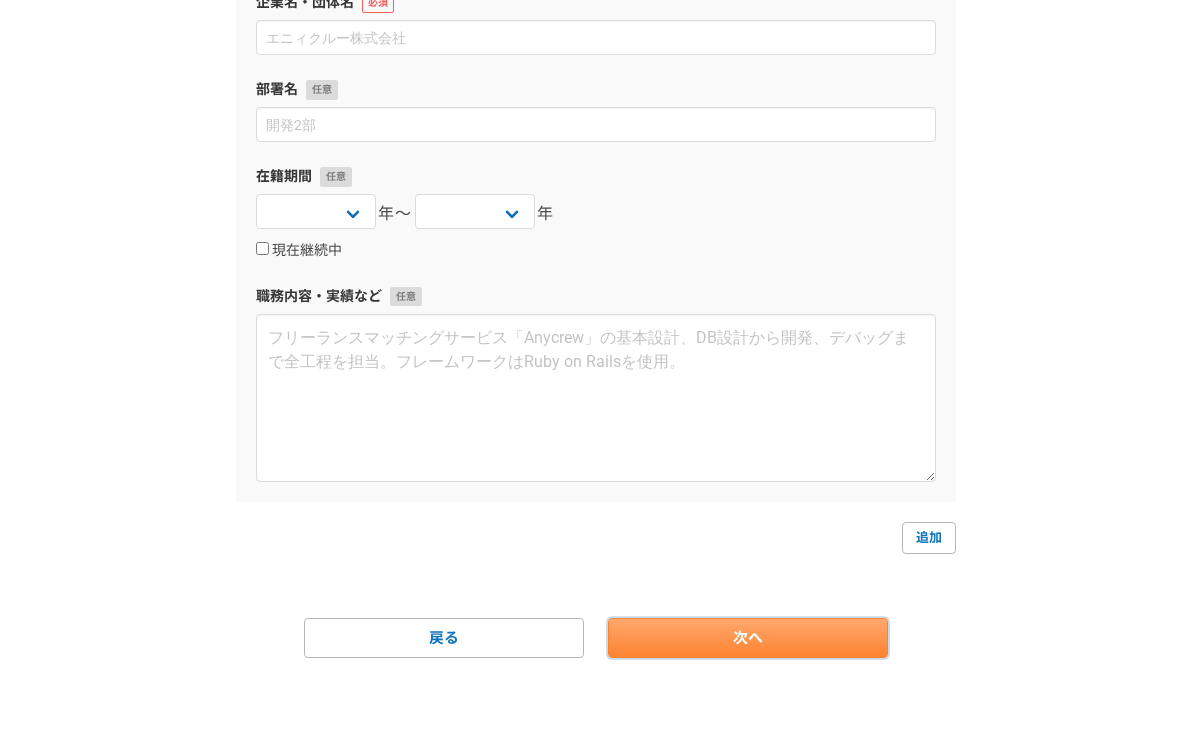 scroll, scrollTop: 0, scrollLeft: 0, axis: both 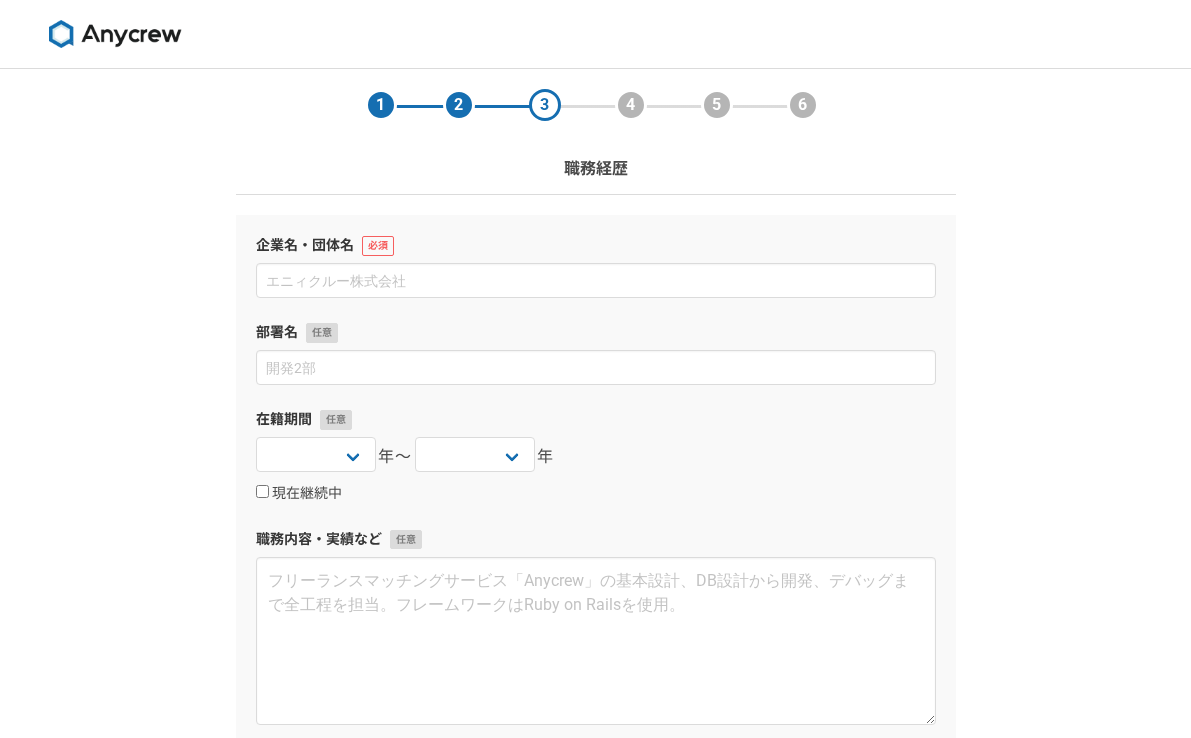 click on "企業名・団体名 部署名 在籍期間 2025 2024 2023 2022 2021 2020 2019 2018 2017 2016 2015 2014 2013 2012 2011 2010 2009 2008 2007 2006 2005 2004 2003 2002 2001 2000 1999 1998 1997 1996 1995 1994 1993 1992 1991 1990 1989 1988 1987 1986 1985 1984 1983 1982 1981 1980 1979 1978 1977 1976 年〜 2025 2024 2023 2022 2021 2020 2019 2018 2017 2016 2015 2014 2013 2012 2011 2010 2009 2008 2007 2006 2005 2004 2003 2002 2001 2000 1999 1998 1997 1996 1995 1994 1993 1992 1991 1990 1989 1988 1987 1986 1985 1984 1983 1982 1981 1980 1979 1978 1977 1976 年   現在継続中 職務内容・実績など" at bounding box center [596, 479] 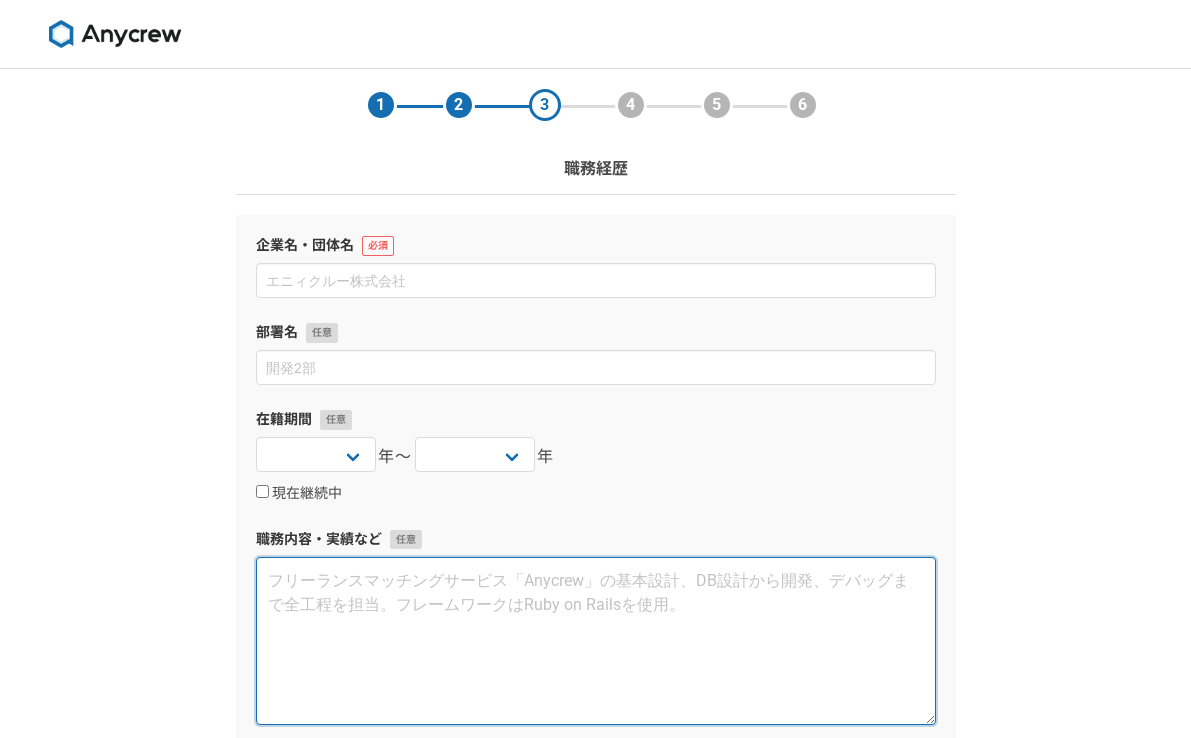 click at bounding box center [596, 641] 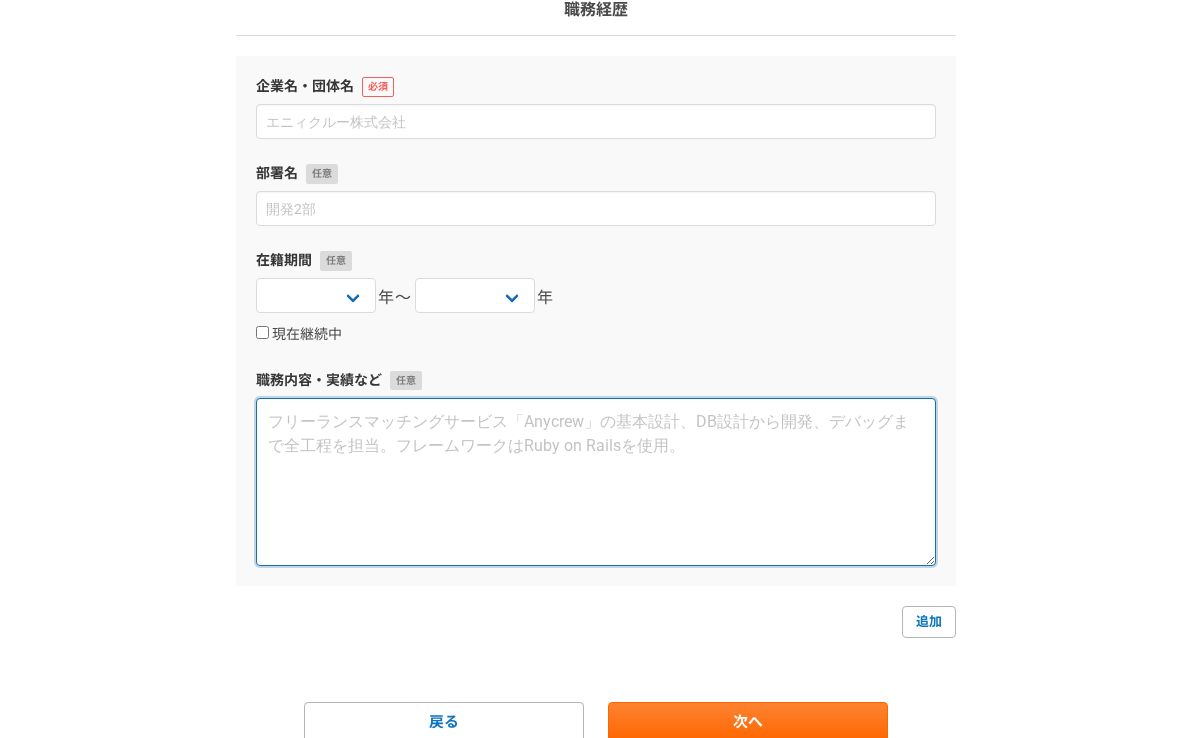 scroll, scrollTop: 187, scrollLeft: 0, axis: vertical 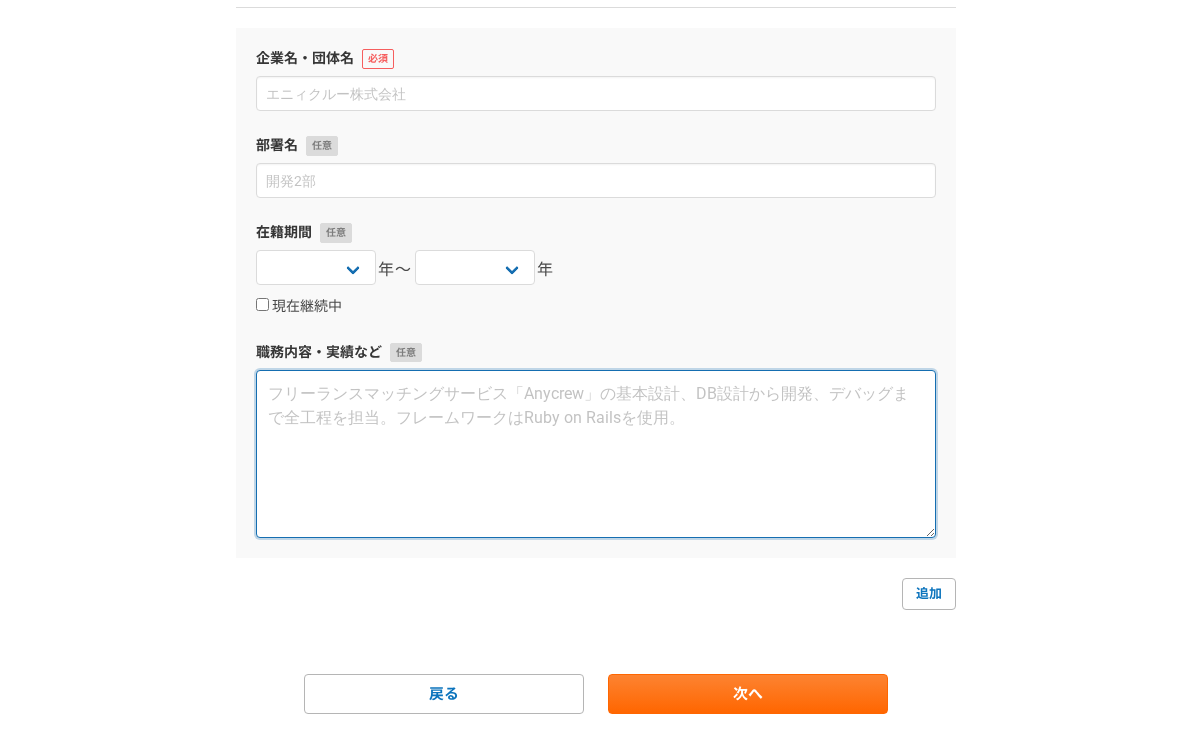drag, startPoint x: 665, startPoint y: 709, endPoint x: 683, endPoint y: 371, distance: 338.47894 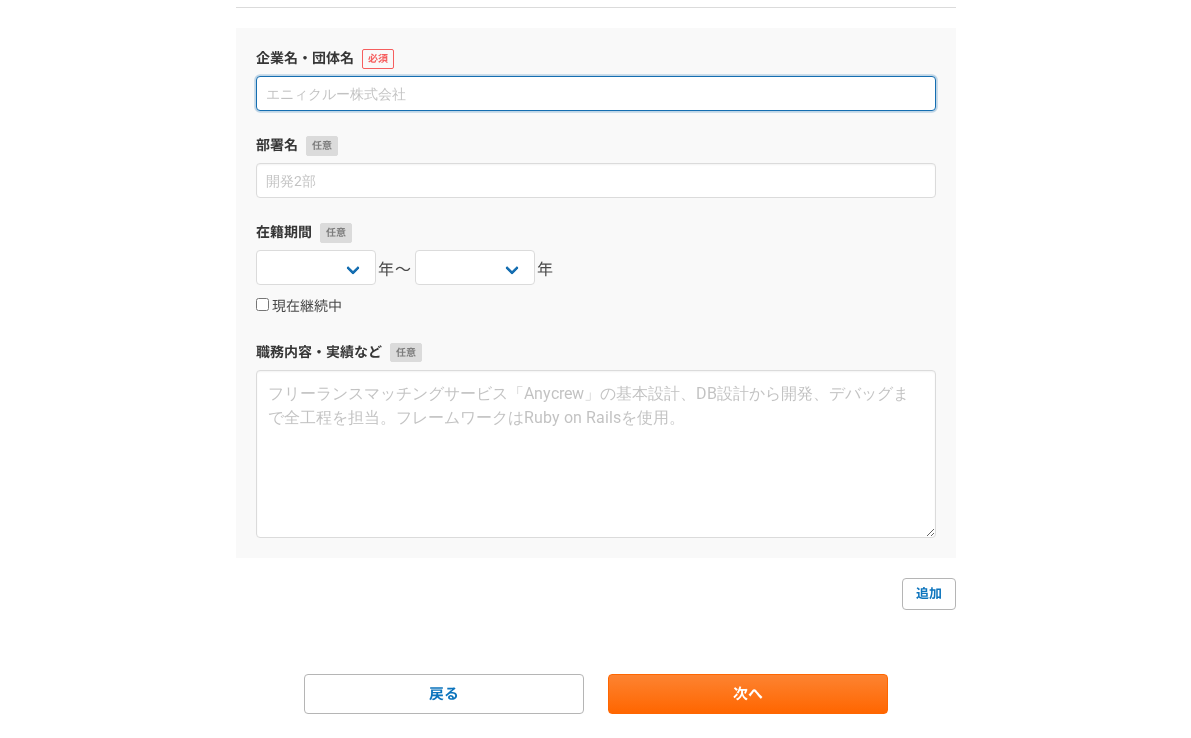 click at bounding box center (596, 93) 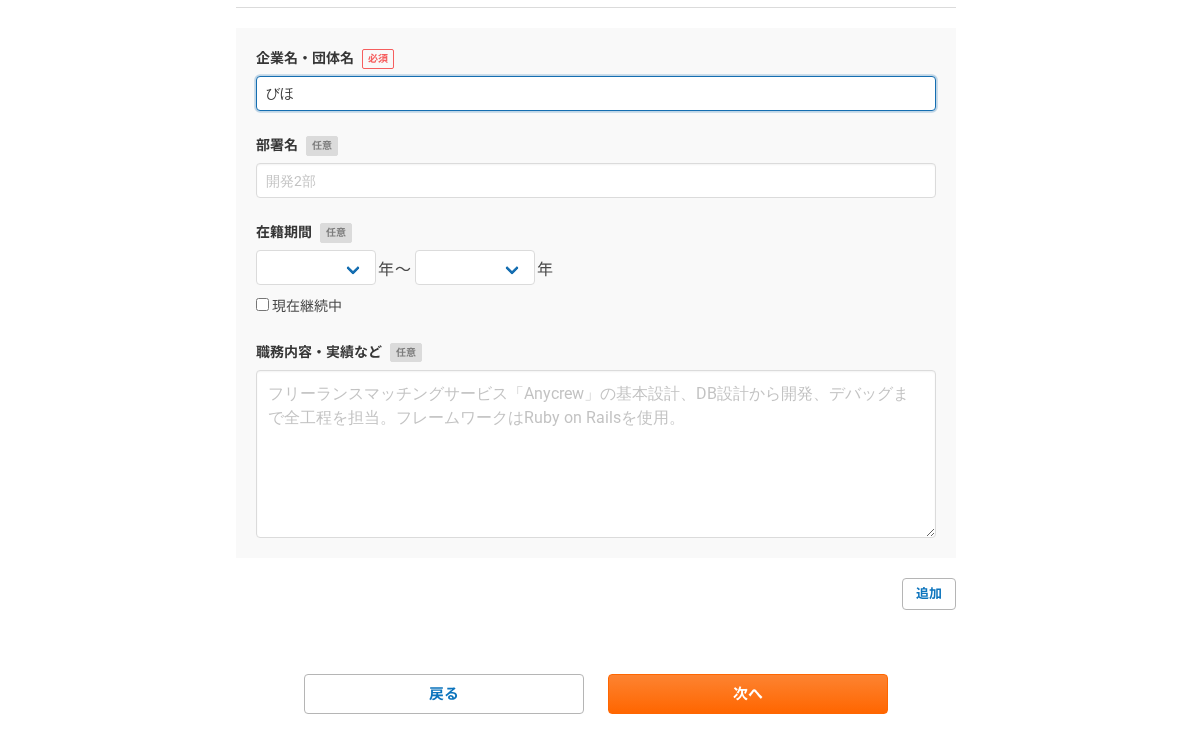 type on "び" 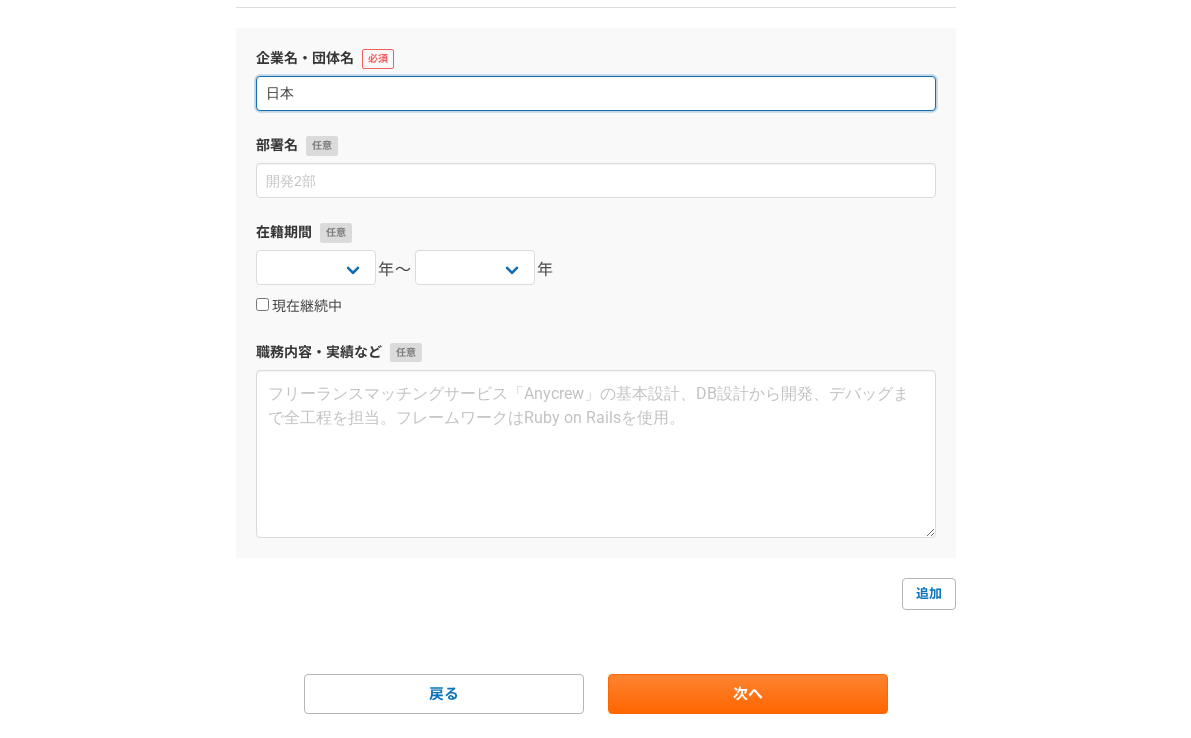type on "日" 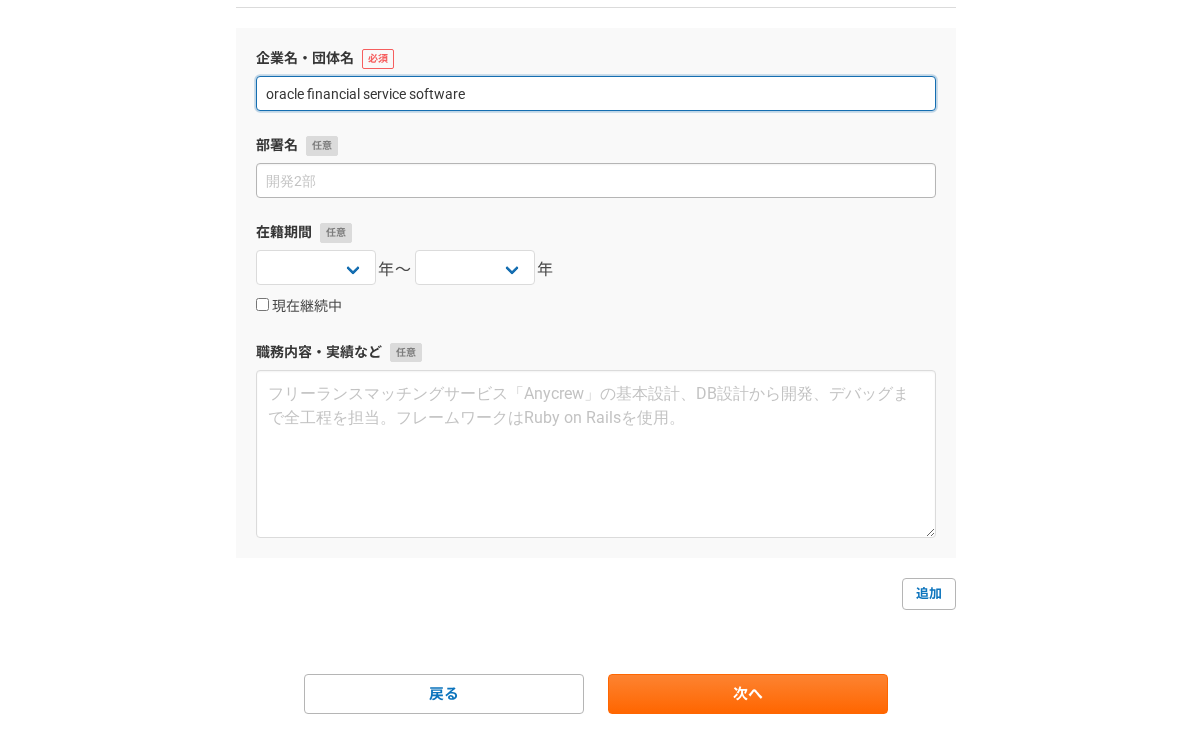 type on "oracle financial service software" 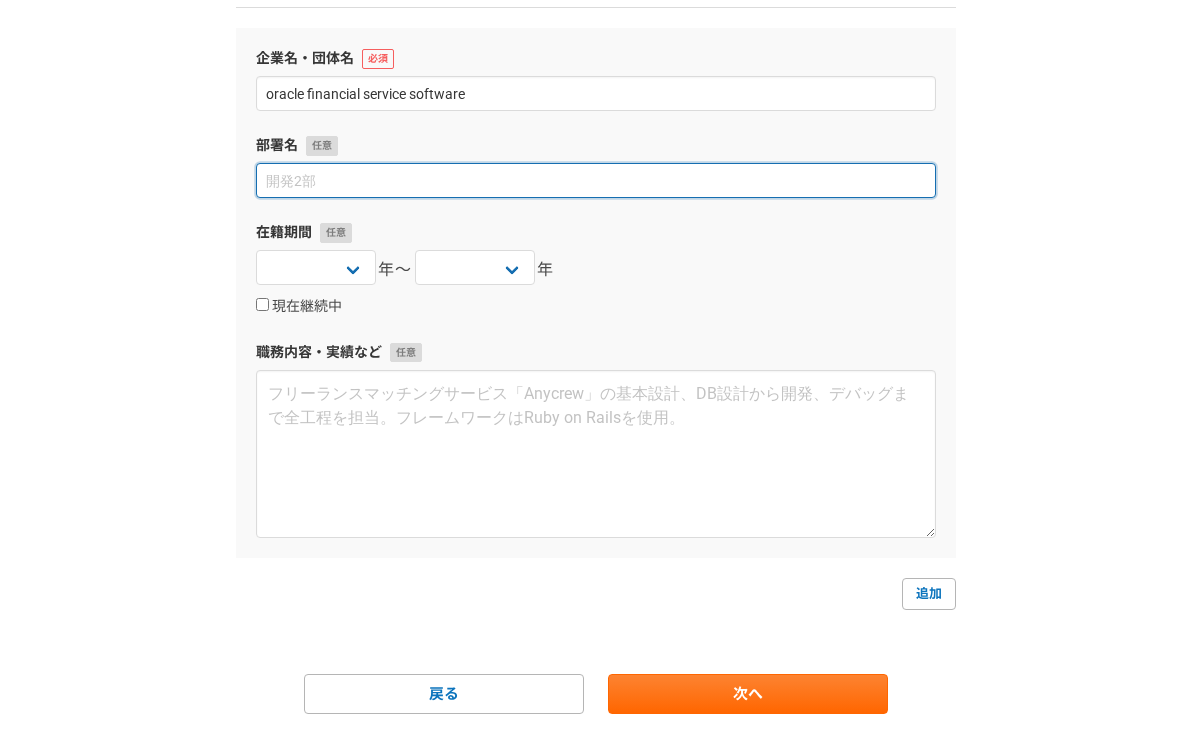 click at bounding box center [596, 180] 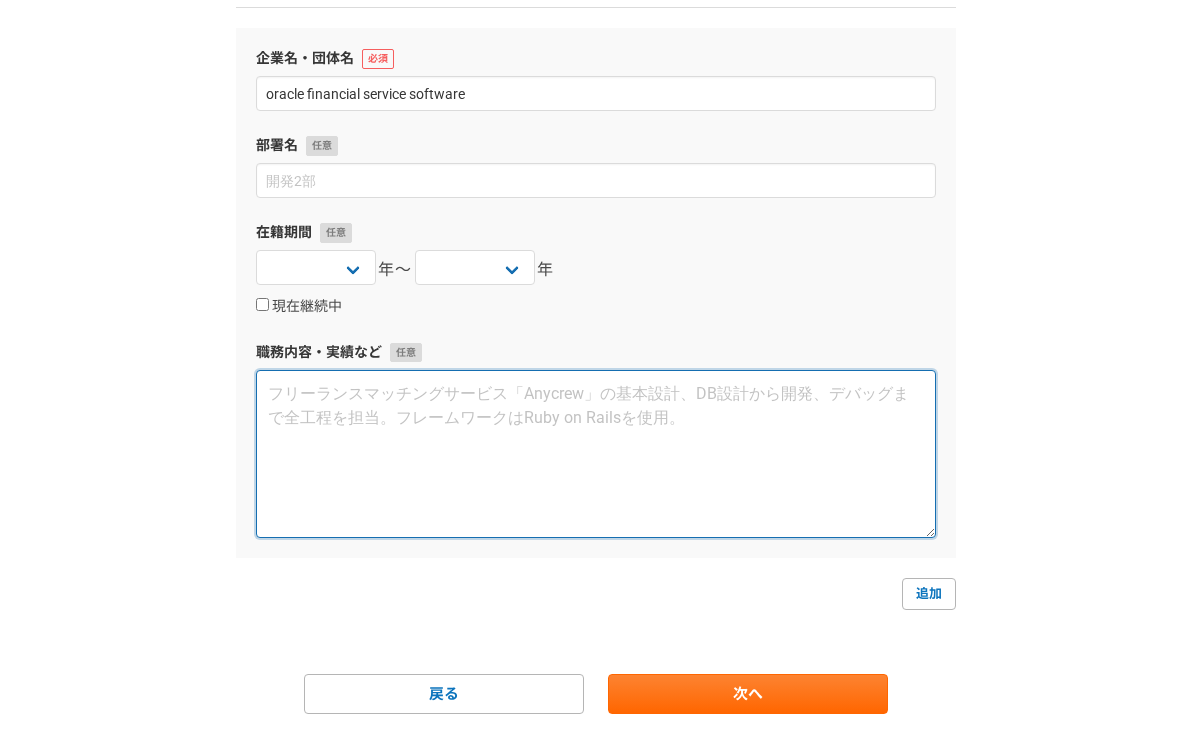 click at bounding box center [596, 454] 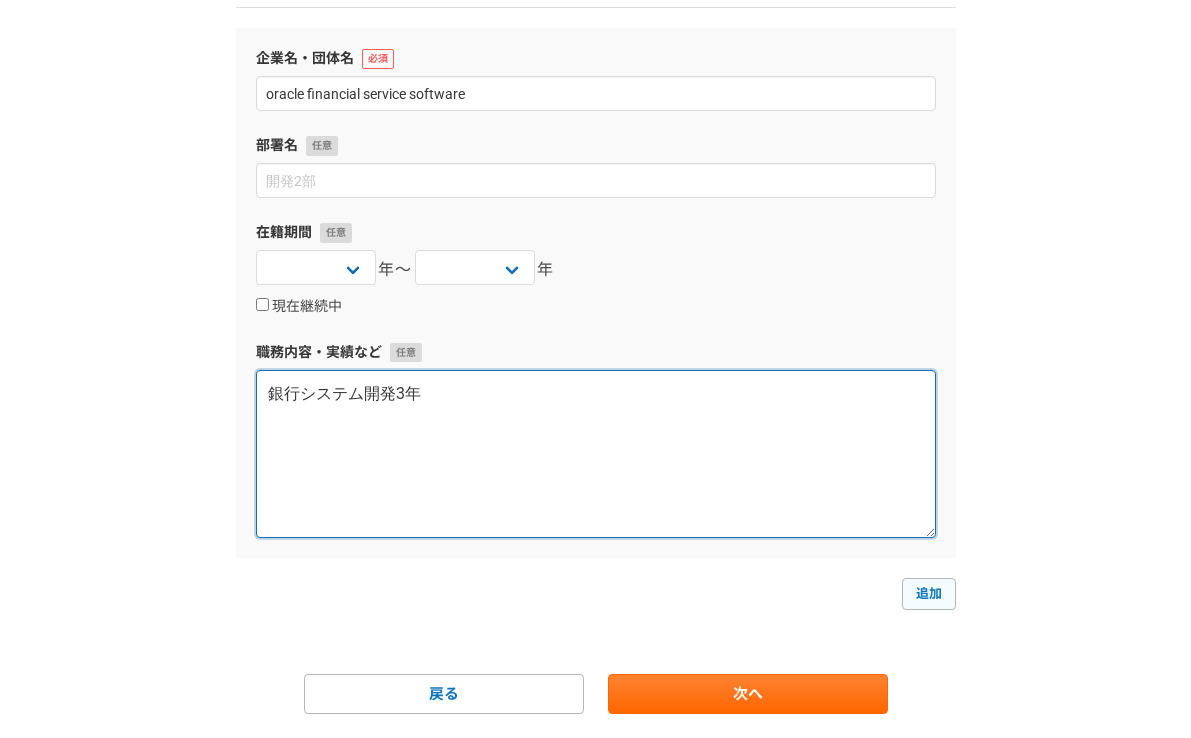 type on "銀行システム開発3年" 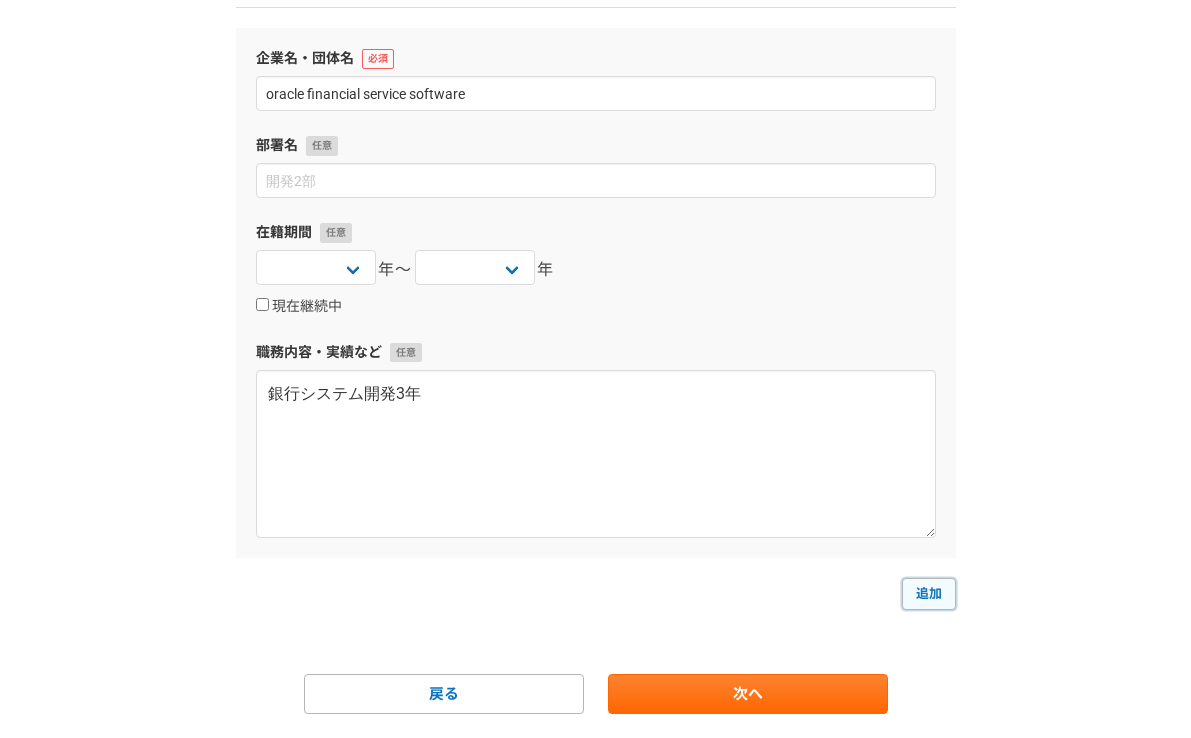 click on "追加" at bounding box center (929, 594) 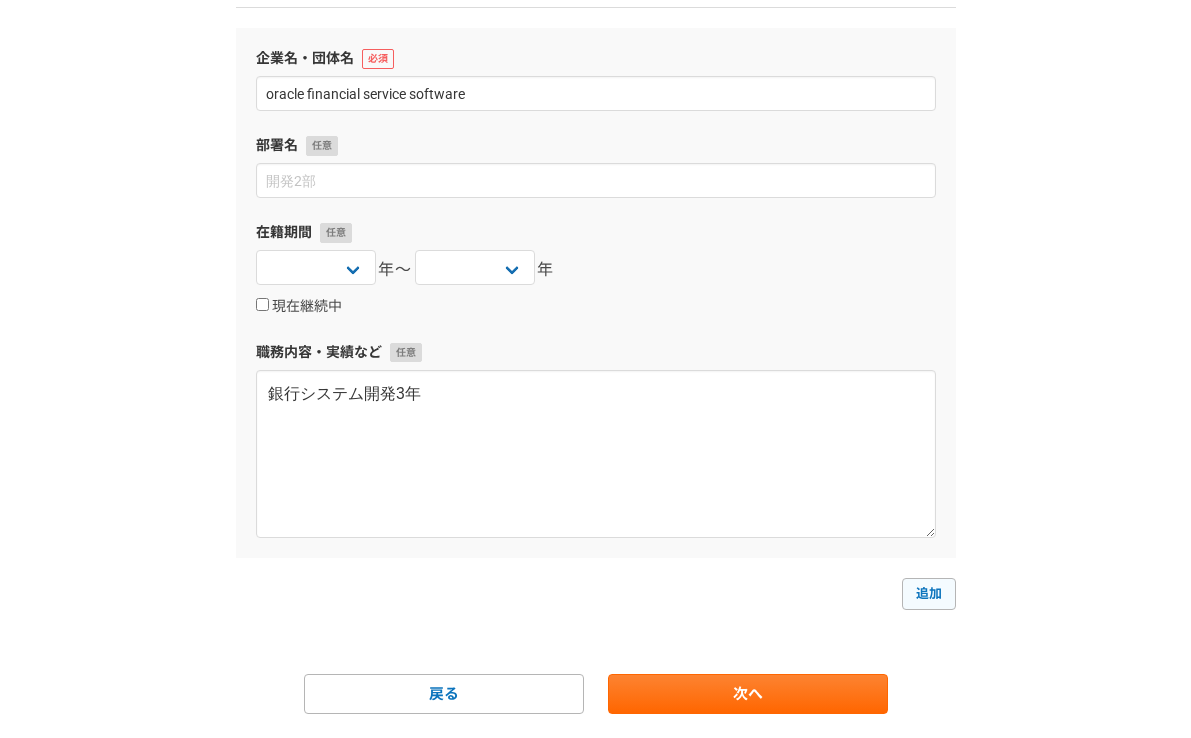 select 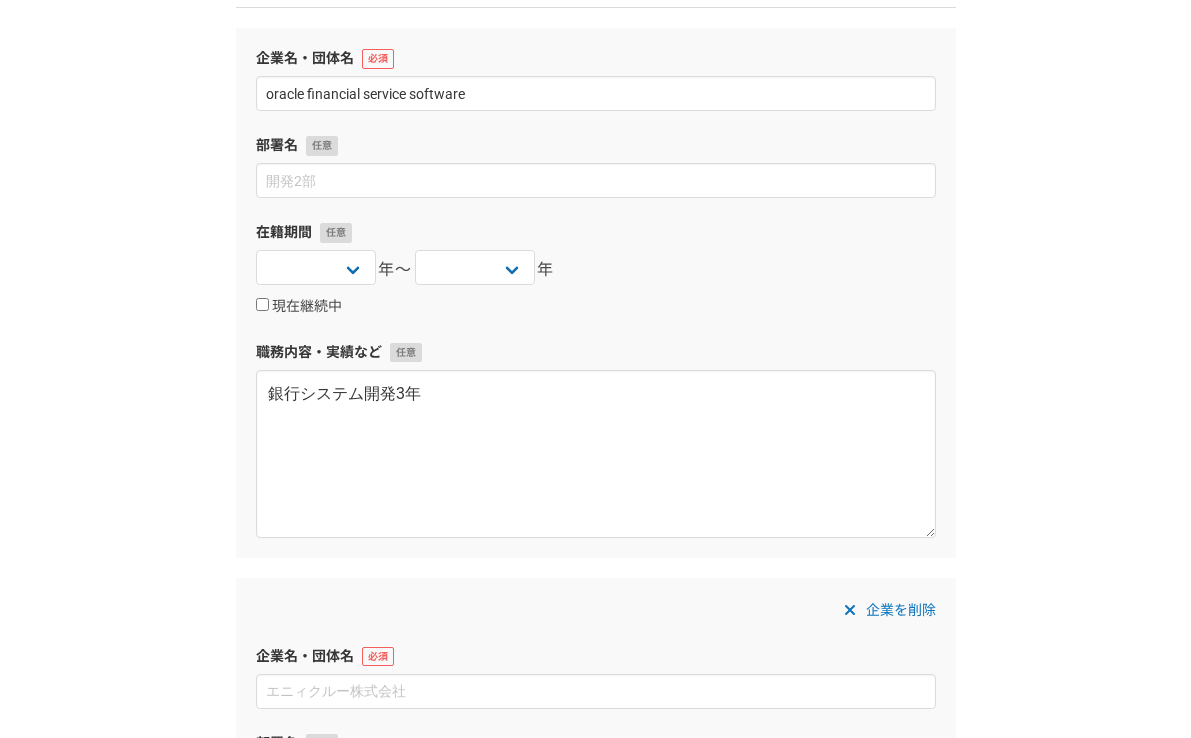 click on "1 2 3 4 5 6 職務経歴 企業名・団体名 oracle financial service software 部署名 在籍期間 2025 2024 2023 2022 2021 2020 2019 2018 2017 2016 2015 2014 2013 2012 2011 2010 2009 2008 2007 2006 2005 2004 2003 2002 2001 2000 1999 1998 1997 1996 1995 1994 1993 1992 1991 1990 1989 1988 1987 1986 1985 1984 1983 1982 1981 1980 1979 1978 1977 1976 年〜 2025 2024 2023 2022 2021 2020 2019 2018 2017 2016 2015 2014 2013 2012 2011 2010 2009 2008 2007 2006 2005 2004 2003 2002 2001 2000 1999 1998 1997 1996 1995 1994 1993 1992 1991 1990 1989 1988 1987 1986 1985 1984 1983 1982 1981 1980 1979 1978 1977 1976 年   現在継続中 職務内容・実績など 銀行システム開発3年 企業を削除 企業名・団体名 部署名 在籍期間 2025 2024 2023 2022 2021 2020 2019 2018 2017 2016 2015 2014 2013 2012 2011 2010 2009 2008 2007 2006 2005 2004 2003 2002 2001 2000 1999 1998 1997 1996 1995 1994 1993 1992 1991 1990 1989 1988 1987 1986 1985 1984 1983 1982 1981 1980 1979 1978 1977 1976 年〜 2025 2024 2023" at bounding box center [595, 636] 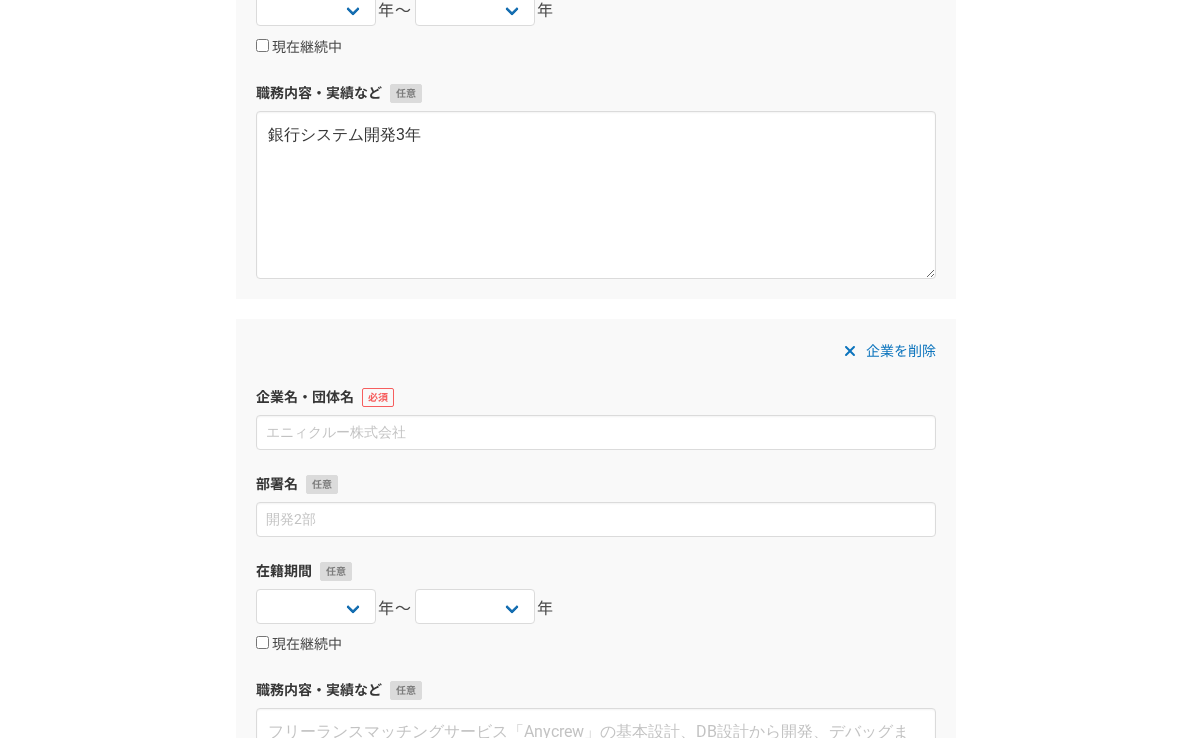 scroll, scrollTop: 449, scrollLeft: 0, axis: vertical 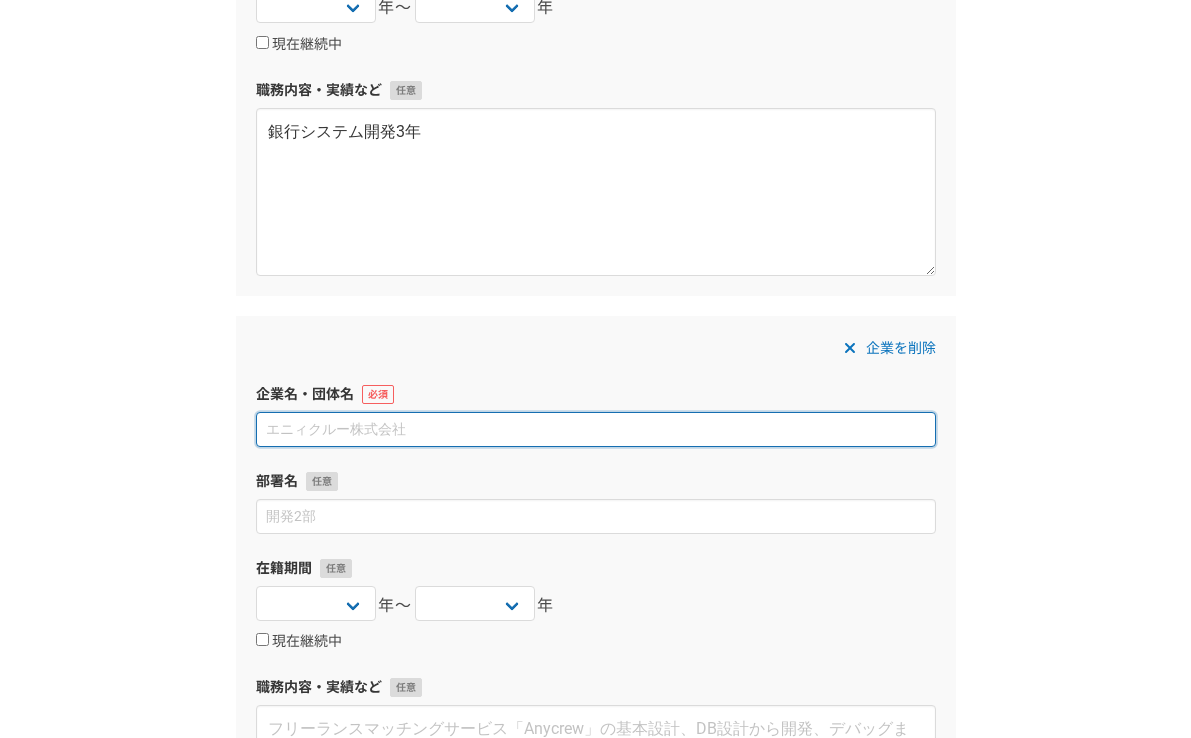 click at bounding box center (596, 429) 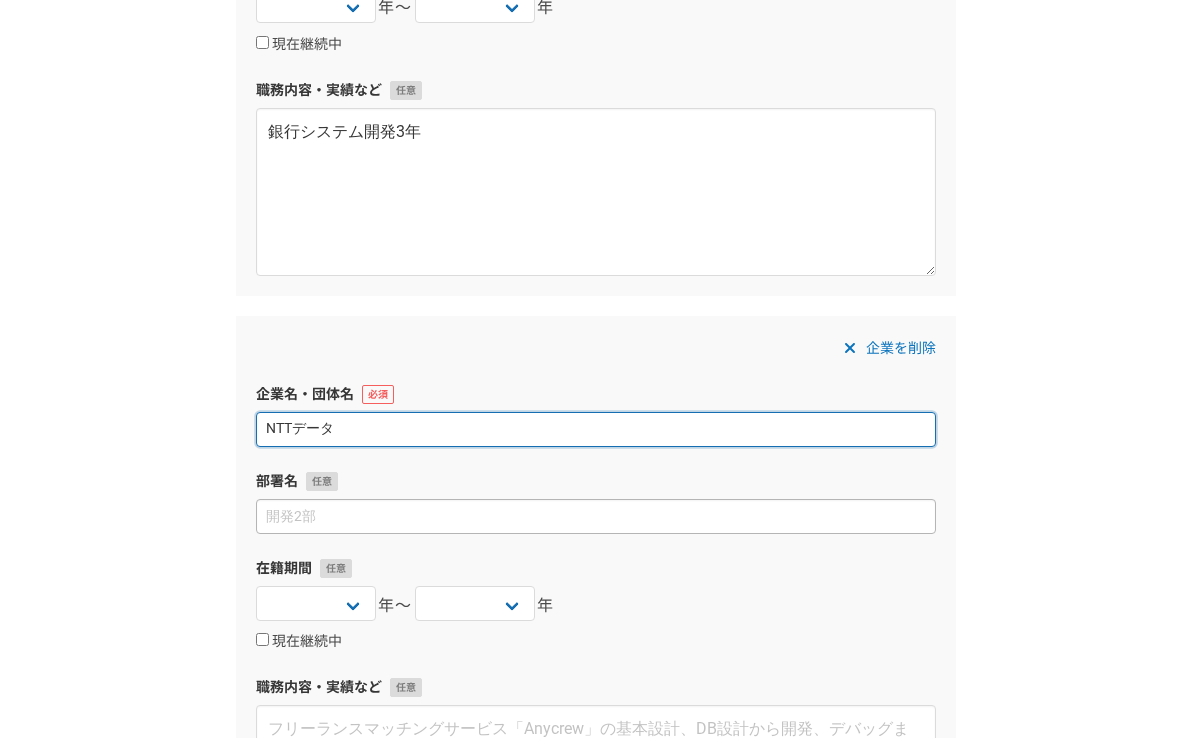 type on "NTTデータ" 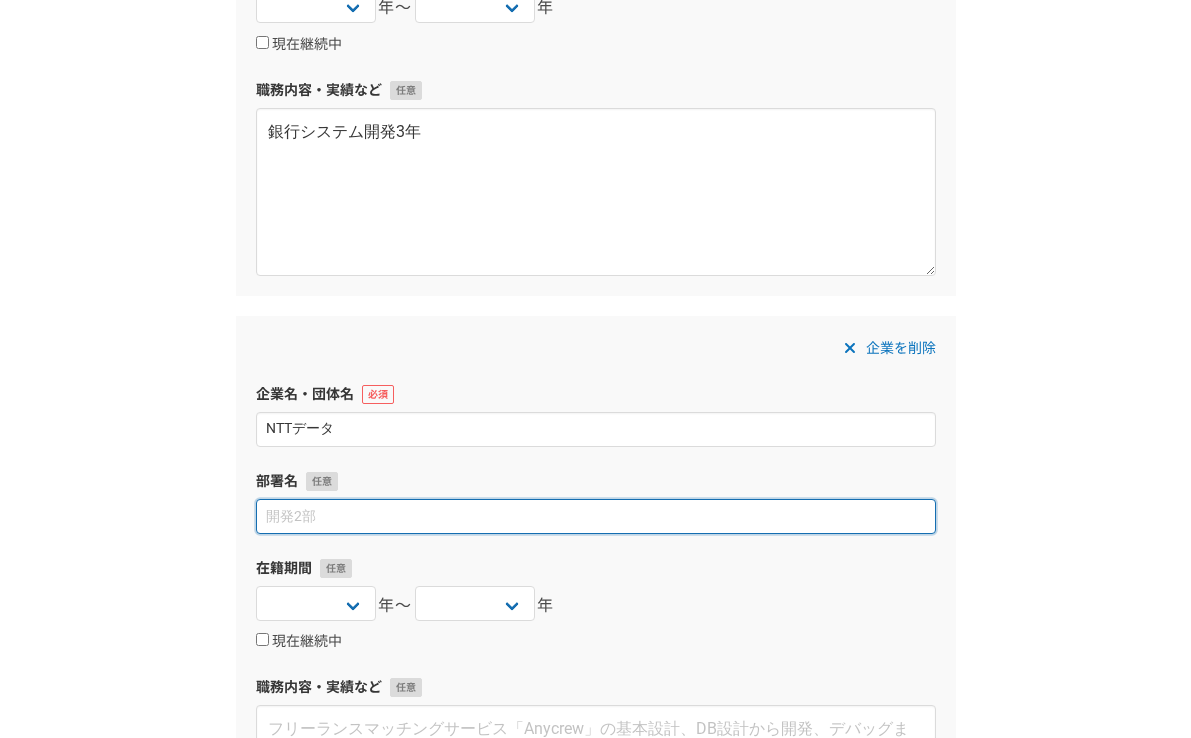 click at bounding box center [596, 516] 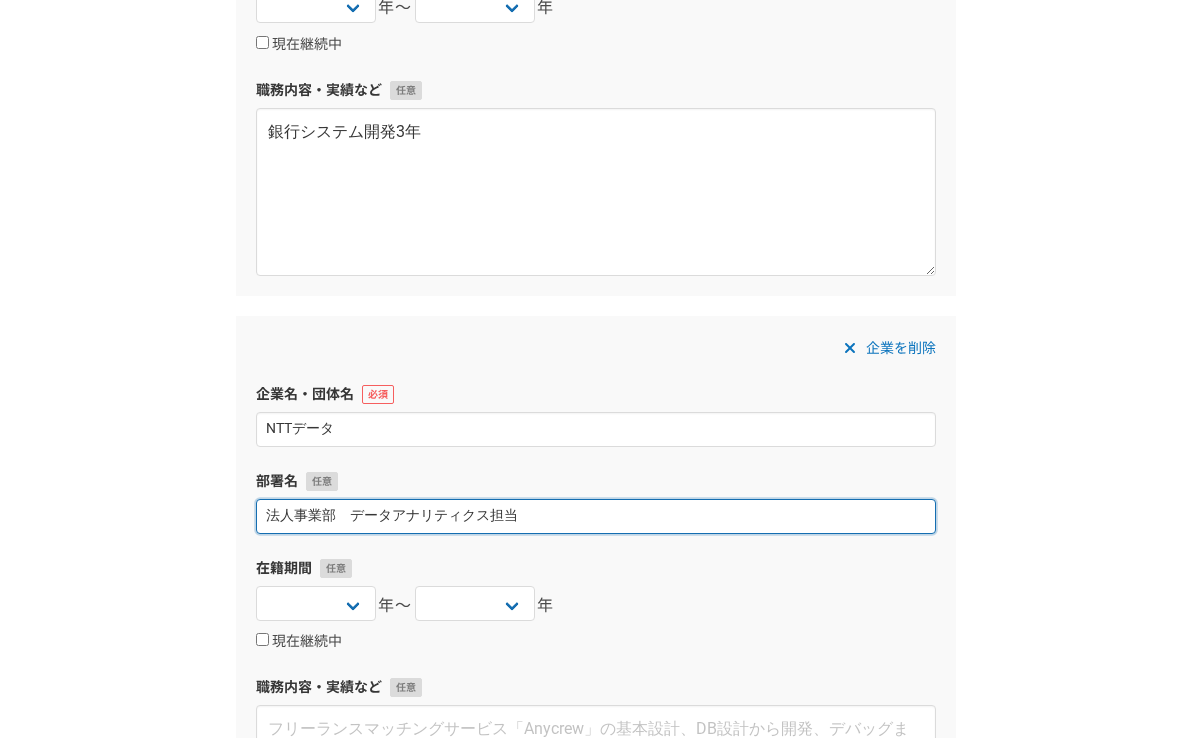 type on "法人事業部　データアナリティクス担当" 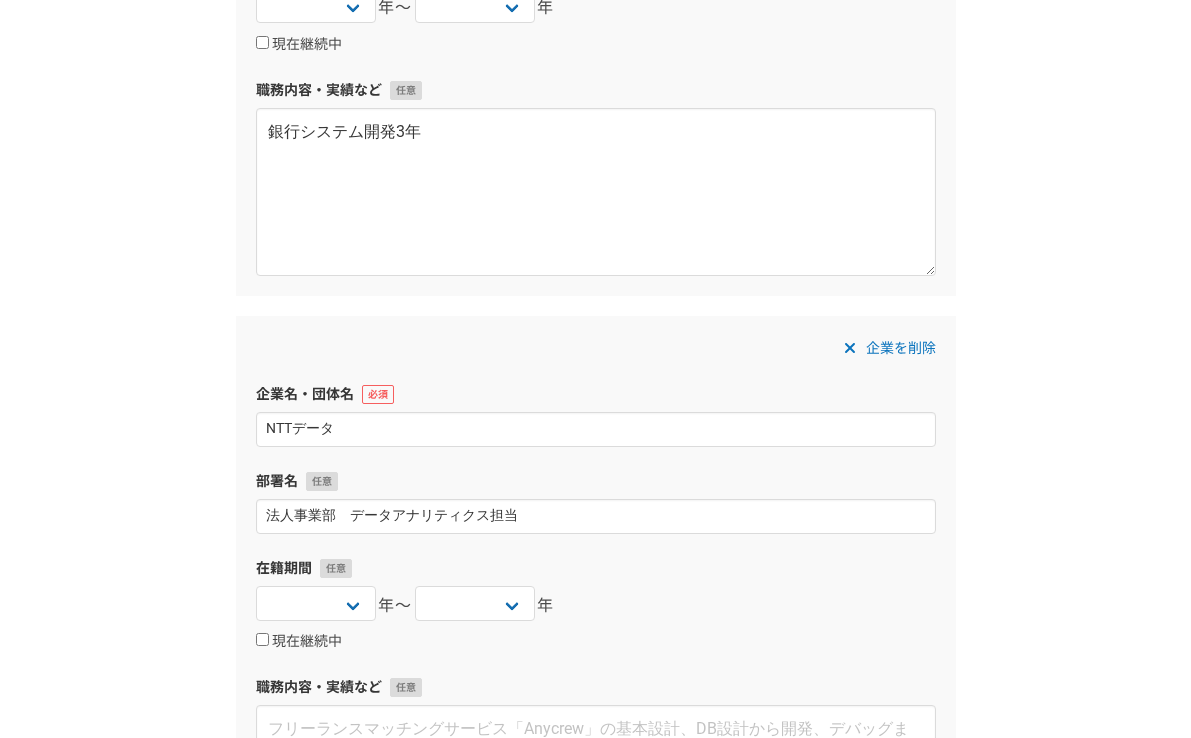 click on "1 2 3 4 5 6 職務経歴 企業名・団体名 oracle financial service software 部署名 在籍期間 2025 2024 2023 2022 2021 2020 2019 2018 2017 2016 2015 2014 2013 2012 2011 2010 2009 2008 2007 2006 2005 2004 2003 2002 2001 2000 1999 1998 1997 1996 1995 1994 1993 1992 1991 1990 1989 1988 1987 1986 1985 1984 1983 1982 1981 1980 1979 1978 1977 1976 年〜 2025 2024 2023 2022 2021 2020 2019 2018 2017 2016 2015 2014 2013 2012 2011 2010 2009 2008 2007 2006 2005 2004 2003 2002 2001 2000 1999 1998 1997 1996 1995 1994 1993 1992 1991 1990 1989 1988 1987 1986 1985 1984 1983 1982 1981 1980 1979 1978 1977 1976 年   現在継続中 職務内容・実績など 銀行システム開発3年 企業を削除 企業名・団体名 NTTデータ 部署名 法人事業部　データアナリティクス担当 在籍期間 2025 2024 2023 2022 2021 2020 2019 2018 2017 2016 2015 2014 2013 2012 2011 2010 2009 2008 2007 2006 2005 2004 2003 2002 2001 2000 1999 1998 1997 1996 1995 1994 1993 1992 1991 1990 1989 1988 1987 1986 1985" at bounding box center (595, 374) 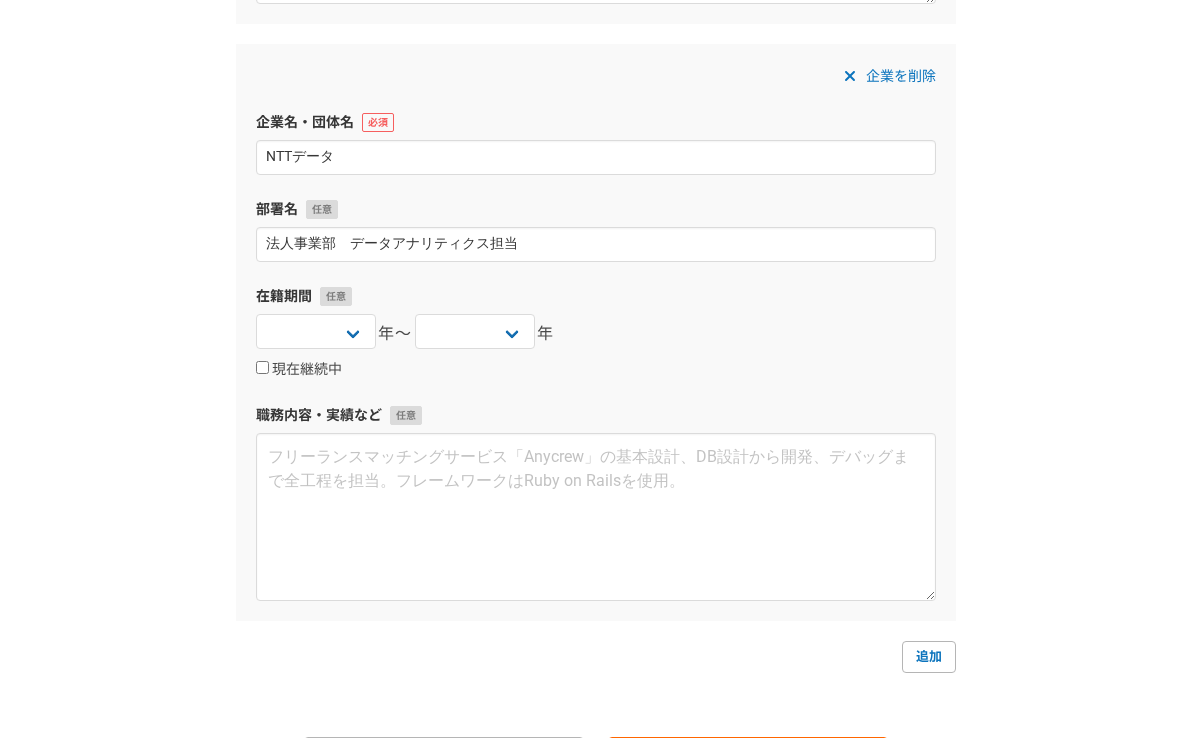 scroll, scrollTop: 729, scrollLeft: 0, axis: vertical 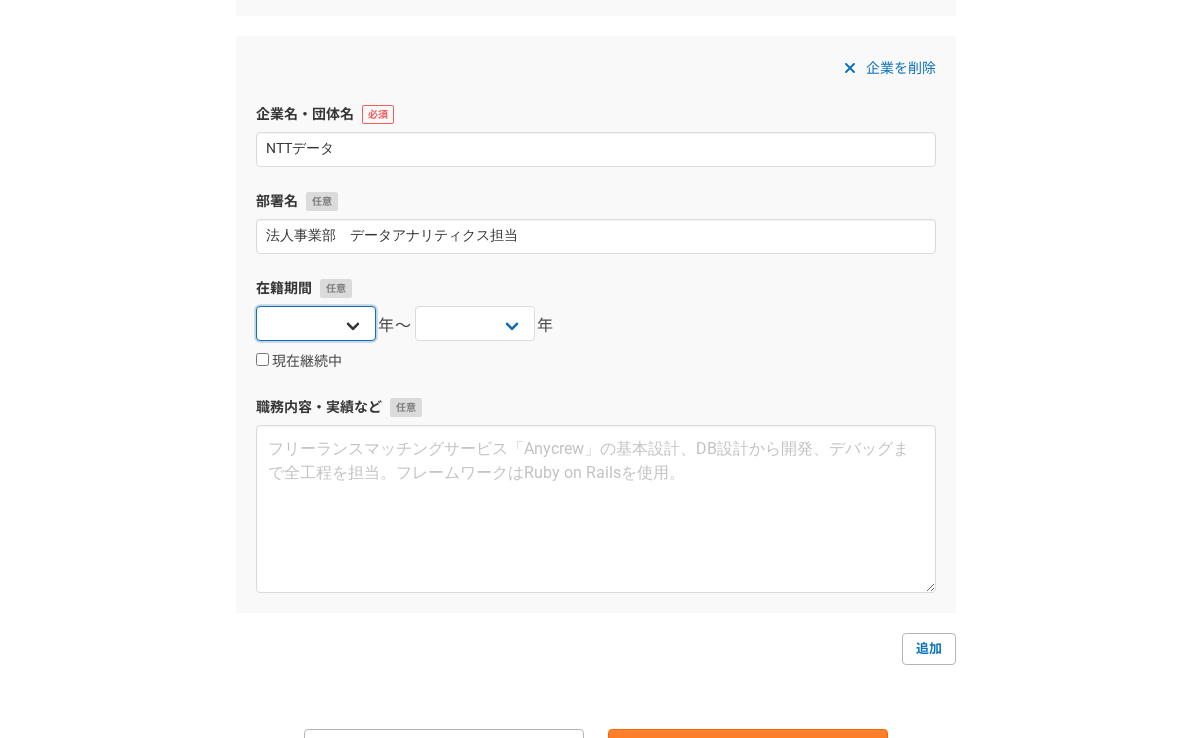 select on "2020" 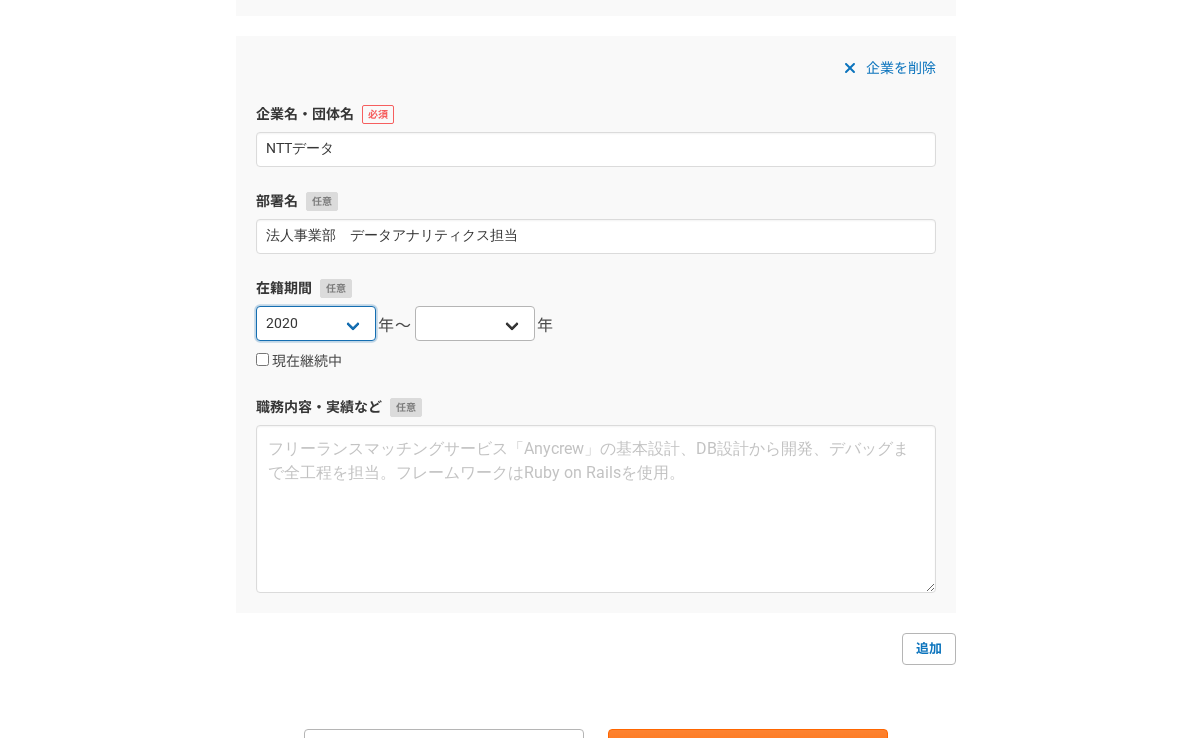 drag, startPoint x: 339, startPoint y: 311, endPoint x: 458, endPoint y: 340, distance: 122.48265 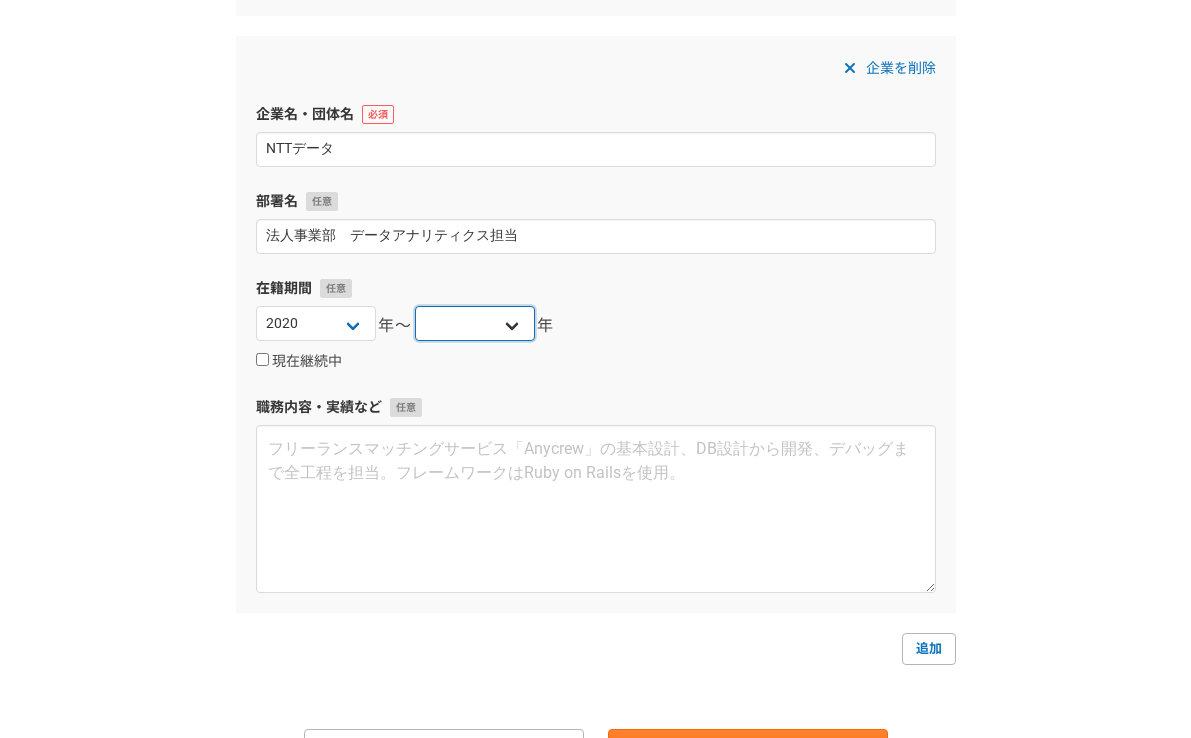 select on "2024" 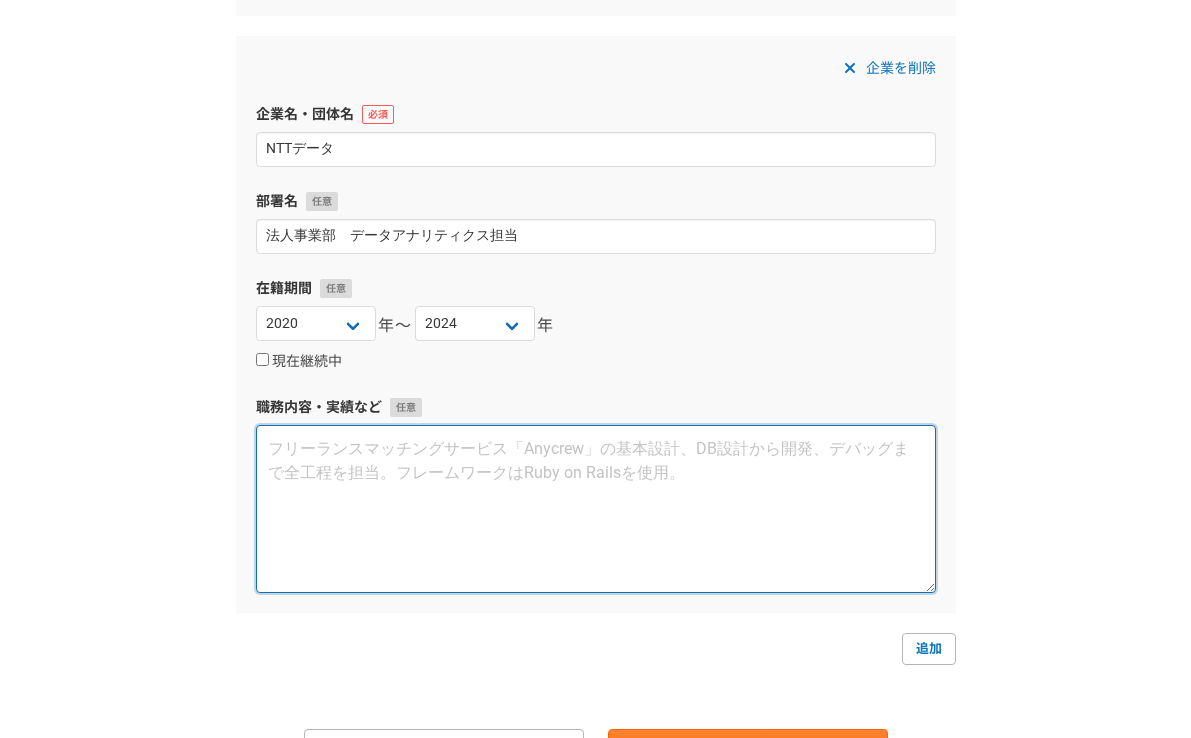 click at bounding box center (596, 509) 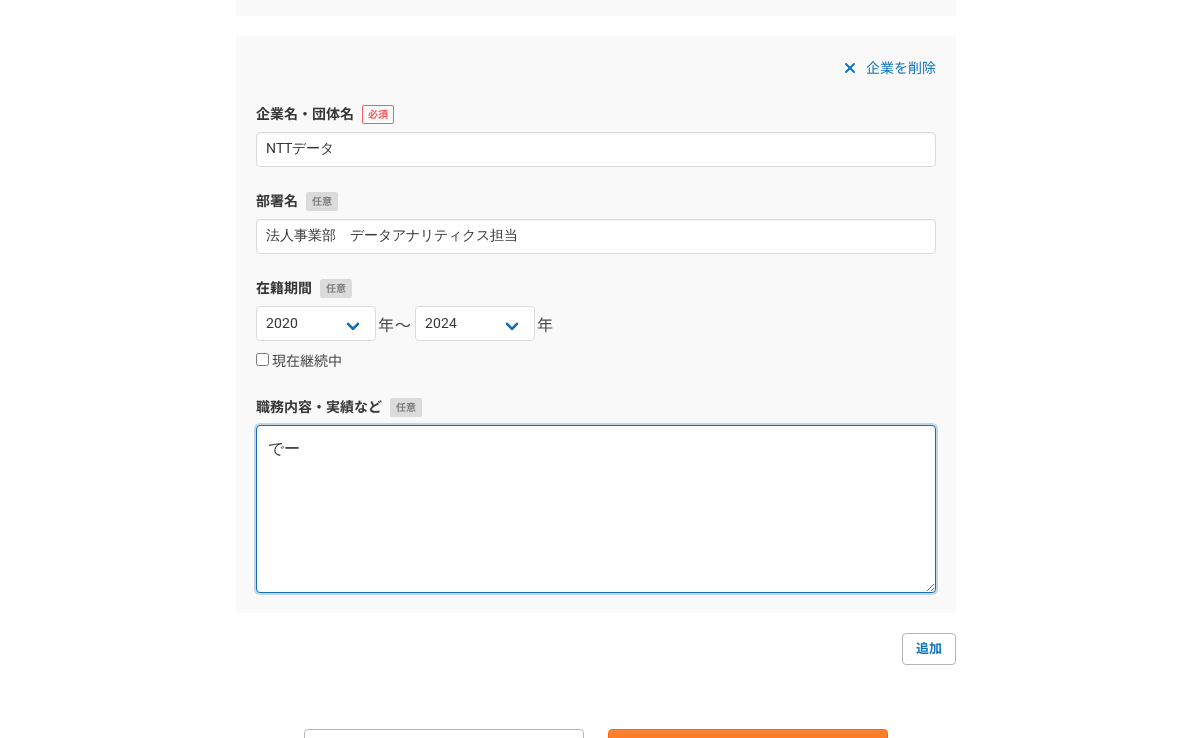 type on "で" 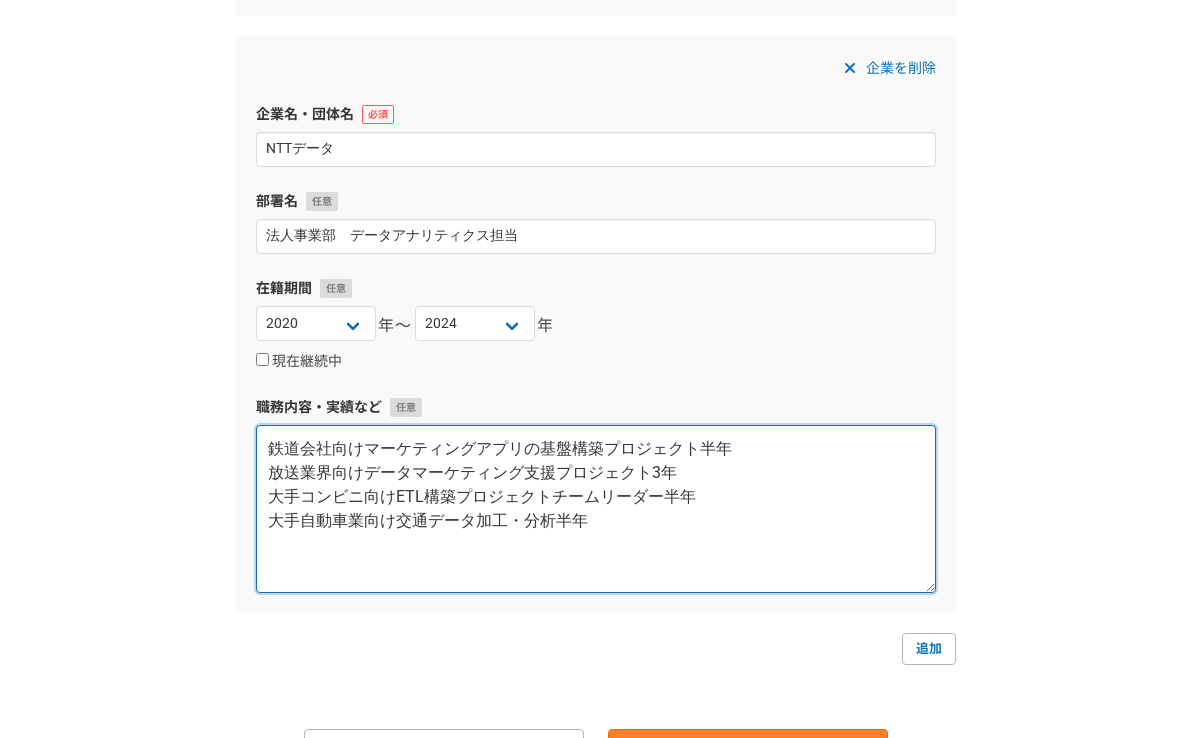 type on "鉄道会社向けマーケティングアプリの基盤構築プロジェクト半年
放送業界向けデータマーケティング支援プロジェクト3年
大手コンビニ向けETL構築プロジェクトチームリーダー半年
大手自動車業向け交通データ加工・分析半年" 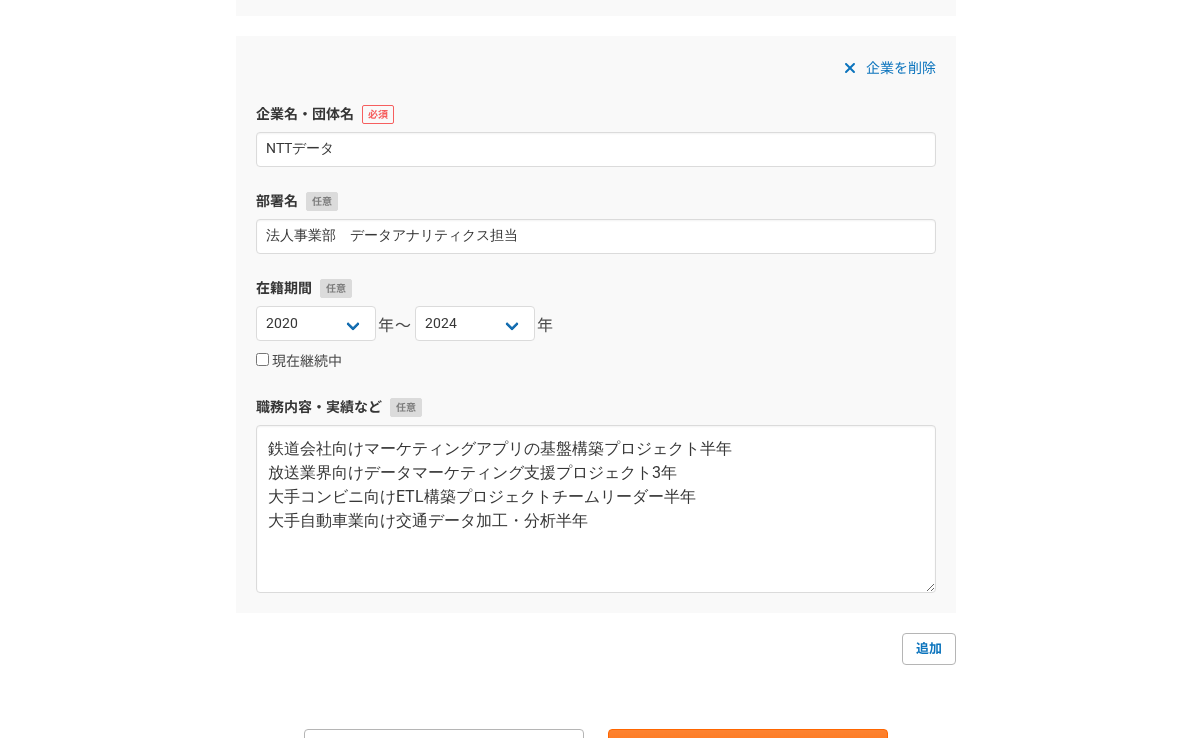 click on "追加" at bounding box center [596, 649] 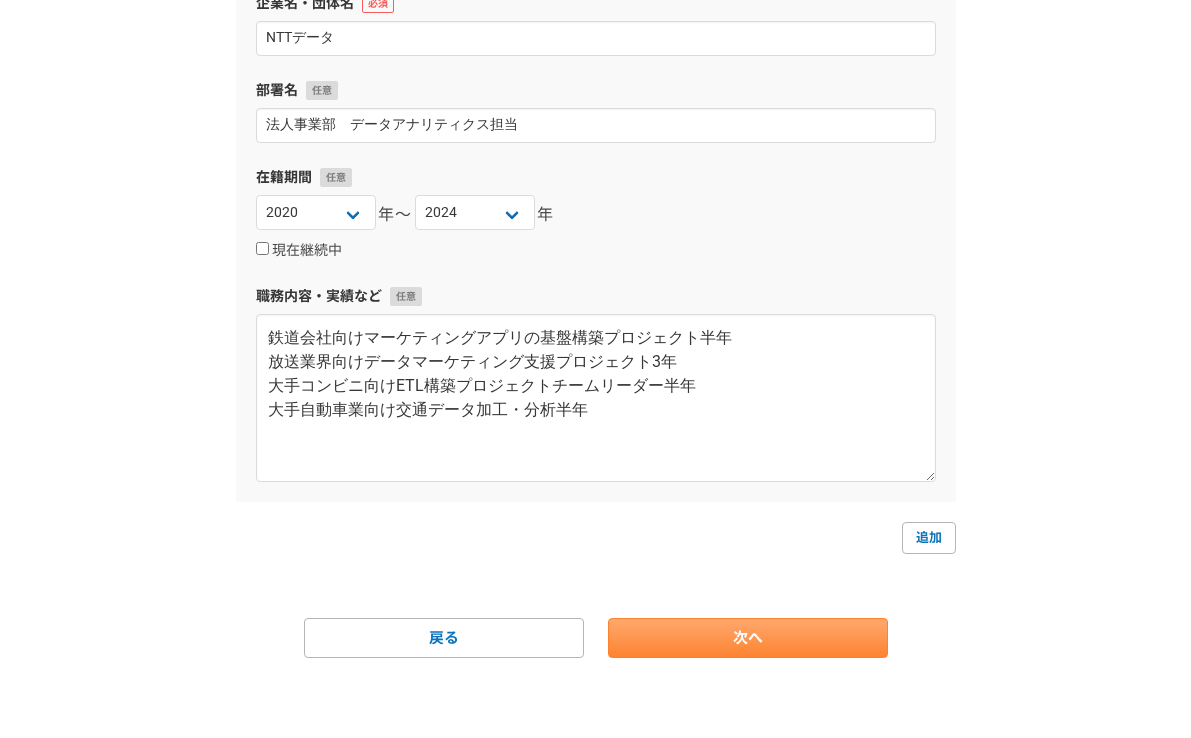 scroll, scrollTop: 840, scrollLeft: 0, axis: vertical 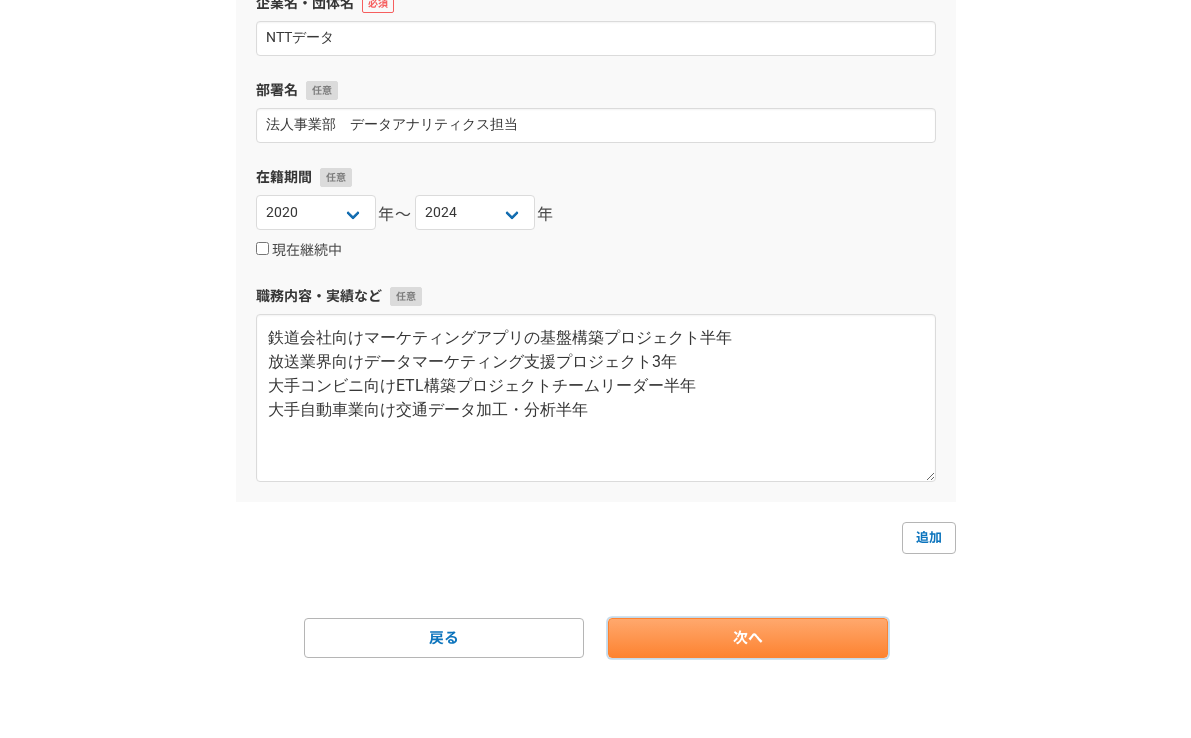 click on "次へ" at bounding box center [748, 638] 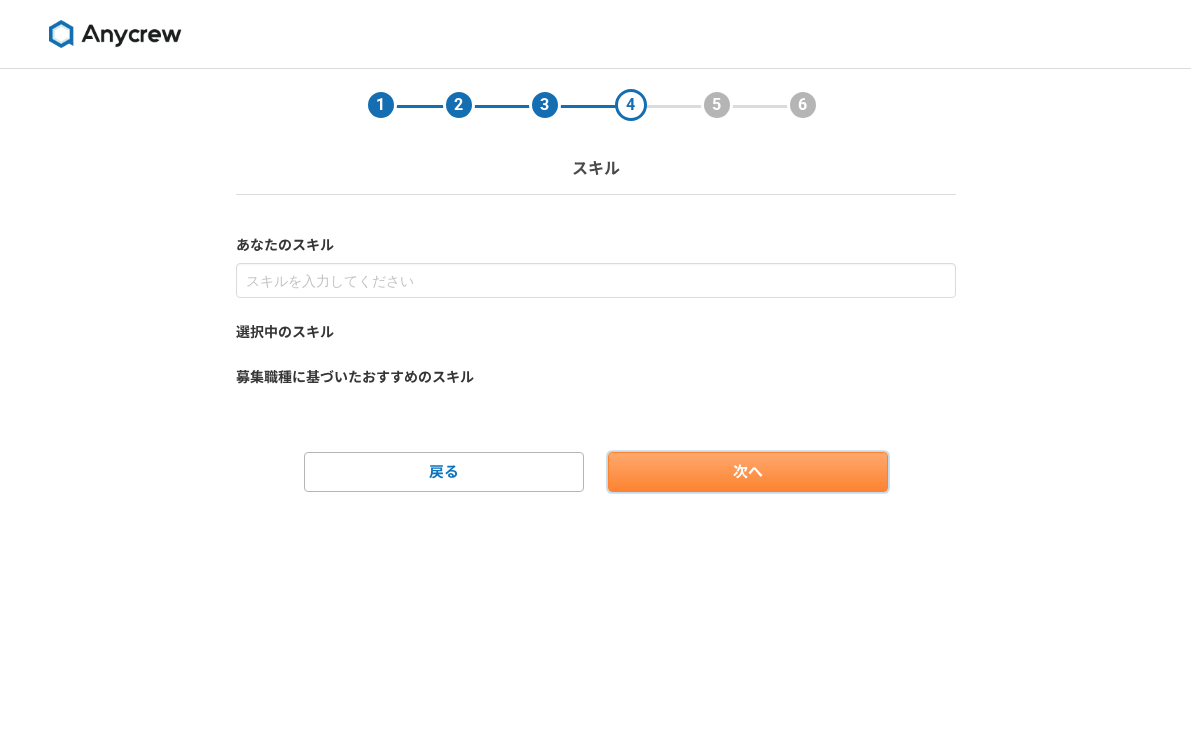 scroll, scrollTop: 0, scrollLeft: 0, axis: both 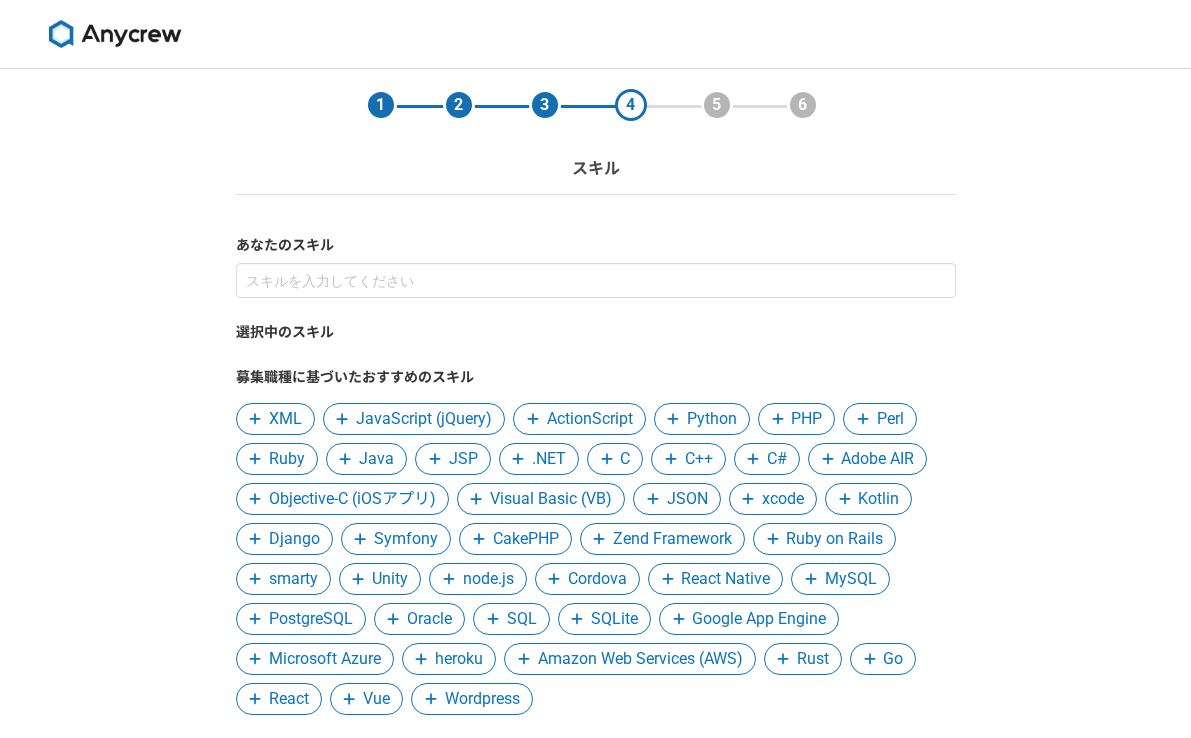 click on "1 2 3 4 5 6 スキル あなたのスキル 選択中のスキル 募集職種に基づいたおすすめのスキル XML JavaScript (jQuery) ActionScript Python PHP Perl Ruby Java JSP .NET C C++ C# Adobe AIR Objective-C (iOSアプリ) Visual Basic (VB) JSON xcode Kotlin Django Symfony CakePHP Zend Framework Ruby on Rails smarty Unity node.js Cordova React Native MySQL PostgreSQL Oracle SQL SQLite Google App Engine Microsoft Azure heroku Amazon Web Services (AWS) Rust Go React Vue Wordpress 戻る 次へ" at bounding box center (595, 484) 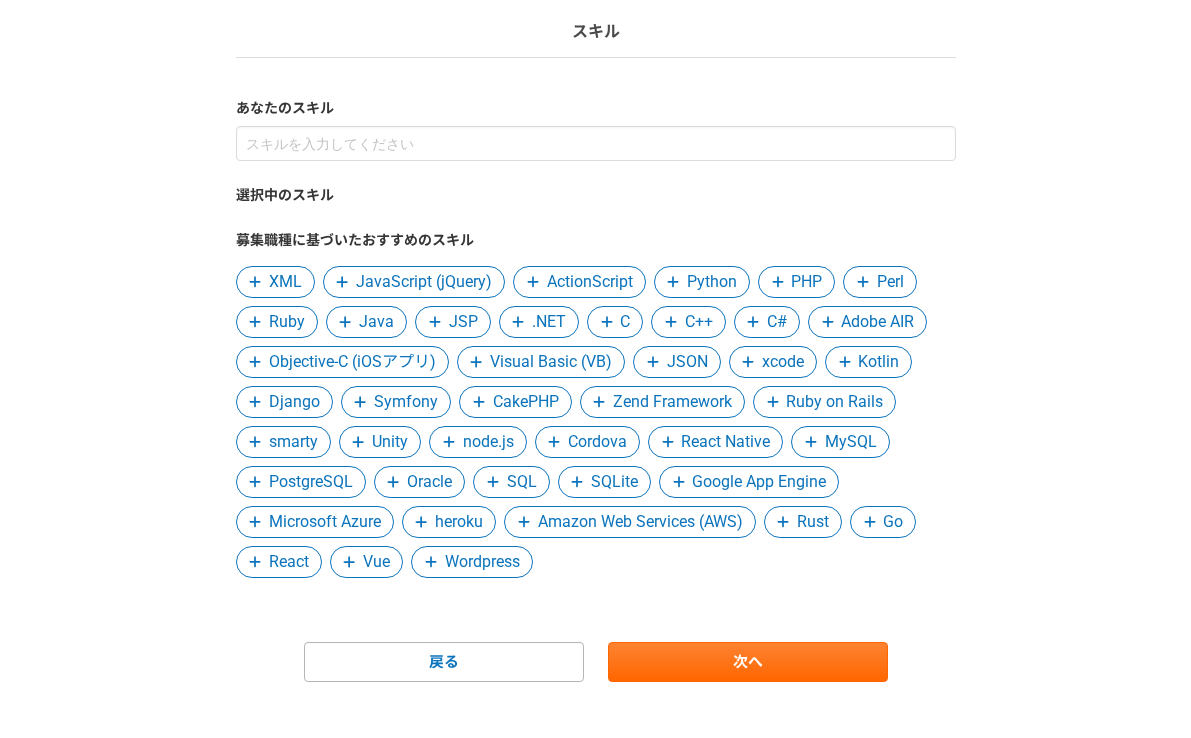 scroll, scrollTop: 165, scrollLeft: 0, axis: vertical 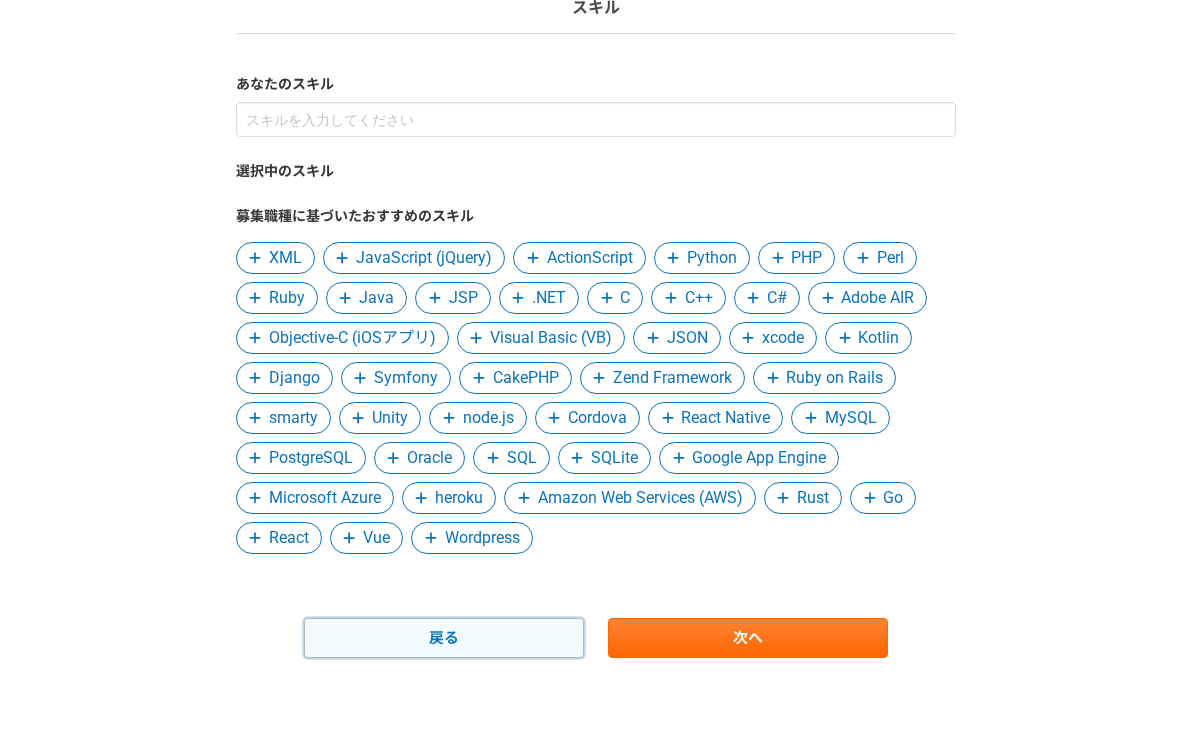 click on "戻る" at bounding box center [444, 638] 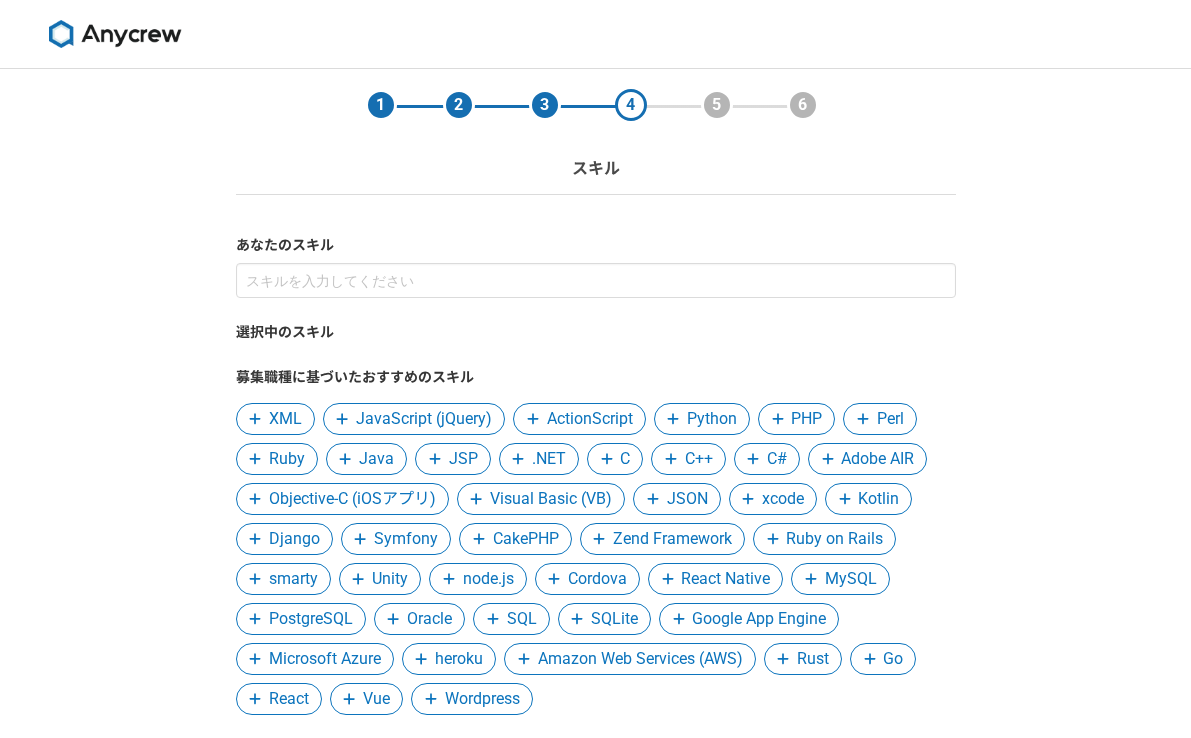 select 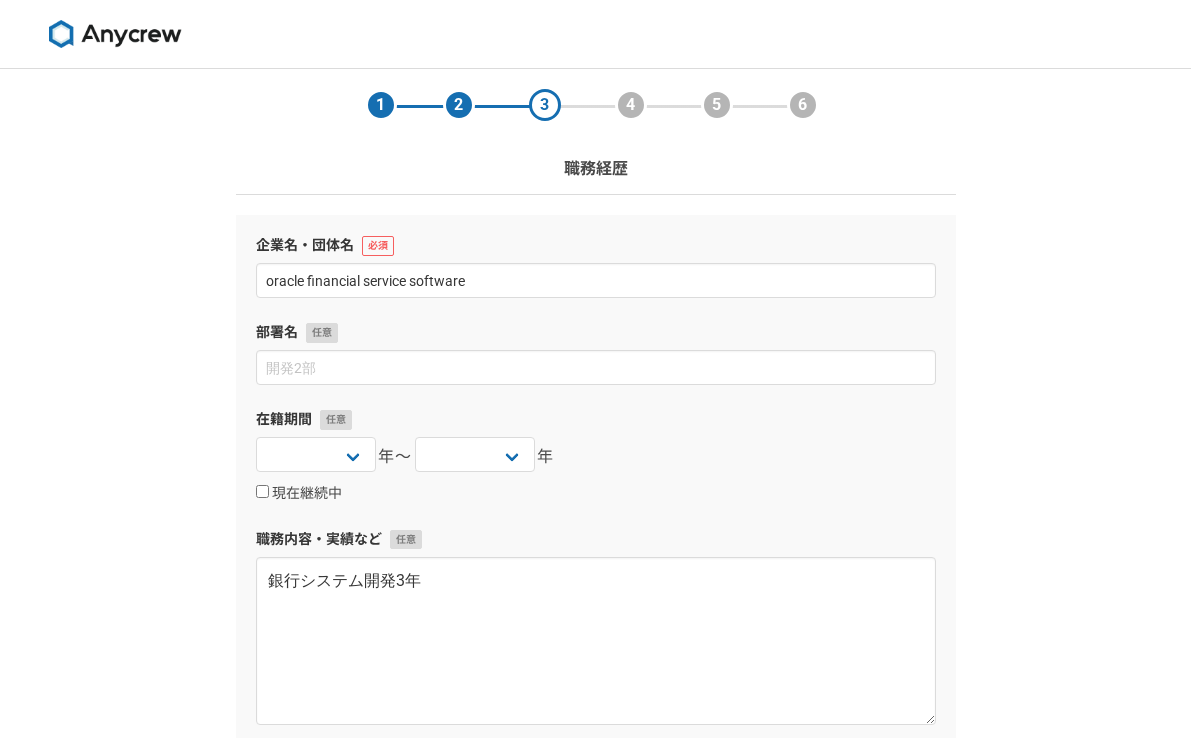 click on "1 2 3 4 5 6 職務経歴 企業名・団体名 oracle financial service software 部署名 在籍期間 2025 2024 2023 2022 2021 2020 2019 2018 2017 2016 2015 2014 2013 2012 2011 2010 2009 2008 2007 2006 2005 2004 2003 2002 2001 2000 1999 1998 1997 1996 1995 1994 1993 1992 1991 1990 1989 1988 1987 1986 1985 1984 1983 1982 1981 1980 1979 1978 1977 1976 年〜 2025 2024 2023 2022 2021 2020 2019 2018 2017 2016 2015 2014 2013 2012 2011 2010 2009 2008 2007 2006 2005 2004 2003 2002 2001 2000 1999 1998 1997 1996 1995 1994 1993 1992 1991 1990 1989 1988 1987 1986 1985 1984 1983 1982 1981 1980 1979 1978 1977 1976 年   現在継続中 職務内容・実績など 銀行システム開発3年 企業を削除 企業名・団体名 NTTデータ 部署名 法人事業部　データアナリティクス担当 在籍期間 2025 2024 2023 2022 2021 2020 2019 2018 2017 2016 2015 2014 2013 2012 2011 2010 2009 2008 2007 2006 2005 2004 2003 2002 2001 2000 1999 1998 1997 1996 1995 1994 1993 1992 1991 1990 1989 1988 1987 1986 1985" at bounding box center (595, 823) 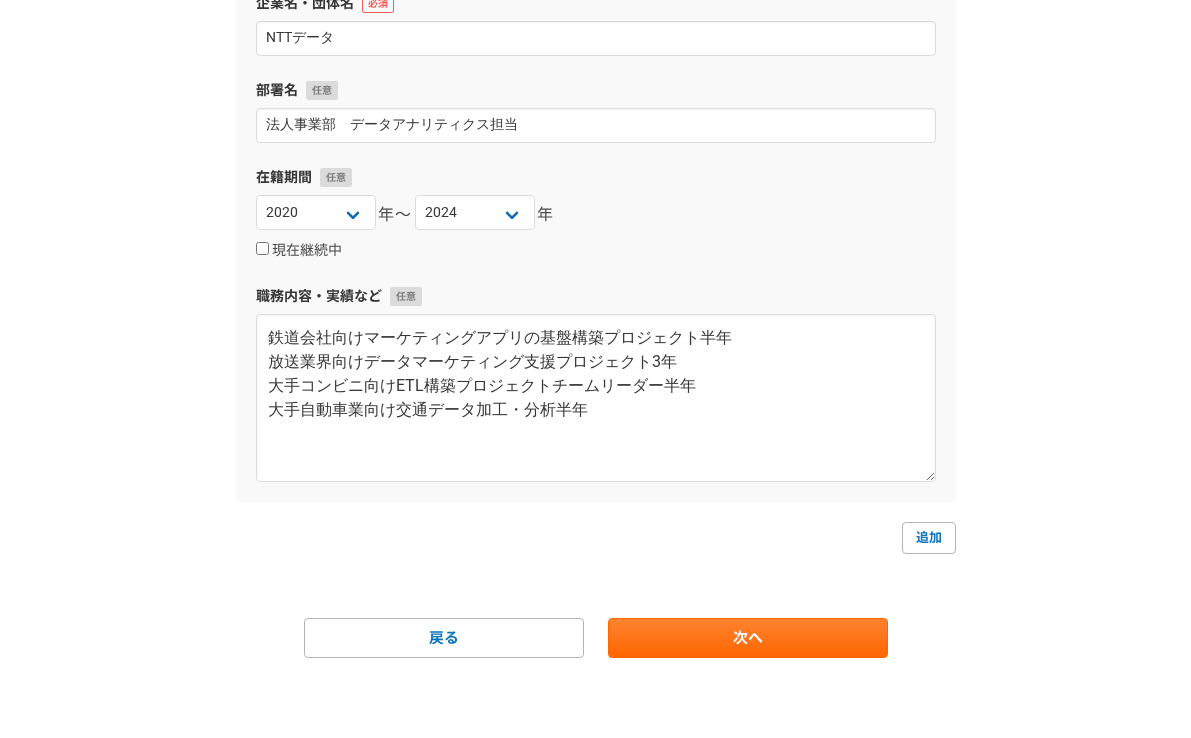 scroll, scrollTop: 840, scrollLeft: 0, axis: vertical 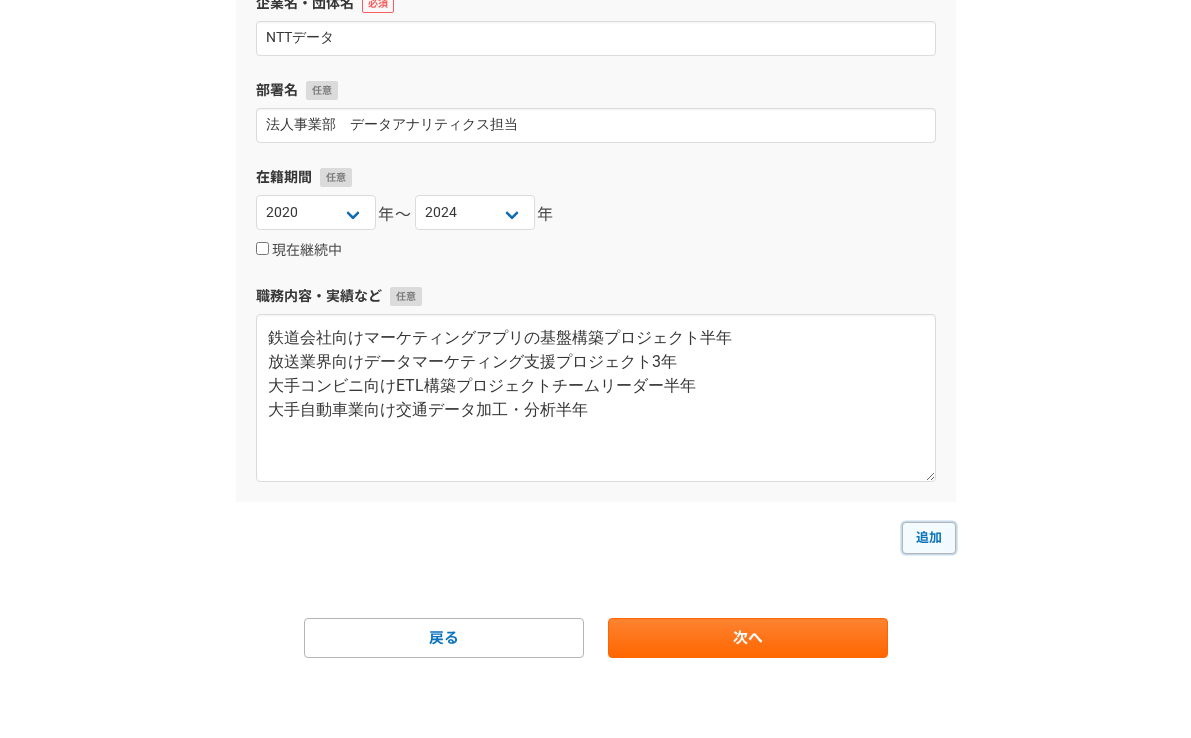 click on "追加" at bounding box center [929, 538] 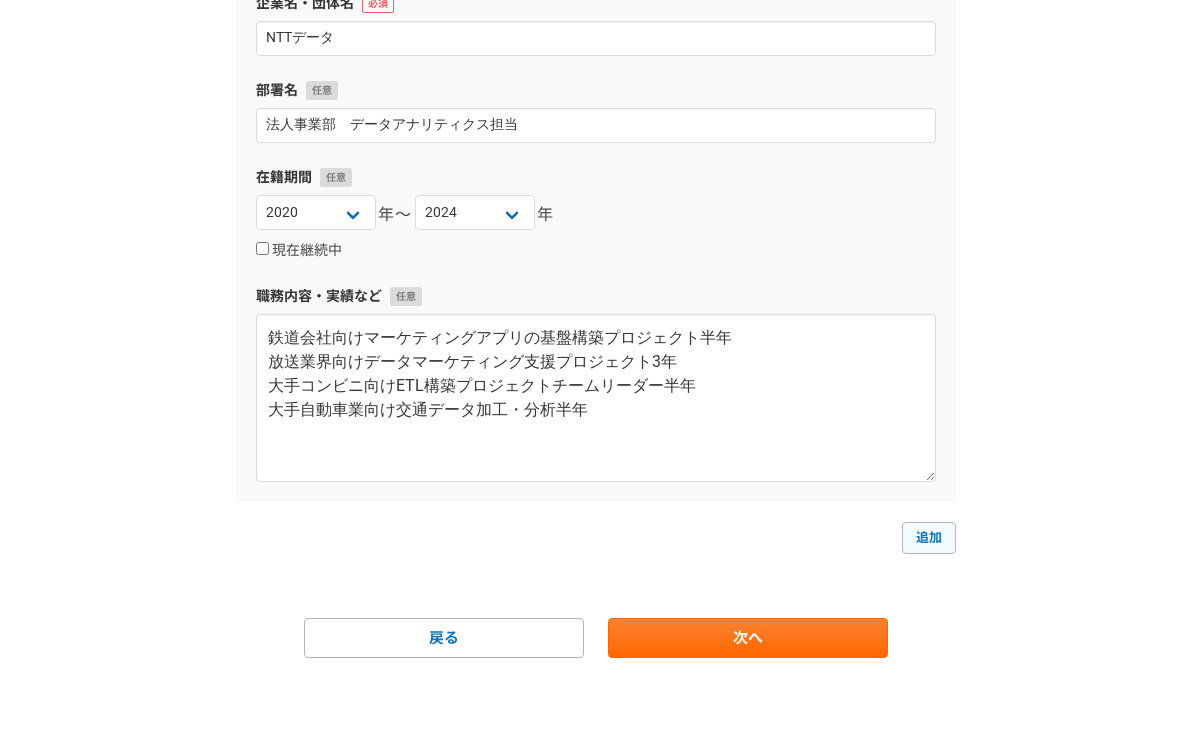 select 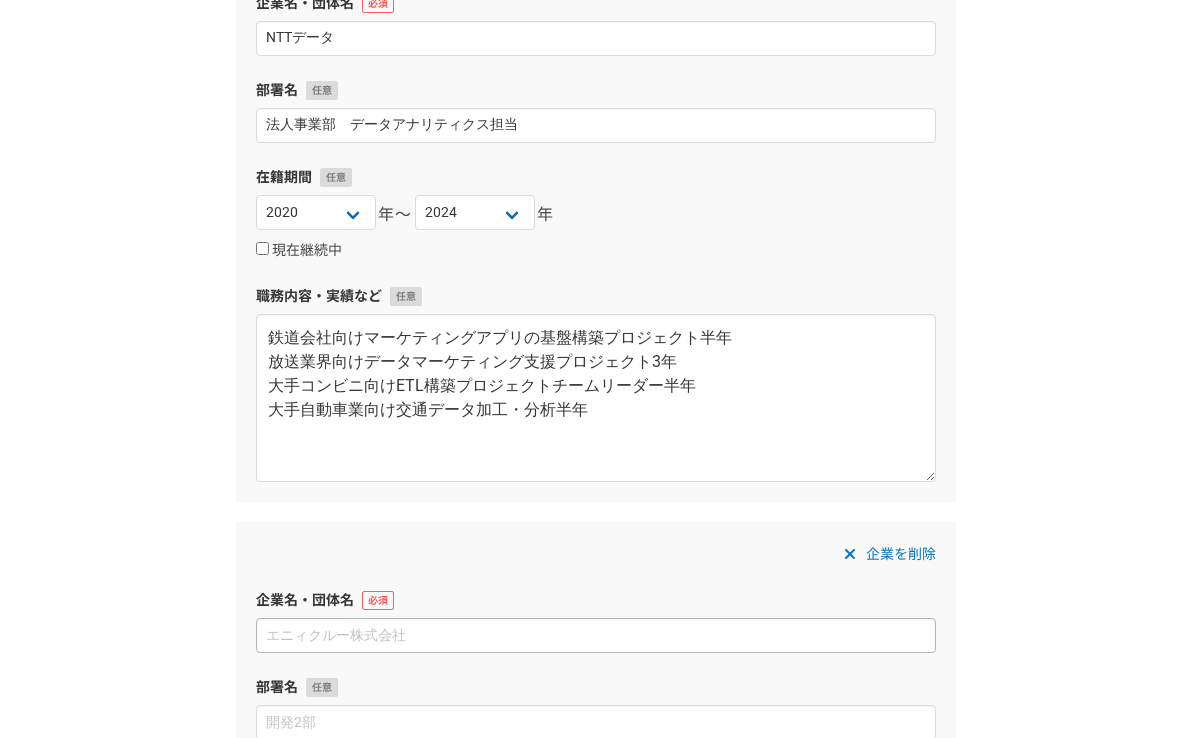 click at bounding box center (596, 635) 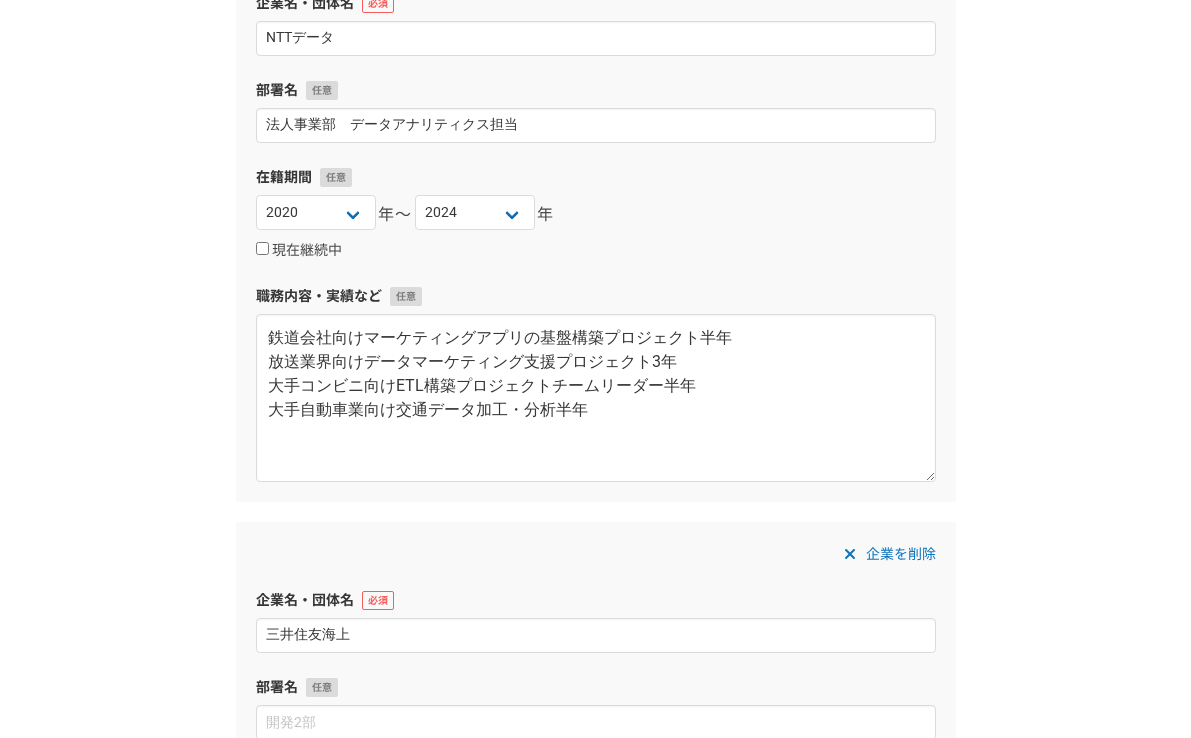 type on "三井住友海上" 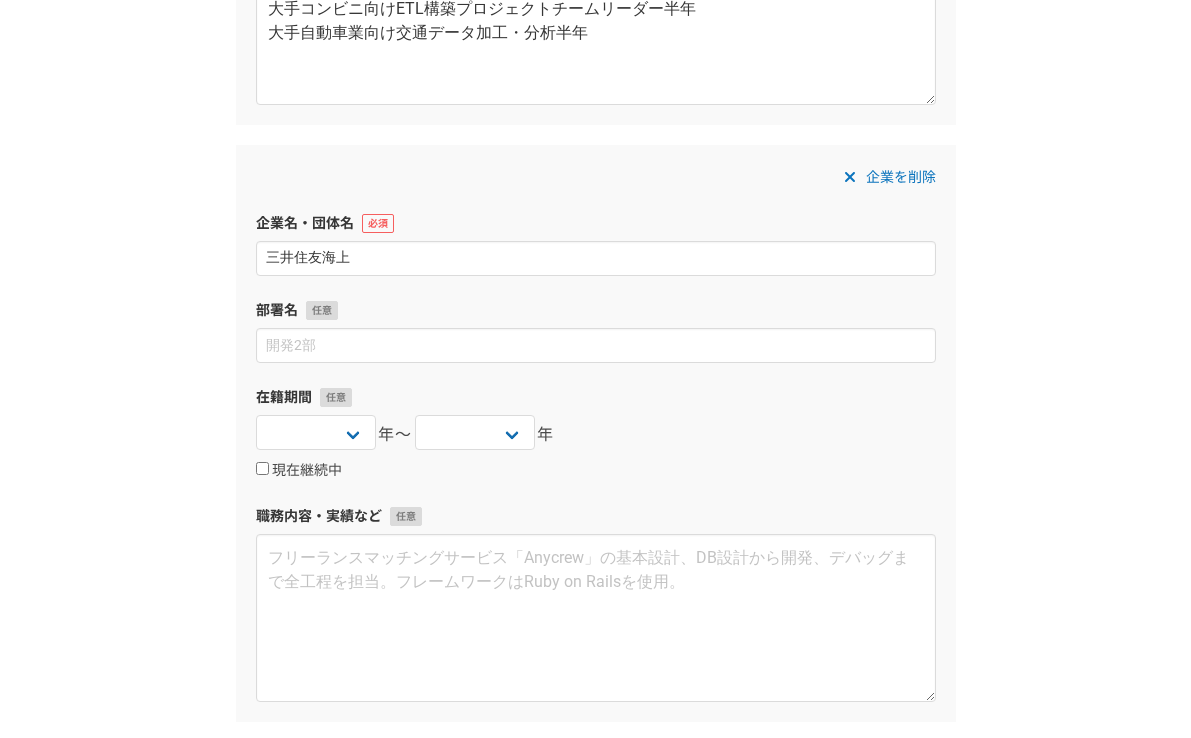 scroll, scrollTop: 1223, scrollLeft: 0, axis: vertical 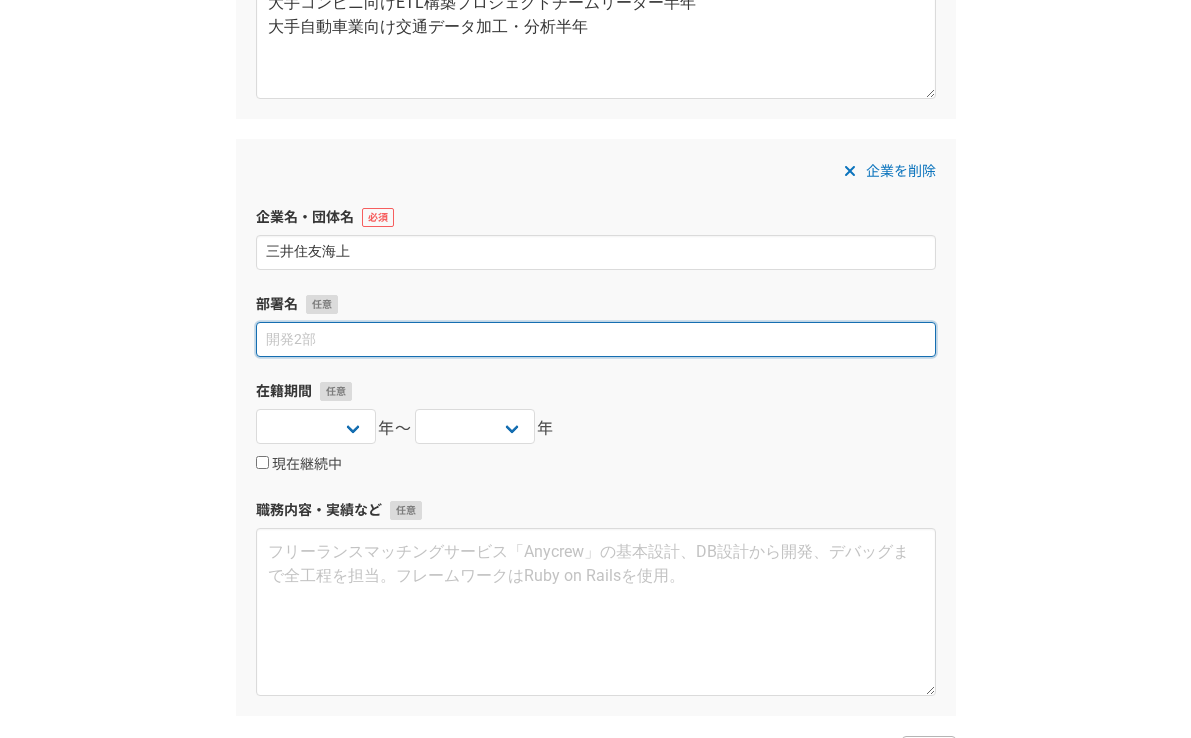 click at bounding box center [596, 339] 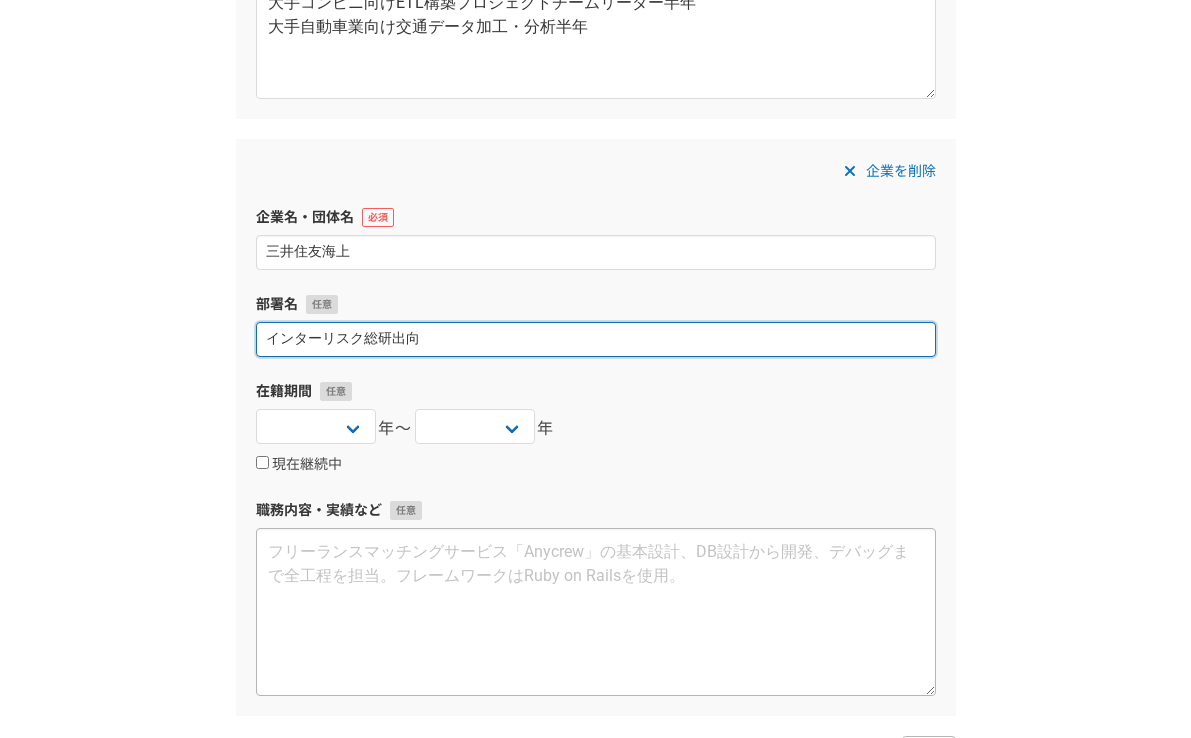 type on "インターリスク総研出向" 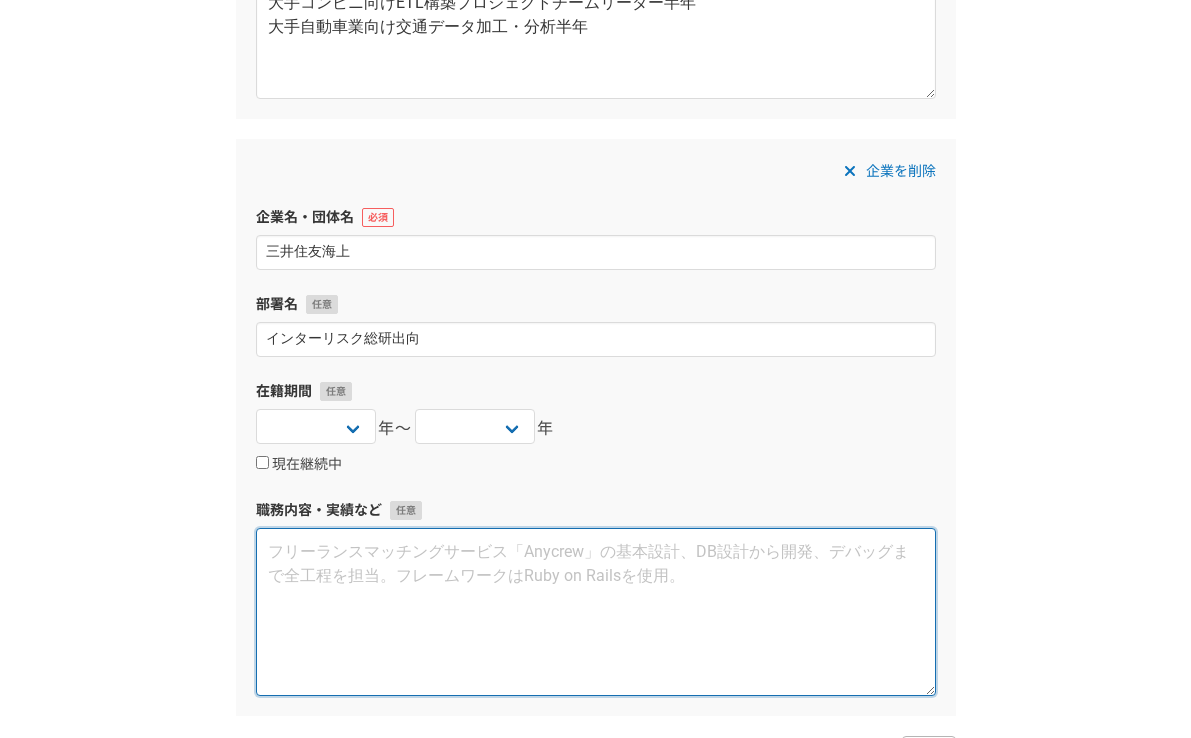 click at bounding box center [596, 612] 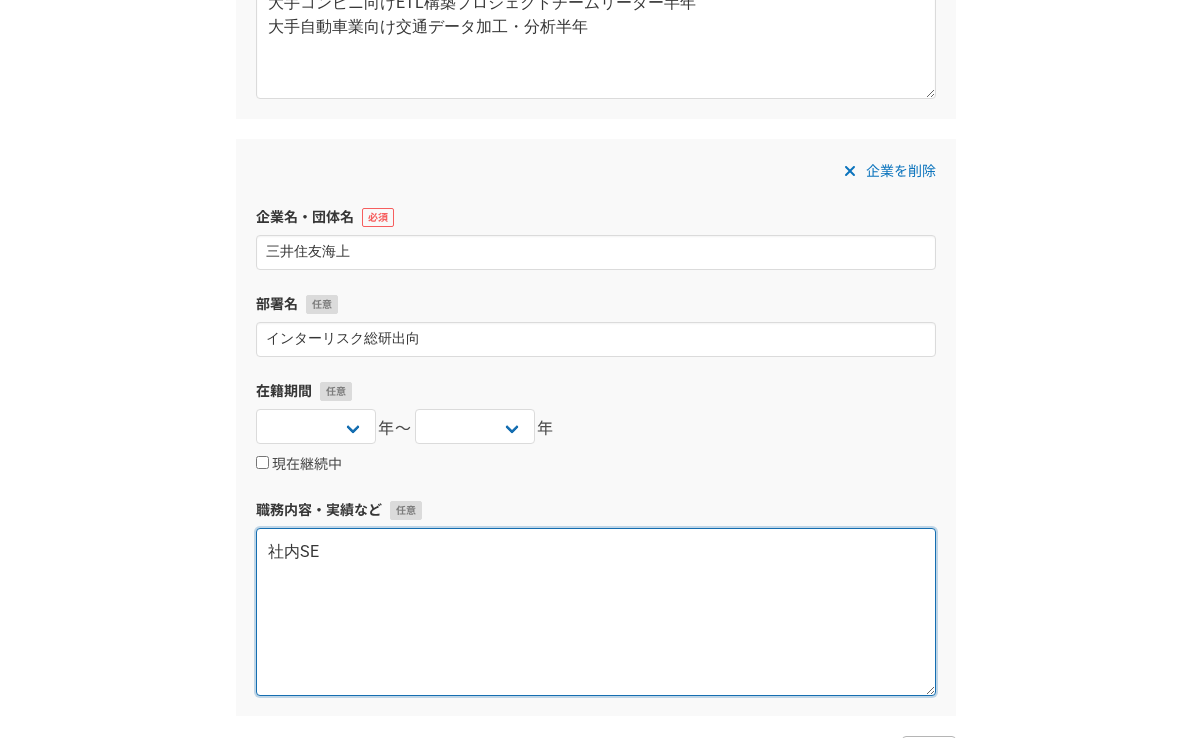type on "社内SE" 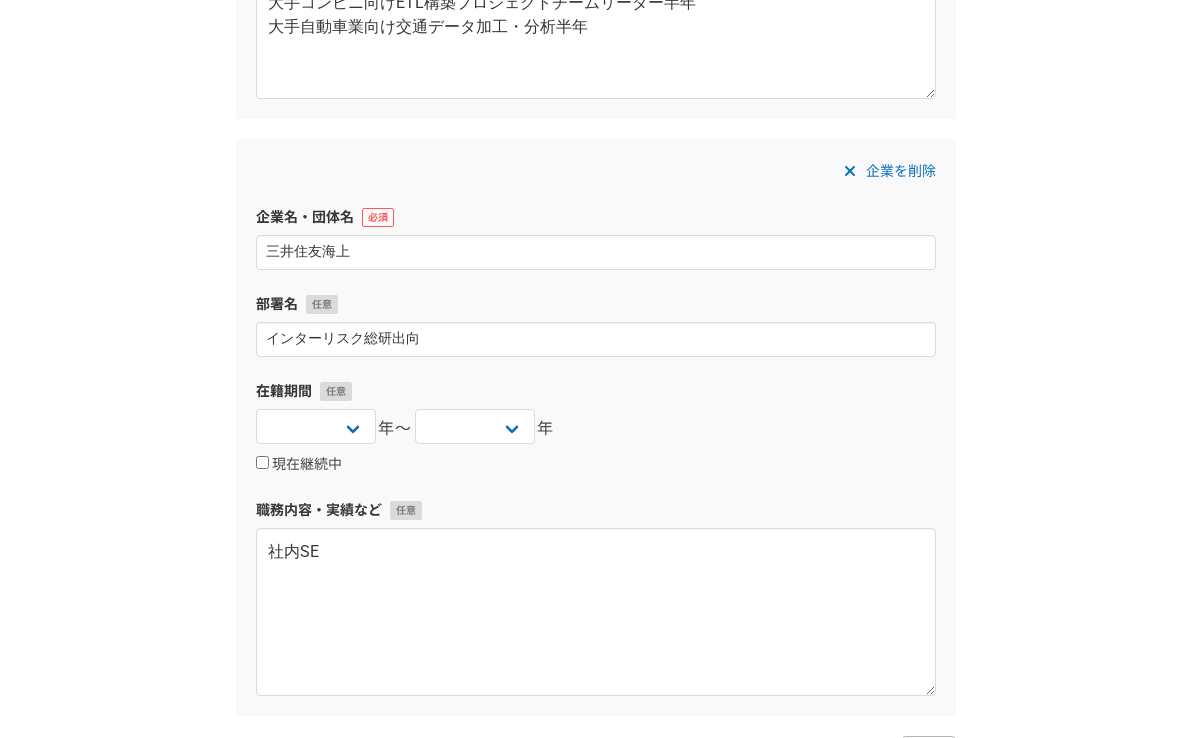 click on "1 2 3 4 5 6 職務経歴 企業名・団体名 oracle financial service software 部署名 在籍期間 2025 2024 2023 2022 2021 2020 2019 2018 2017 2016 2015 2014 2013 2012 2011 2010 2009 2008 2007 2006 2005 2004 2003 2002 2001 2000 1999 1998 1997 1996 1995 1994 1993 1992 1991 1990 1989 1988 1987 1986 1985 1984 1983 1982 1981 1980 1979 1978 1977 1976 年〜 2025 2024 2023 2022 2021 2020 2019 2018 2017 2016 2015 2014 2013 2012 2011 2010 2009 2008 2007 2006 2005 2004 2003 2002 2001 2000 1999 1998 1997 1996 1995 1994 1993 1992 1991 1990 1989 1988 1987 1986 1985 1984 1983 1982 1981 1980 1979 1978 1977 1976 年   現在継続中 職務内容・実績など 銀行システム開発3年 企業を削除 企業名・団体名 NTTデータ 部署名 法人事業部　データアナリティクス担当 在籍期間 2025 2024 2023 2022 2021 2020 2019 2018 2017 2016 2015 2014 2013 2012 2011 2010 2009 2008 2007 2006 2005 2004 2003 2002 2001 2000 1999 1998 1997 1996 1995 1994 1993 1992 1991 1990 1989 1988 1987 1986 1985" at bounding box center [595, -101] 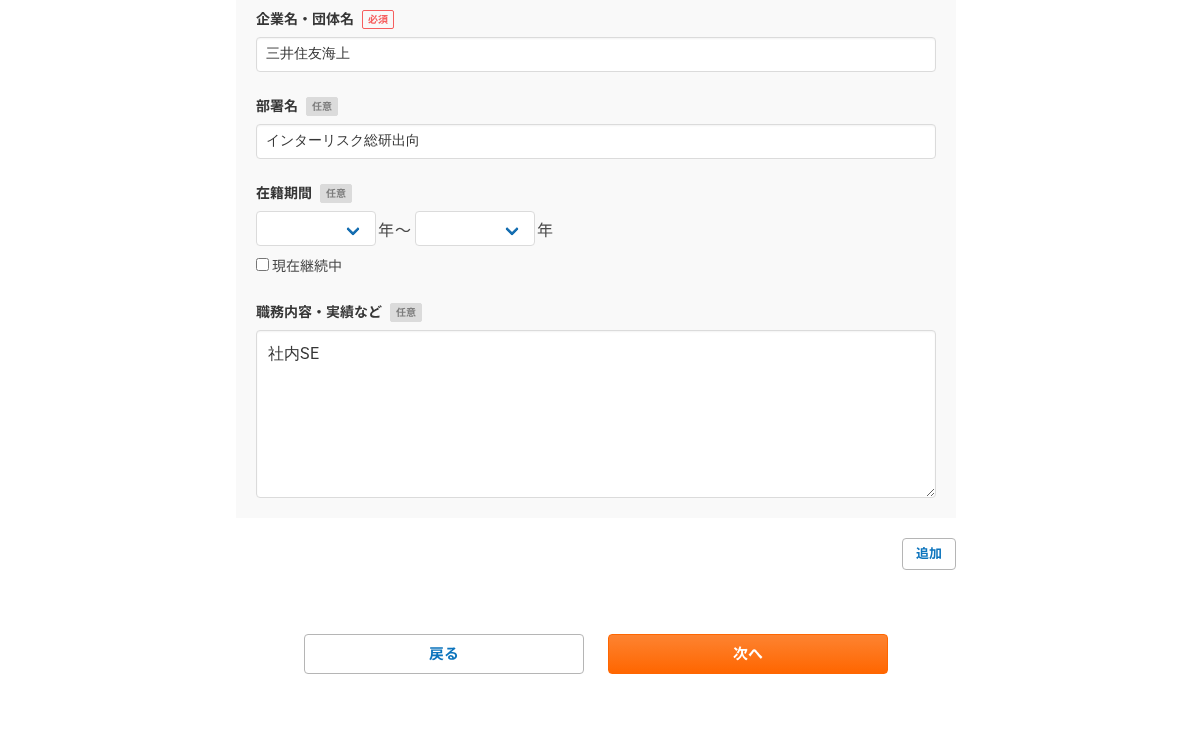 scroll, scrollTop: 1439, scrollLeft: 0, axis: vertical 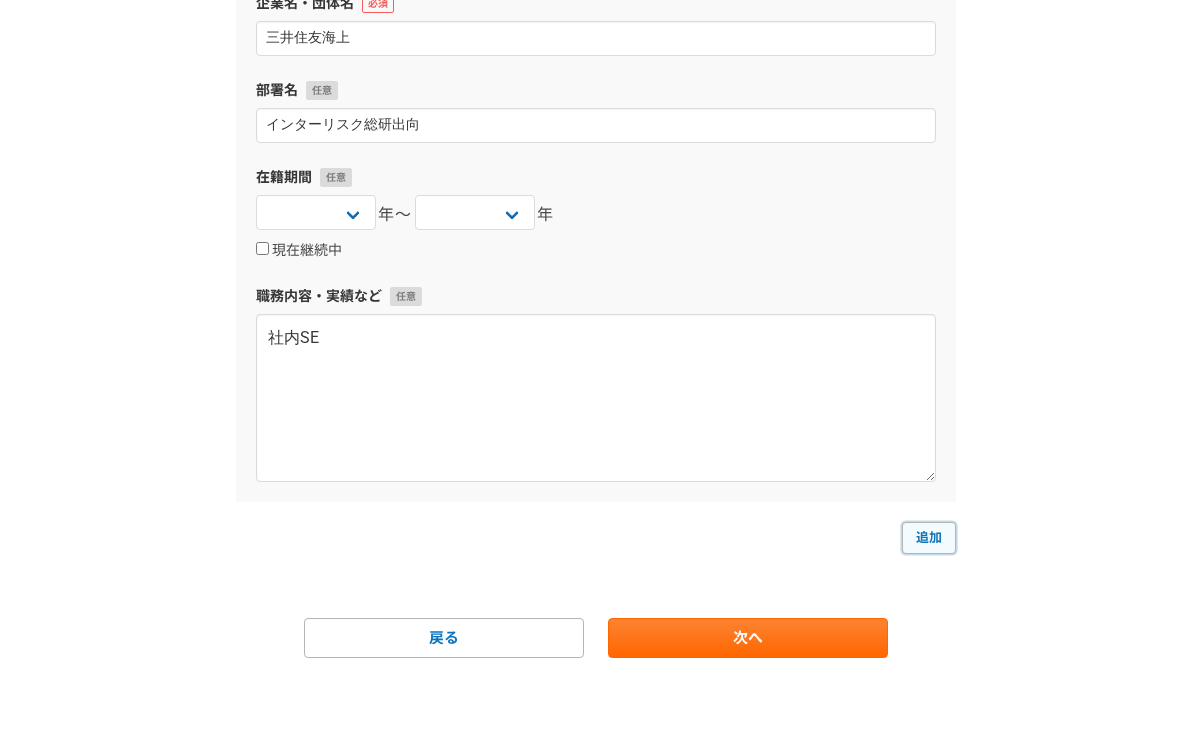 click on "追加" at bounding box center (929, 538) 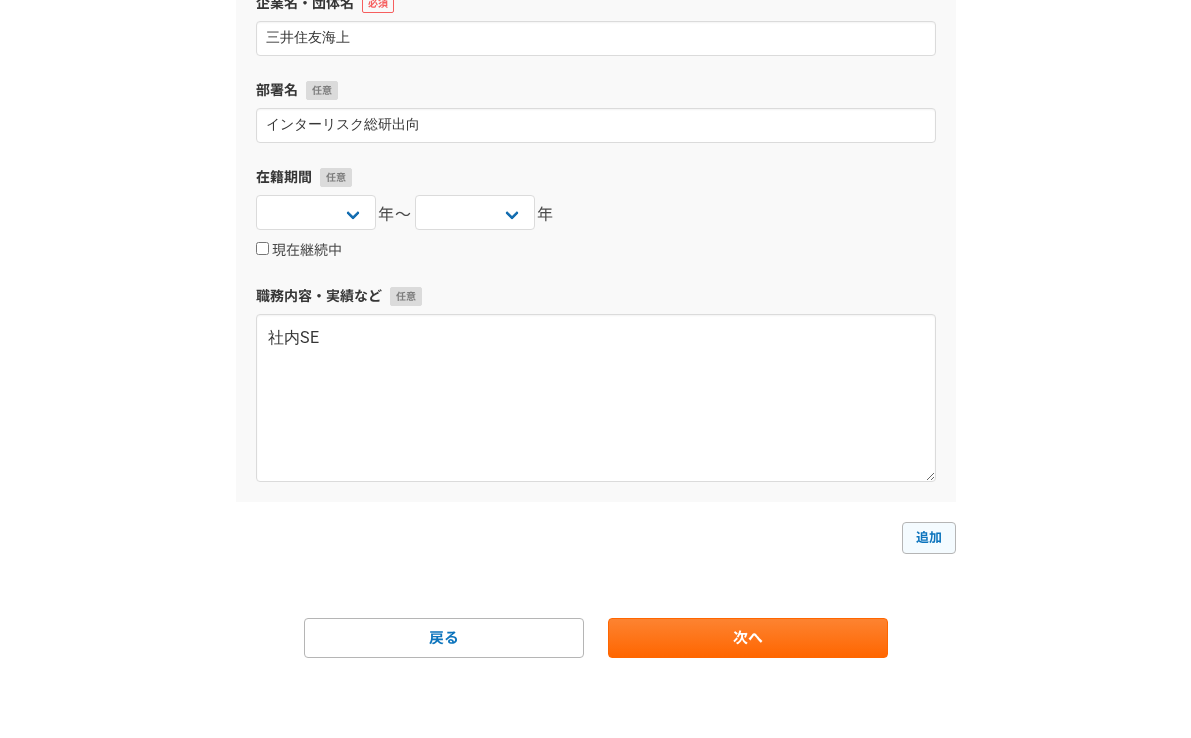 select 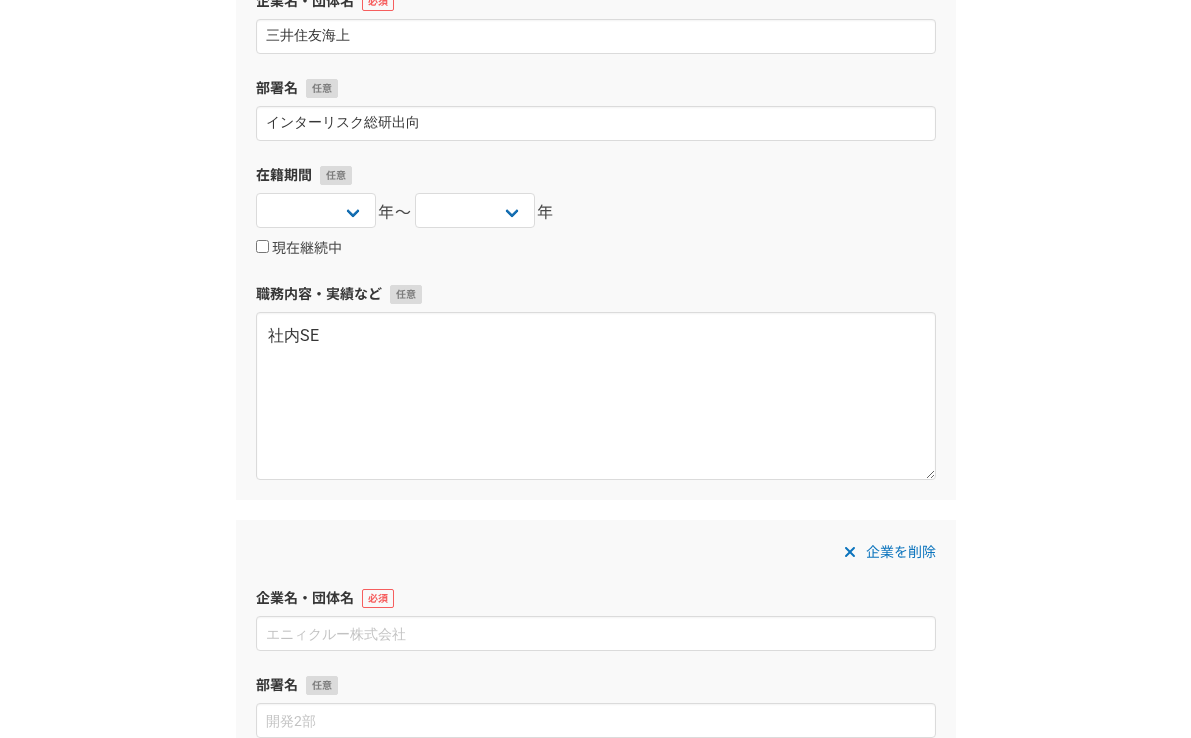 click on "1 2 3 4 5 6 職務経歴 企業名・団体名 oracle financial service software 部署名 在籍期間 2025 2024 2023 2022 2021 2020 2019 2018 2017 2016 2015 2014 2013 2012 2011 2010 2009 2008 2007 2006 2005 2004 2003 2002 2001 2000 1999 1998 1997 1996 1995 1994 1993 1992 1991 1990 1989 1988 1987 1986 1985 1984 1983 1982 1981 1980 1979 1978 1977 1976 年〜 2025 2024 2023 2022 2021 2020 2019 2018 2017 2016 2015 2014 2013 2012 2011 2010 2009 2008 2007 2006 2005 2004 2003 2002 2001 2000 1999 1998 1997 1996 1995 1994 1993 1992 1991 1990 1989 1988 1987 1986 1985 1984 1983 1982 1981 1980 1979 1978 1977 1976 年   現在継続中 職務内容・実績など 銀行システム開発3年 企業を削除 企業名・団体名 NTTデータ 部署名 法人事業部　データアナリティクス担当 在籍期間 2025 2024 2023 2022 2021 2020 2019 2018 2017 2016 2015 2014 2013 2012 2011 2010 2009 2008 2007 2006 2005 2004 2003 2002 2001 2000 1999 1998 1997 1996 1995 1994 1993 1992 1991 1990 1989 1988 1987 1986 1985" at bounding box center [595, -18] 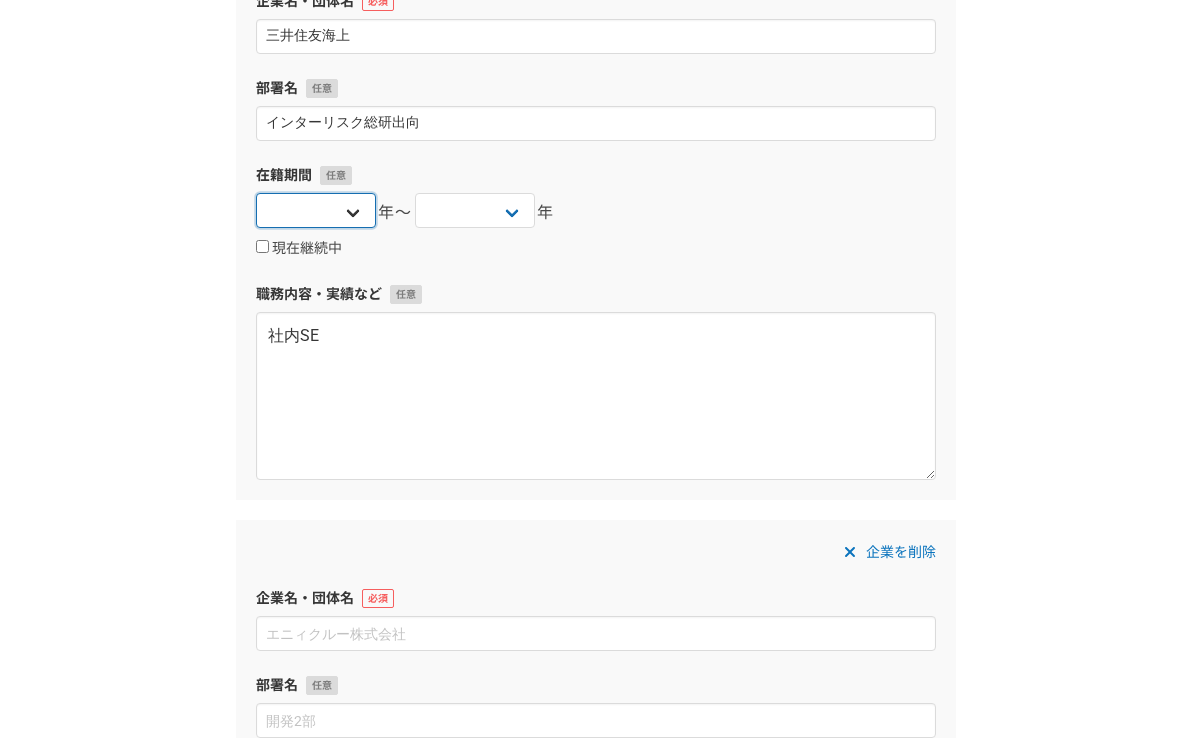 select on "2025" 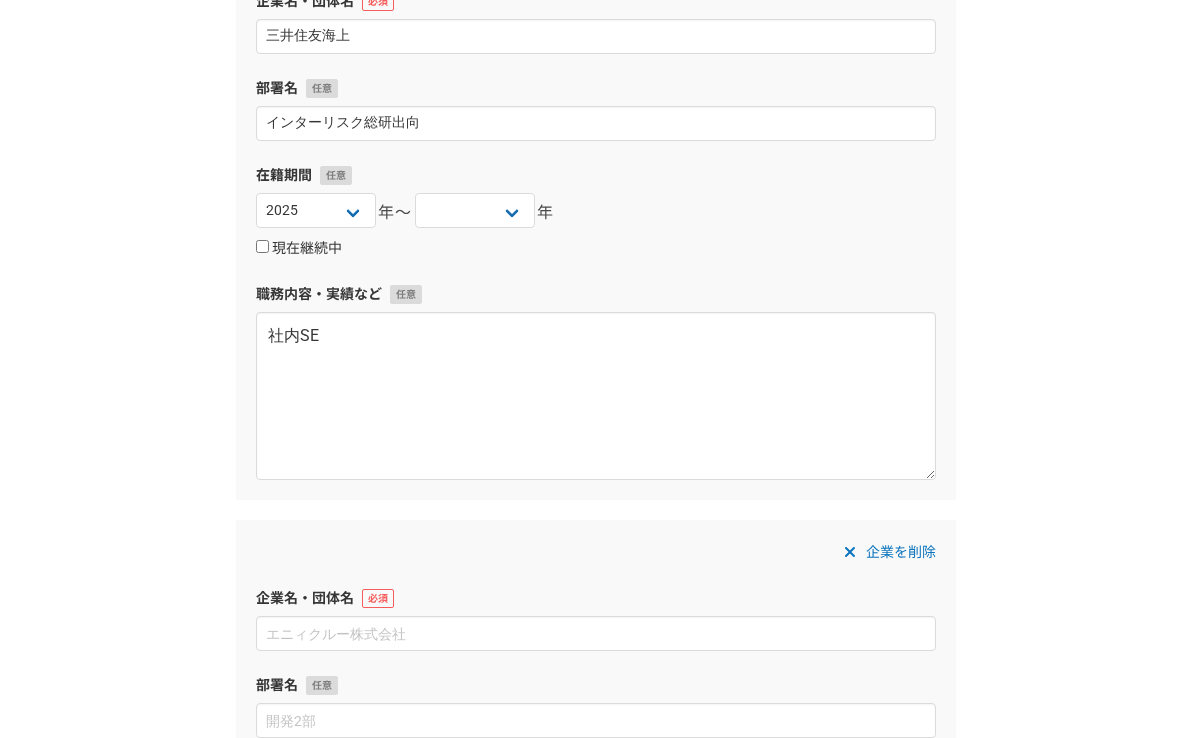 click on "現在継続中" at bounding box center (299, 249) 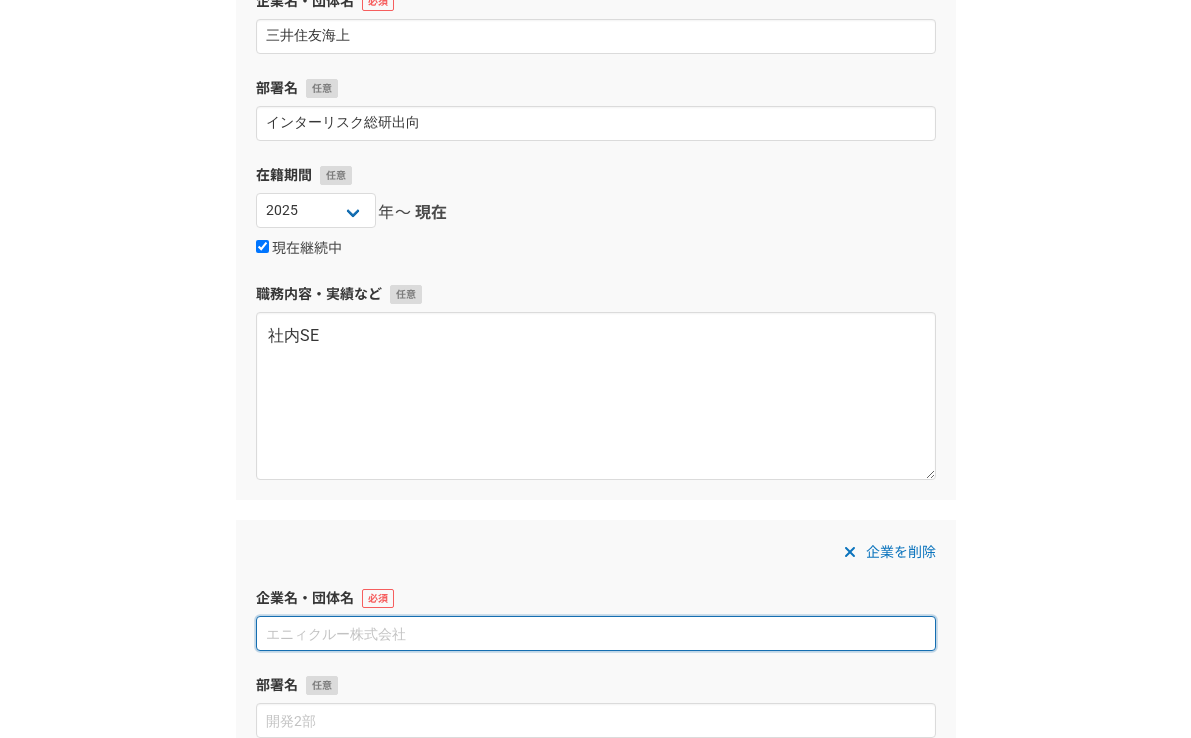 click at bounding box center [596, 633] 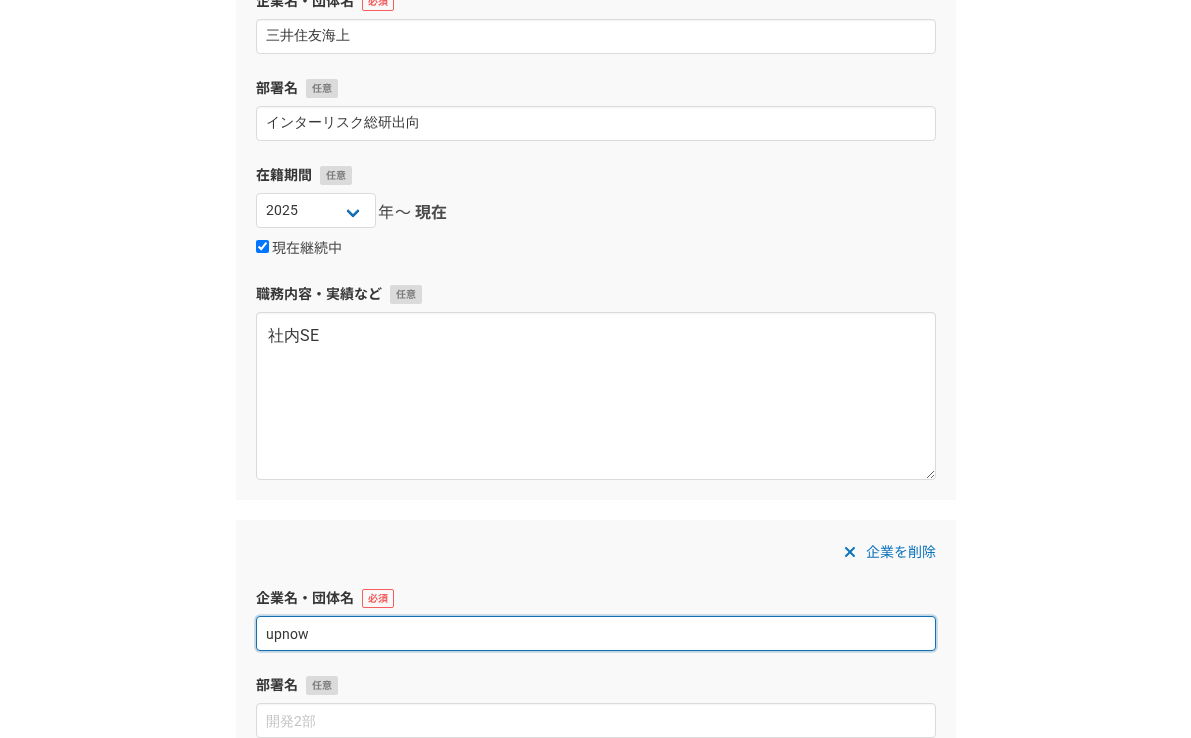 type on "upnow" 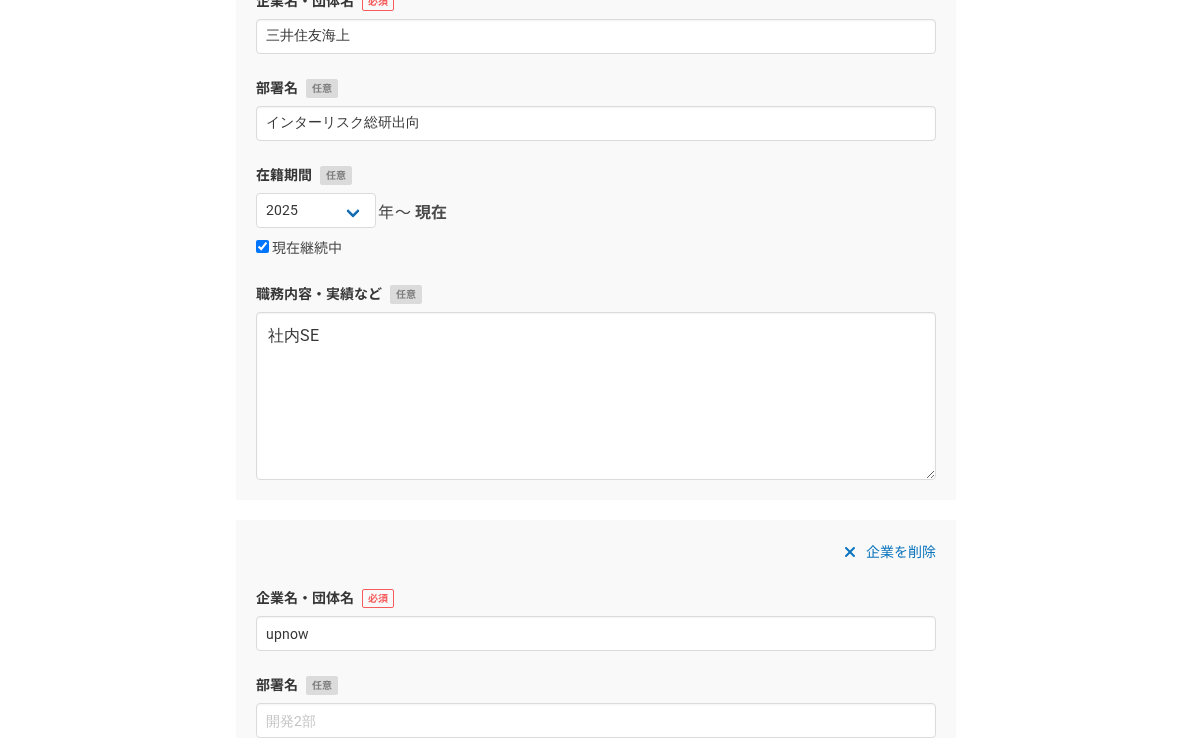 click on "1 2 3 4 5 6 職務経歴 企業名・団体名 oracle financial service software 部署名 在籍期間 2025 2024 2023 2022 2021 2020 2019 2018 2017 2016 2015 2014 2013 2012 2011 2010 2009 2008 2007 2006 2005 2004 2003 2002 2001 2000 1999 1998 1997 1996 1995 1994 1993 1992 1991 1990 1989 1988 1987 1986 1985 1984 1983 1982 1981 1980 1979 1978 1977 1976 年〜 2025 2024 2023 2022 2021 2020 2019 2018 2017 2016 2015 2014 2013 2012 2011 2010 2009 2008 2007 2006 2005 2004 2003 2002 2001 2000 1999 1998 1997 1996 1995 1994 1993 1992 1991 1990 1989 1988 1987 1986 1985 1984 1983 1982 1981 1980 1979 1978 1977 1976 年   現在継続中 職務内容・実績など 銀行システム開発3年 企業を削除 企業名・団体名 NTTデータ 部署名 法人事業部　データアナリティクス担当 在籍期間 2025 2024 2023 2022 2021 2020 2019 2018 2017 2016 2015 2014 2013 2012 2011 2010 2009 2008 2007 2006 2005 2004 2003 2002 2001 2000 1999 1998 1997 1996 1995 1994 1993 1992 1991 1990 1989 1988 1987 1986 1985" at bounding box center (595, -18) 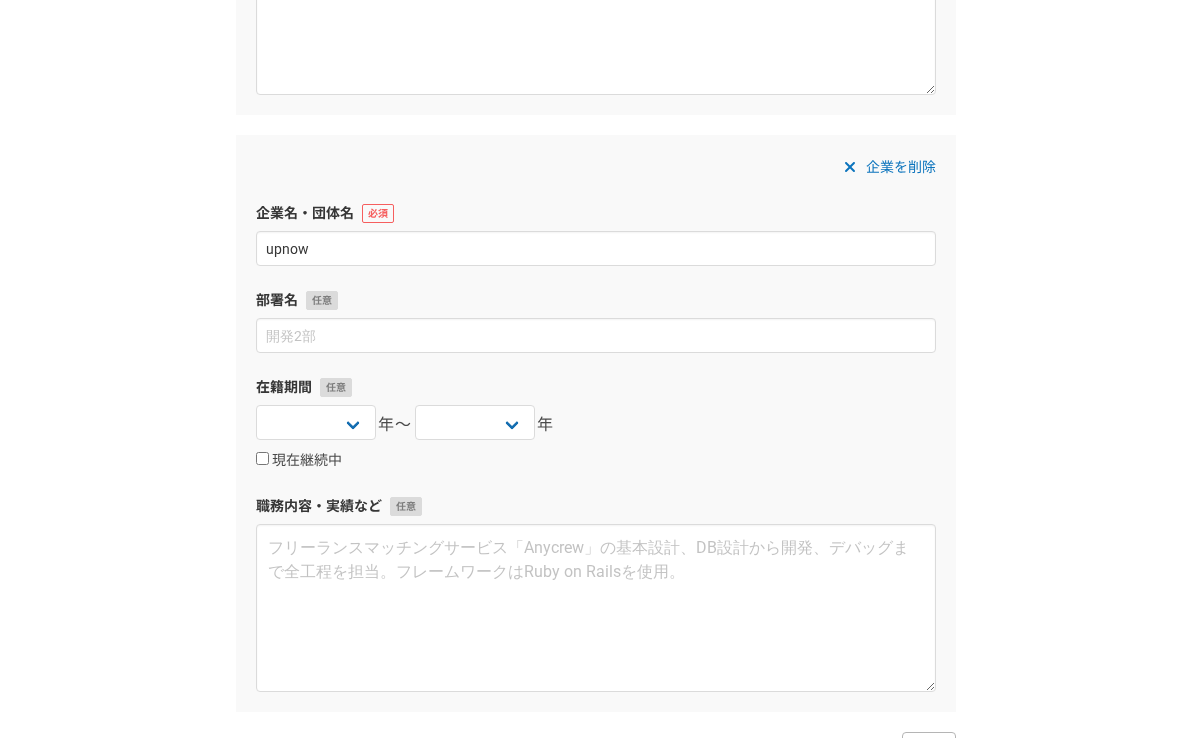scroll, scrollTop: 1829, scrollLeft: 0, axis: vertical 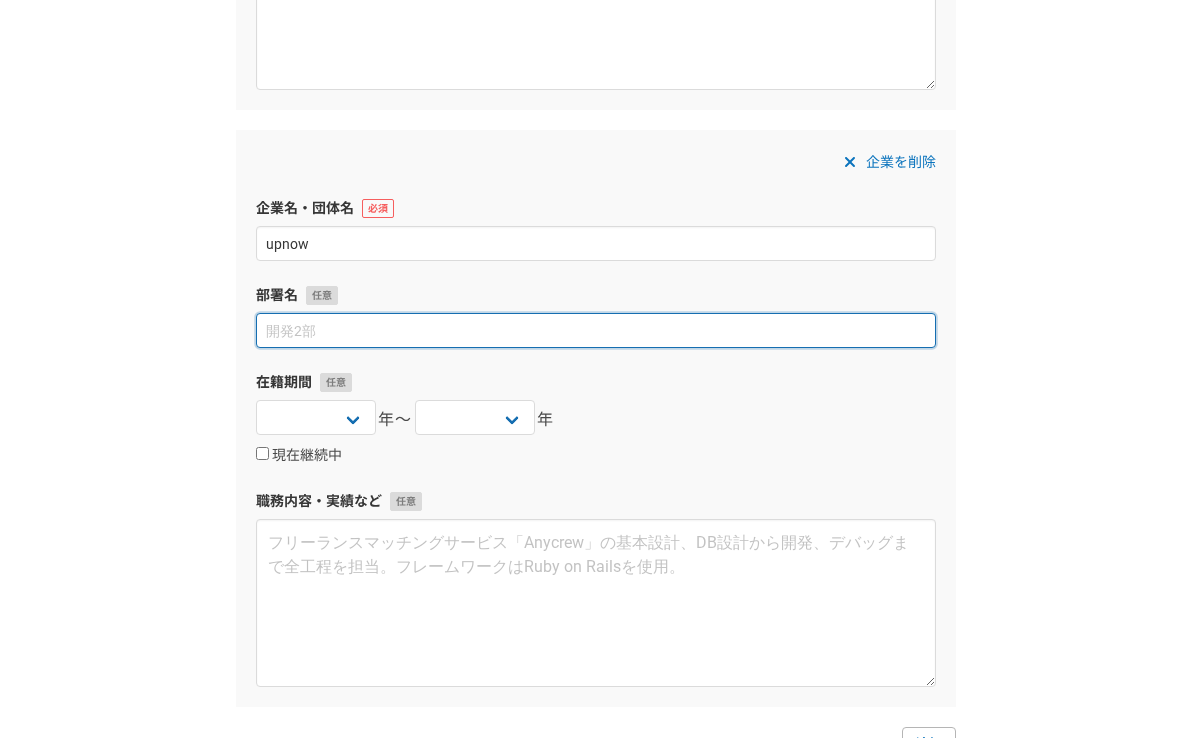 click at bounding box center (596, 330) 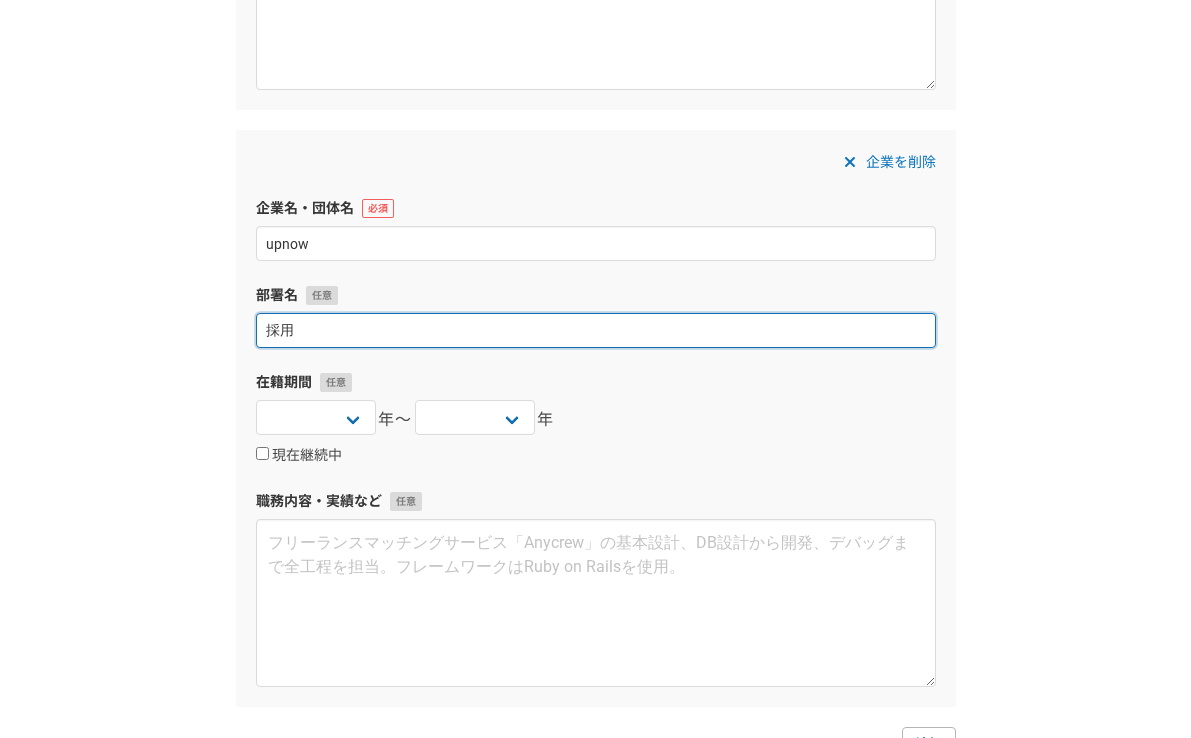 type on "採" 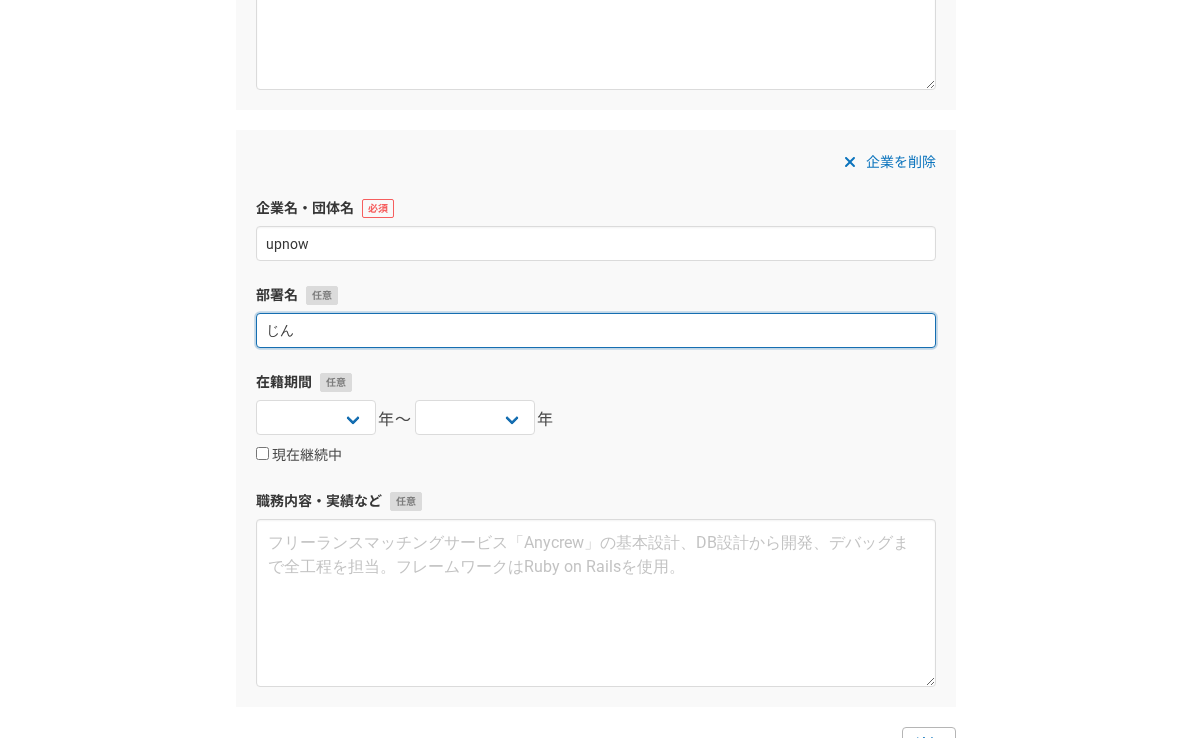 type on "じ" 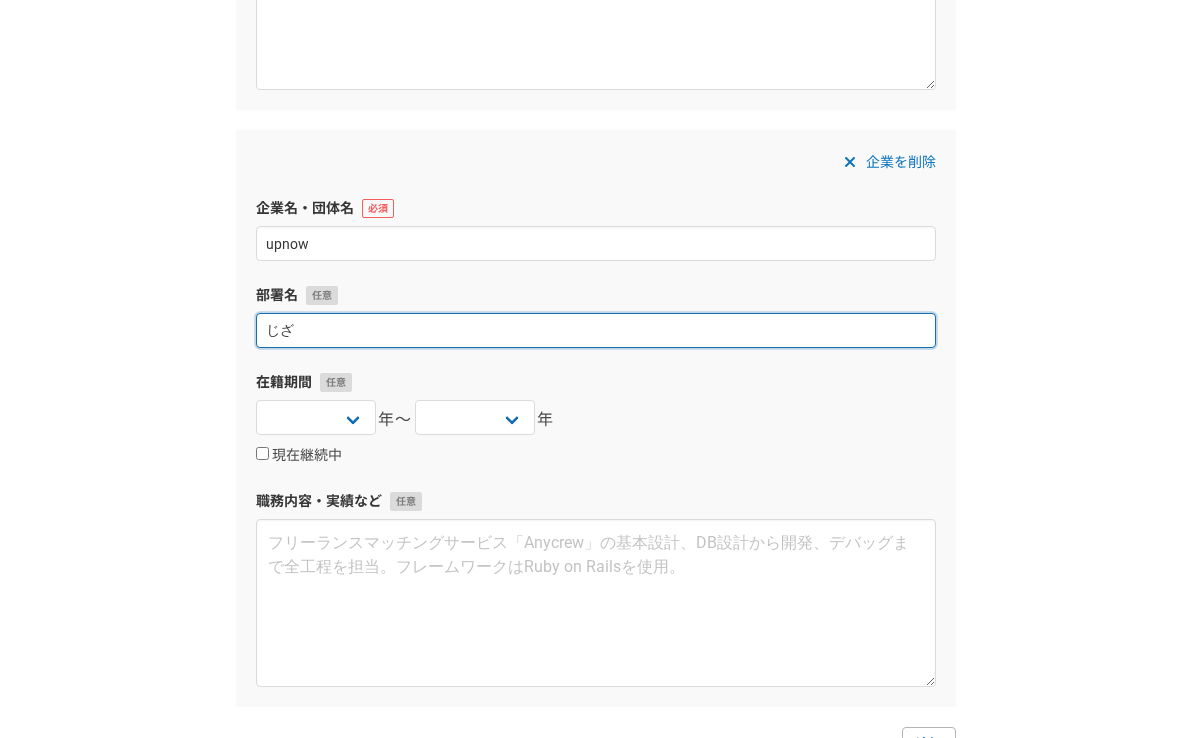 type on "じ" 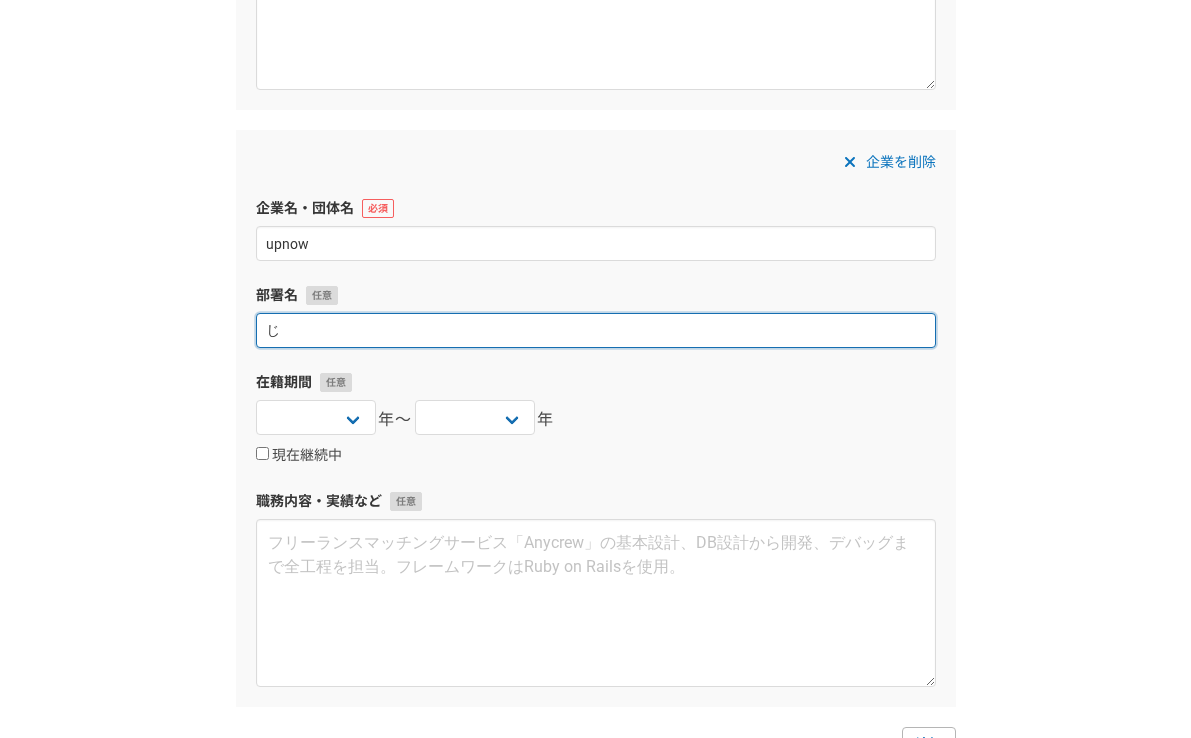 type 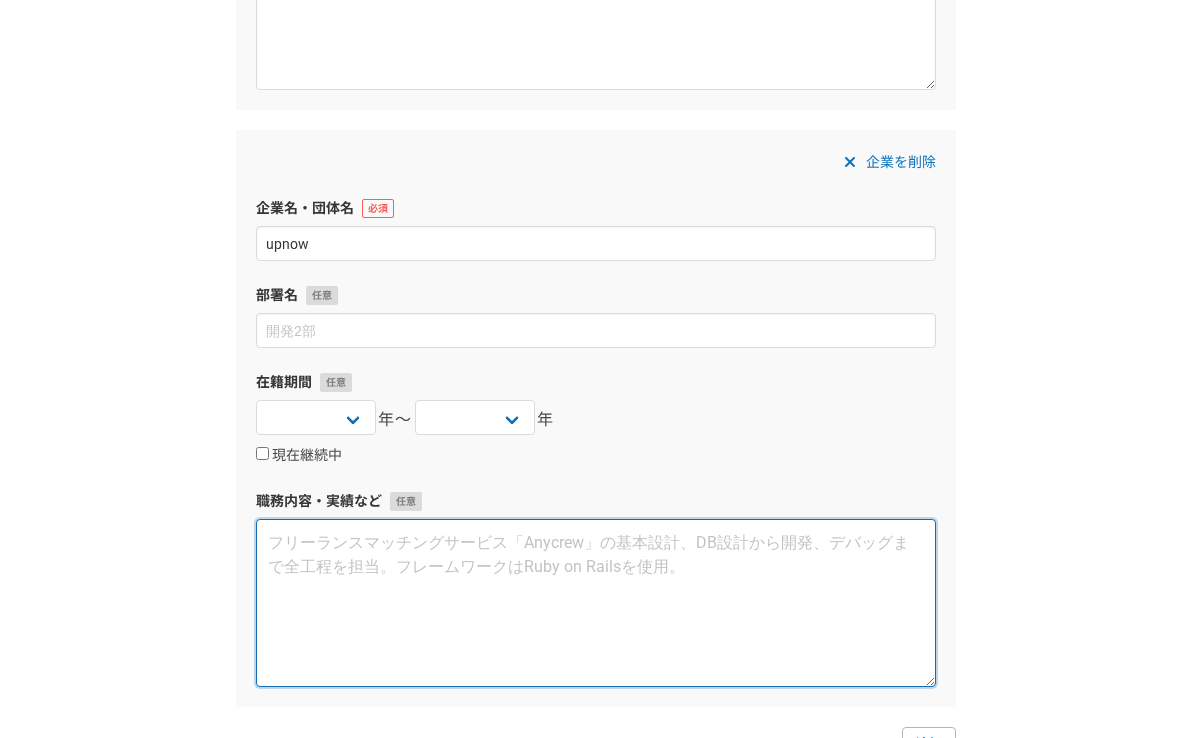 click at bounding box center [596, 603] 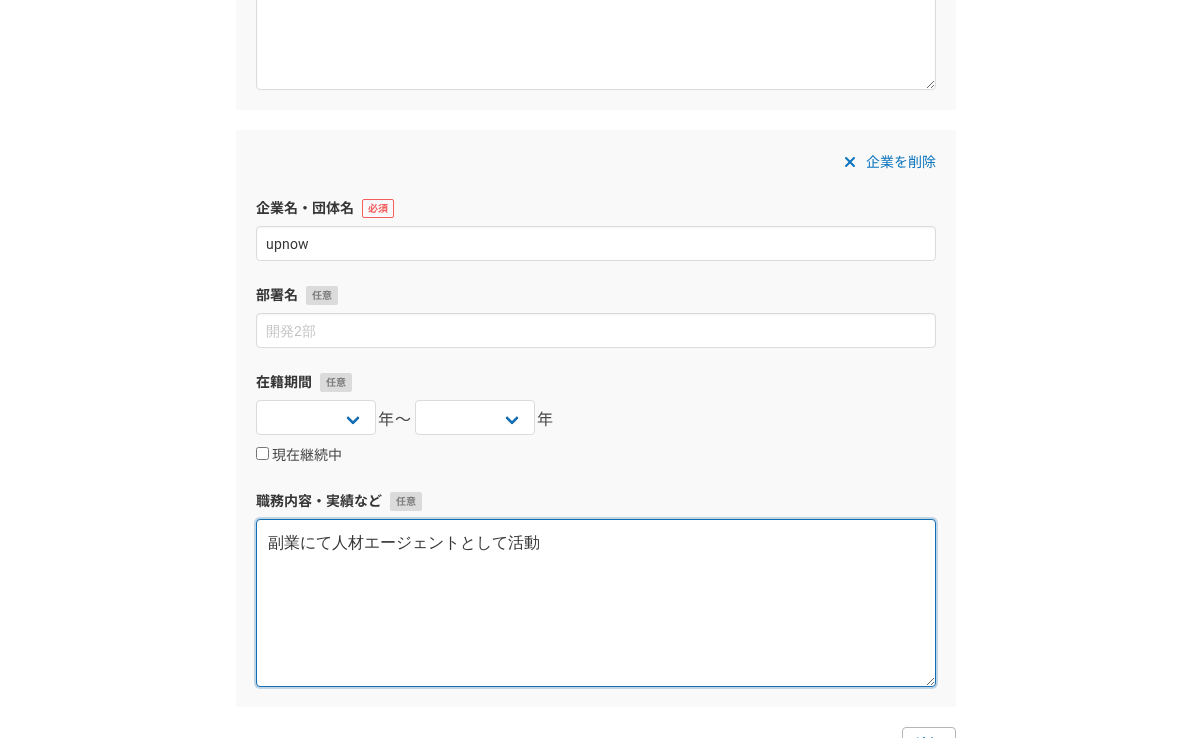 type on "副業にて人材エージェントとして活動" 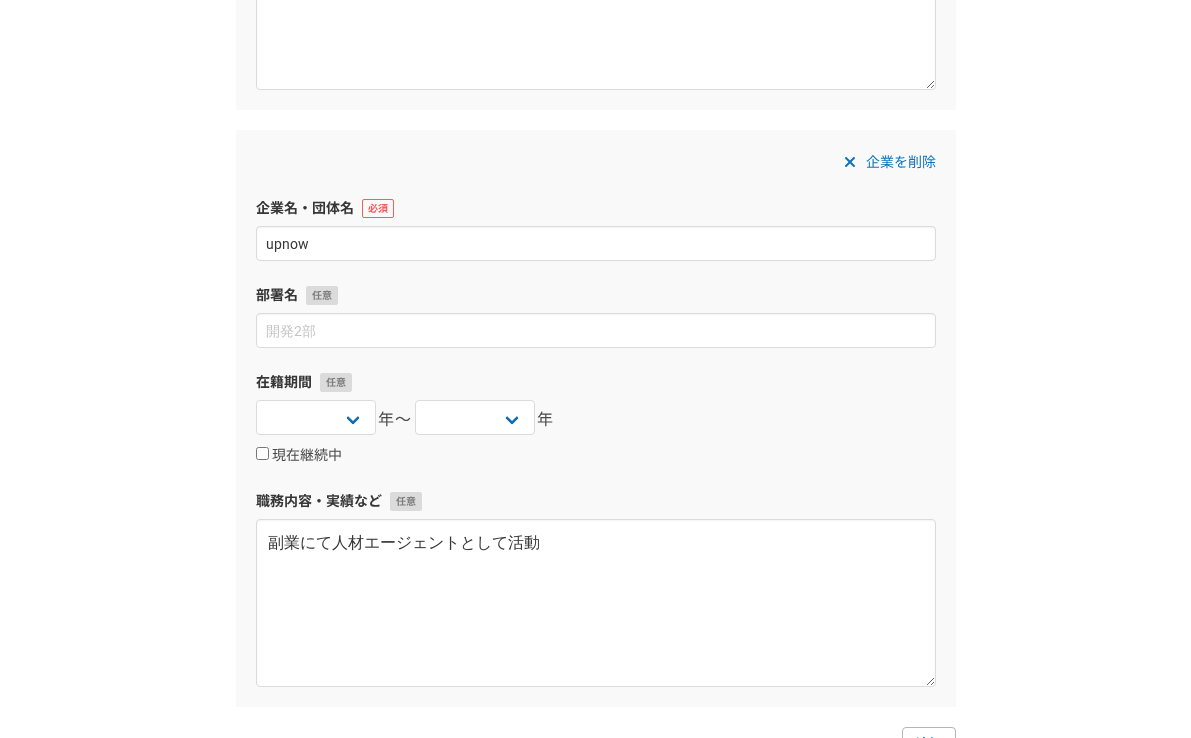 click on "1 2 3 4 5 6 職務経歴 企業名・団体名 oracle financial service software 部署名 在籍期間 2025 2024 2023 2022 2021 2020 2019 2018 2017 2016 2015 2014 2013 2012 2011 2010 2009 2008 2007 2006 2005 2004 2003 2002 2001 2000 1999 1998 1997 1996 1995 1994 1993 1992 1991 1990 1989 1988 1987 1986 1985 1984 1983 1982 1981 1980 1979 1978 1977 1976 年〜 2025 2024 2023 2022 2021 2020 2019 2018 2017 2016 2015 2014 2013 2012 2011 2010 2009 2008 2007 2006 2005 2004 2003 2002 2001 2000 1999 1998 1997 1996 1995 1994 1993 1992 1991 1990 1989 1988 1987 1986 1985 1984 1983 1982 1981 1980 1979 1978 1977 1976 年   現在継続中 職務内容・実績など 銀行システム開発3年 企業を削除 企業名・団体名 NTTデータ 部署名 法人事業部　データアナリティクス担当 在籍期間 2025 2024 2023 2022 2021 2020 2019 2018 2017 2016 2015 2014 2013 2012 2011 2010 2009 2008 2007 2006 2005 2004 2003 2002 2001 2000 1999 1998 1997 1996 1995 1994 1993 1992 1991 1990 1989 1988 1987 1986 1985" at bounding box center [595, -408] 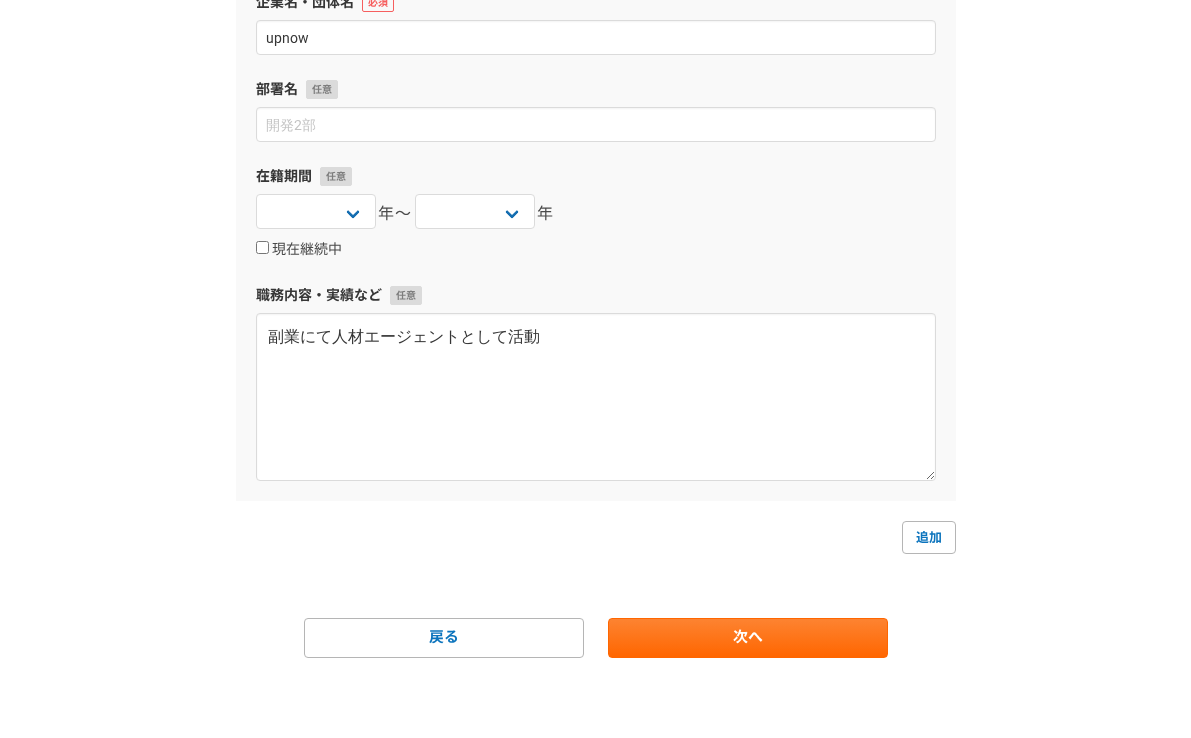 scroll, scrollTop: 2035, scrollLeft: 0, axis: vertical 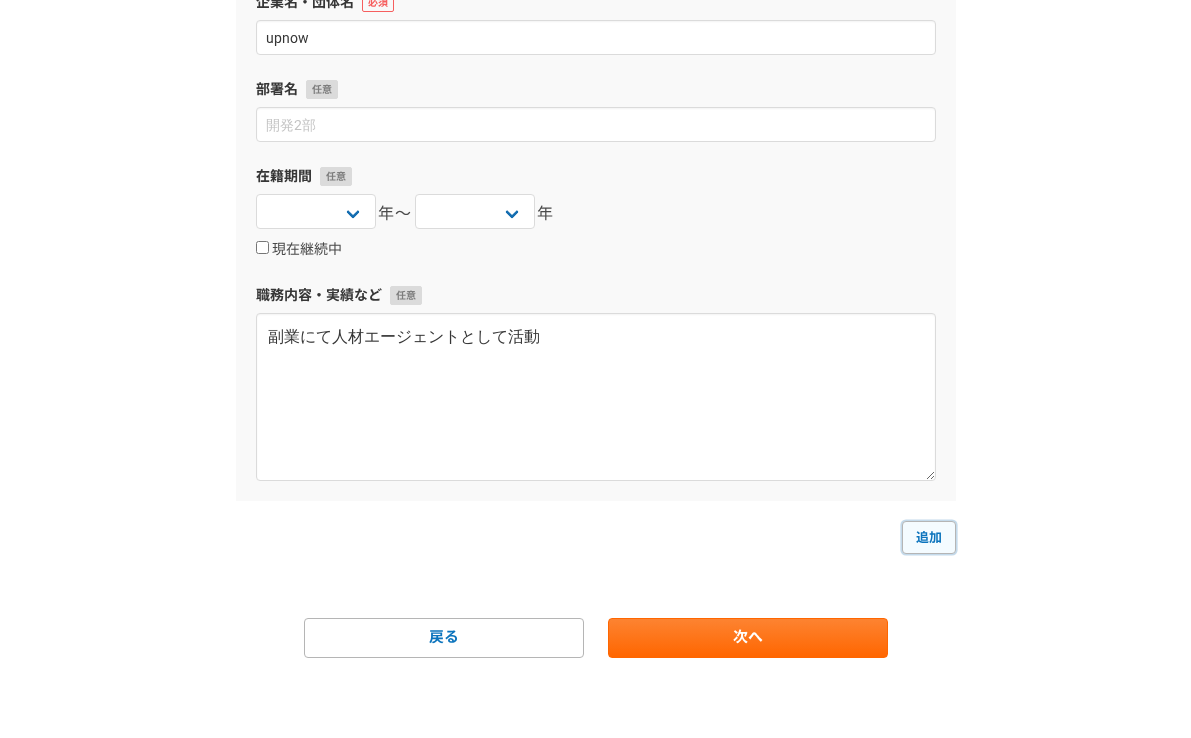click on "追加" at bounding box center (929, 537) 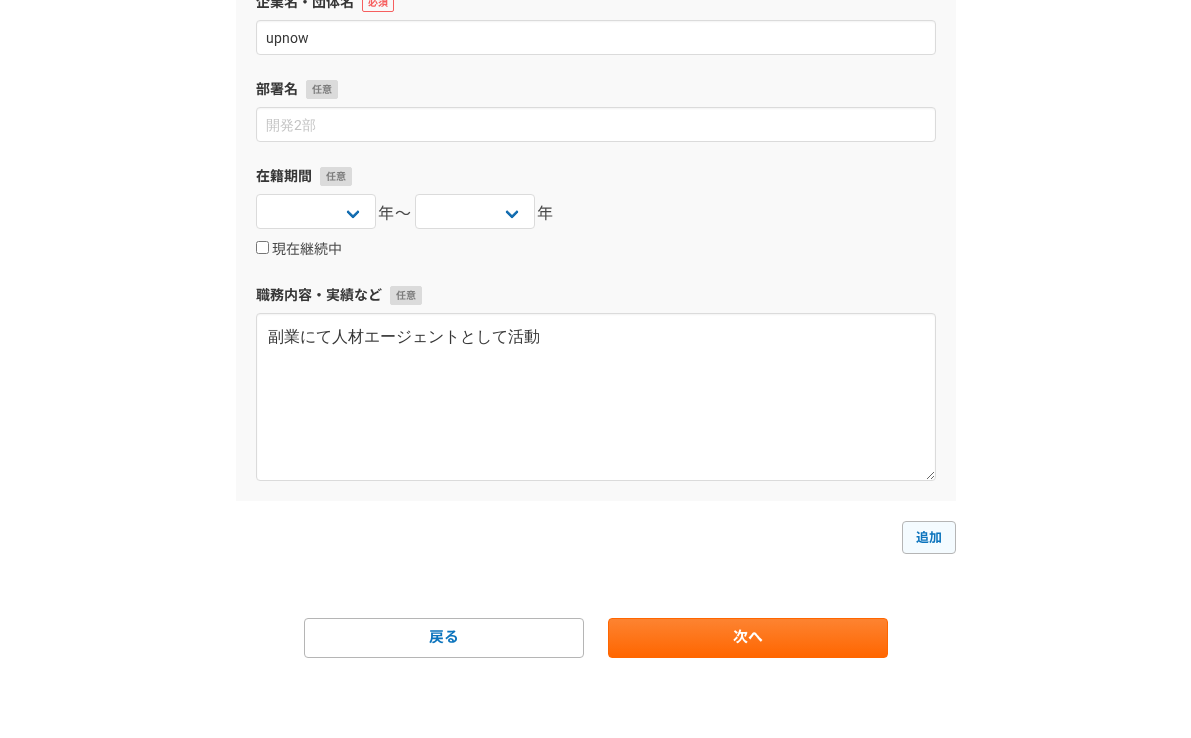 select 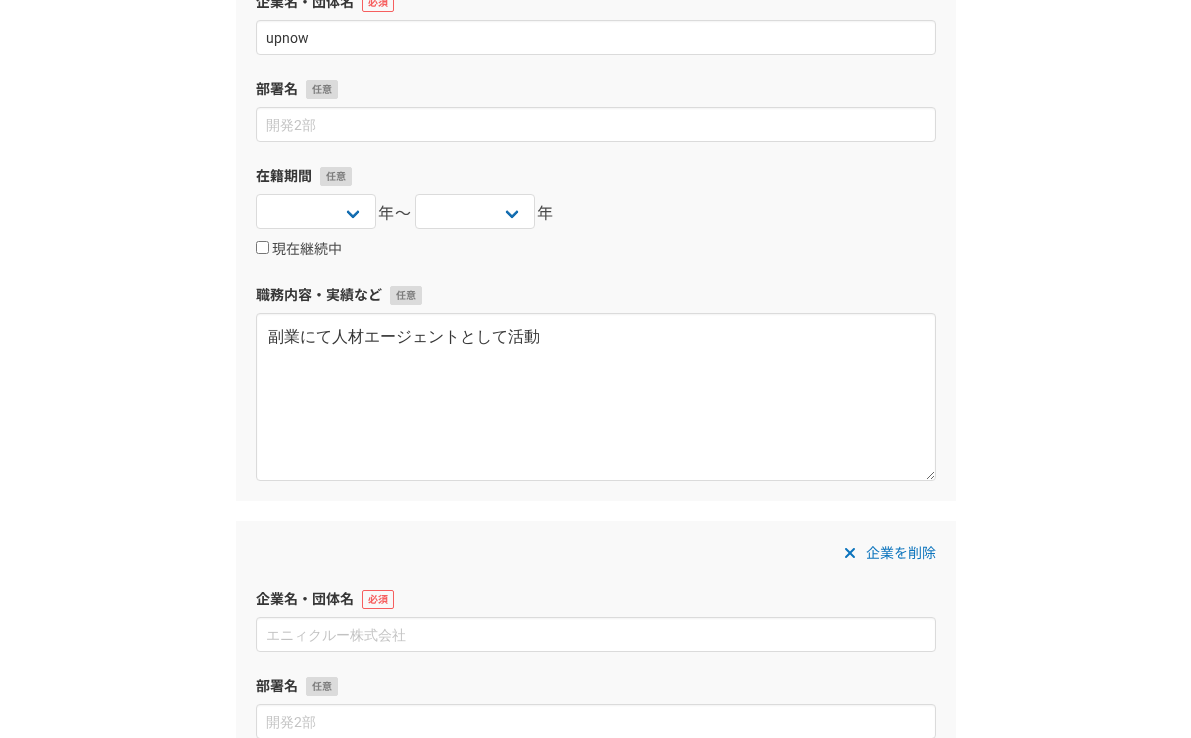 click on "1 2 3 4 5 6 職務経歴 企業名・団体名 oracle financial service software 部署名 在籍期間 2025 2024 2023 2022 2021 2020 2019 2018 2017 2016 2015 2014 2013 2012 2011 2010 2009 2008 2007 2006 2005 2004 2003 2002 2001 2000 1999 1998 1997 1996 1995 1994 1993 1992 1991 1990 1989 1988 1987 1986 1985 1984 1983 1982 1981 1980 1979 1978 1977 1976 年〜 2025 2024 2023 2022 2021 2020 2019 2018 2017 2016 2015 2014 2013 2012 2011 2010 2009 2008 2007 2006 2005 2004 2003 2002 2001 2000 1999 1998 1997 1996 1995 1994 1993 1992 1991 1990 1989 1988 1987 1986 1985 1984 1983 1982 1981 1980 1979 1978 1977 1976 年   現在継続中 職務内容・実績など 銀行システム開発3年 企業を削除 企業名・団体名 NTTデータ 部署名 法人事業部　データアナリティクス担当 在籍期間 2025 2024 2023 2022 2021 2020 2019 2018 2017 2016 2015 2014 2013 2012 2011 2010 2009 2008 2007 2006 2005 2004 2003 2002 2001 2000 1999 1998 1997 1996 1995 1994 1993 1992 1991 1990 1989 1988 1987 1986 1985" at bounding box center [595, -316] 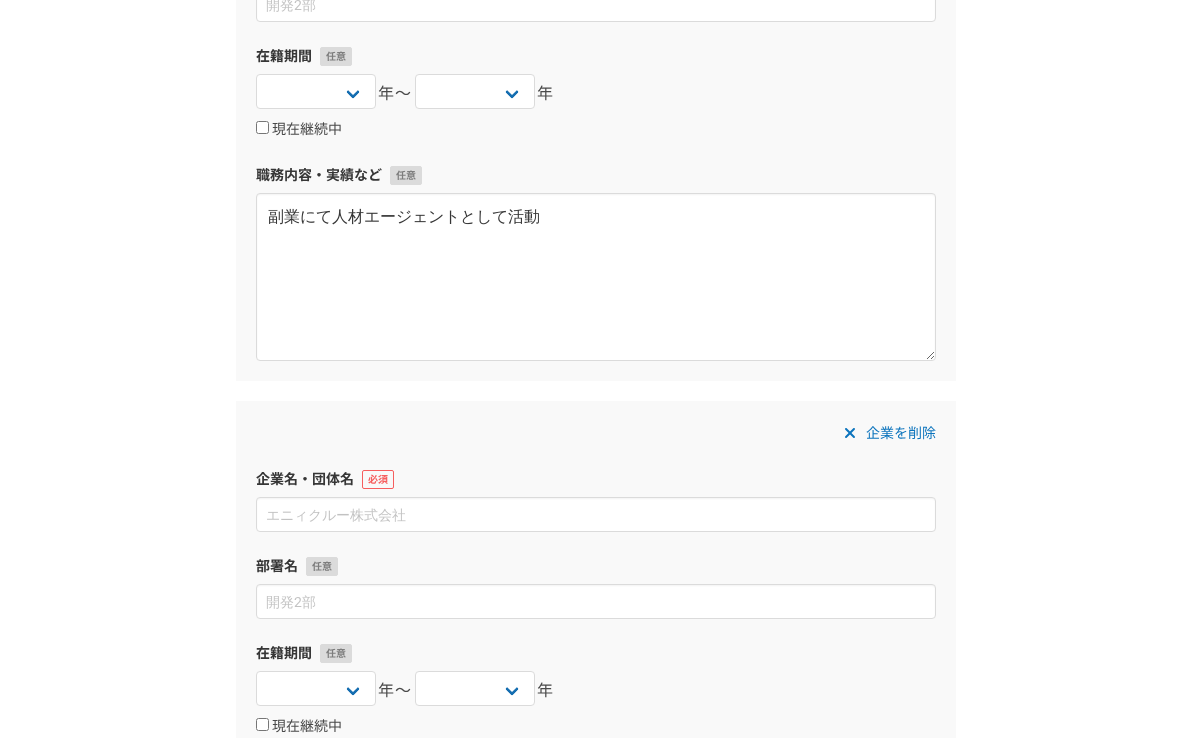 scroll, scrollTop: 2179, scrollLeft: 0, axis: vertical 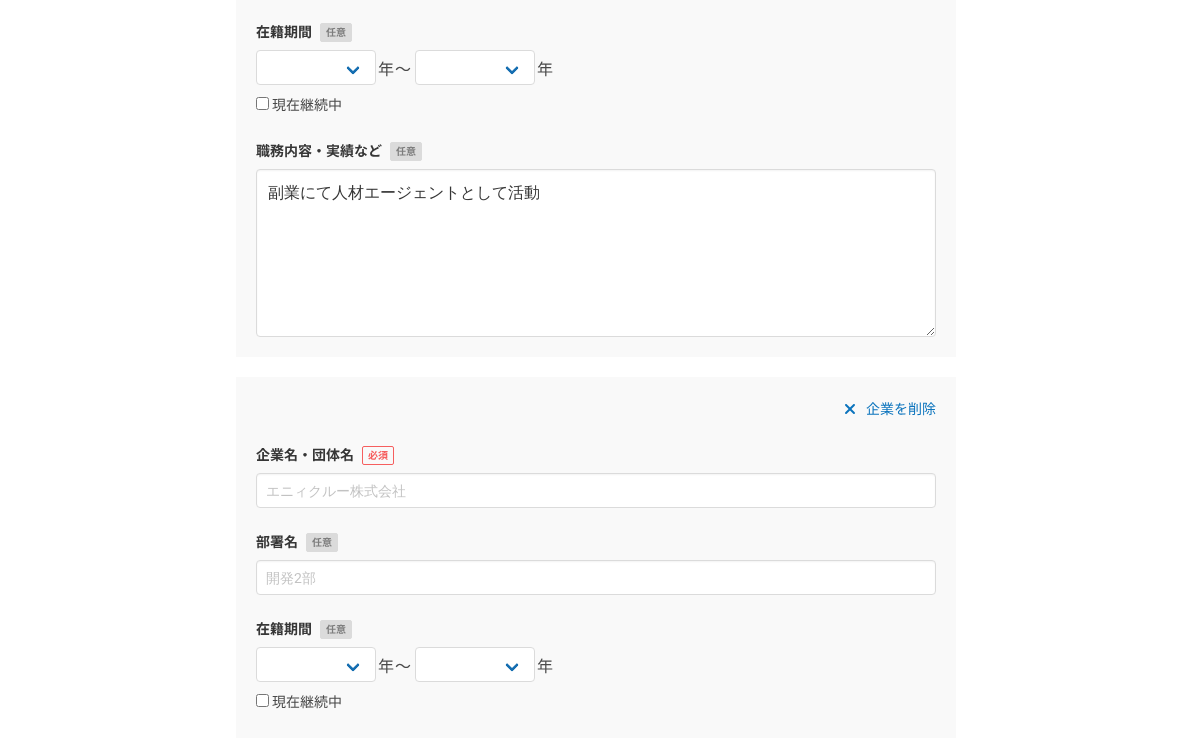 click on "企業を削除 企業名・団体名 部署名 在籍期間 2025 2024 2023 2022 2021 2020 2019 2018 2017 2016 2015 2014 2013 2012 2011 2010 2009 2008 2007 2006 2005 2004 2003 2002 2001 2000 1999 1998 1997 1996 1995 1994 1993 1992 1991 1990 1989 1988 1987 1986 1985 1984 1983 1982 1981 1980 1979 1978 1977 1976 年〜 2025 2024 2023 2022 2021 2020 2019 2018 2017 2016 2015 2014 2013 2012 2011 2010 2009 2008 2007 2006 2005 2004 2003 2002 2001 2000 1999 1998 1997 1996 1995 1994 1993 1992 1991 1990 1989 1988 1987 1986 1985 1984 1983 1982 1981 1980 1979 1978 1977 1976 年   現在継続中 職務内容・実績など" at bounding box center [596, 665] 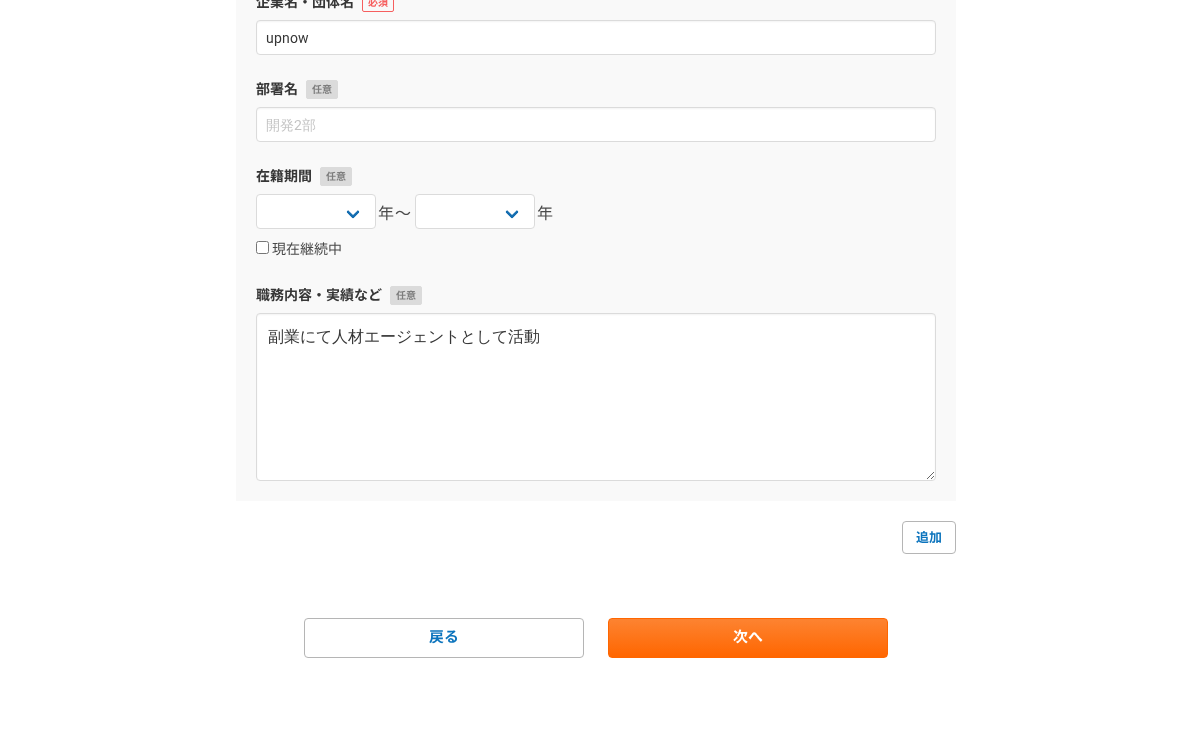 scroll, scrollTop: 2035, scrollLeft: 0, axis: vertical 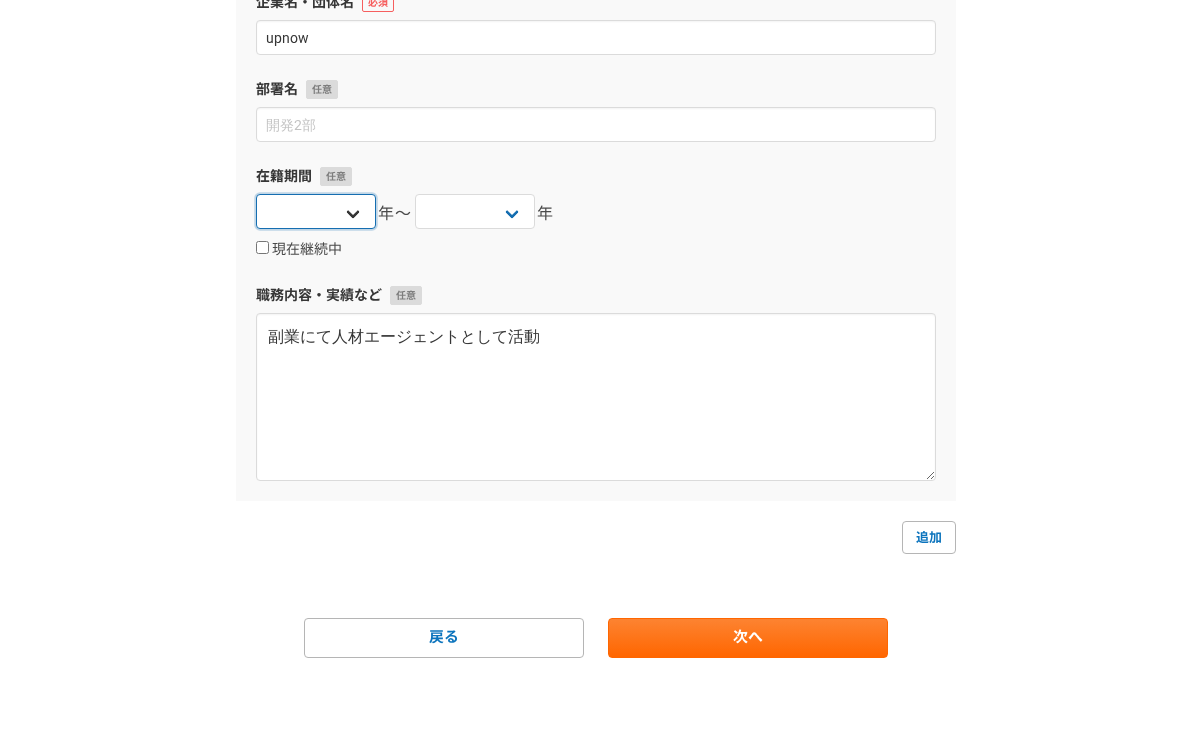 select on "2025" 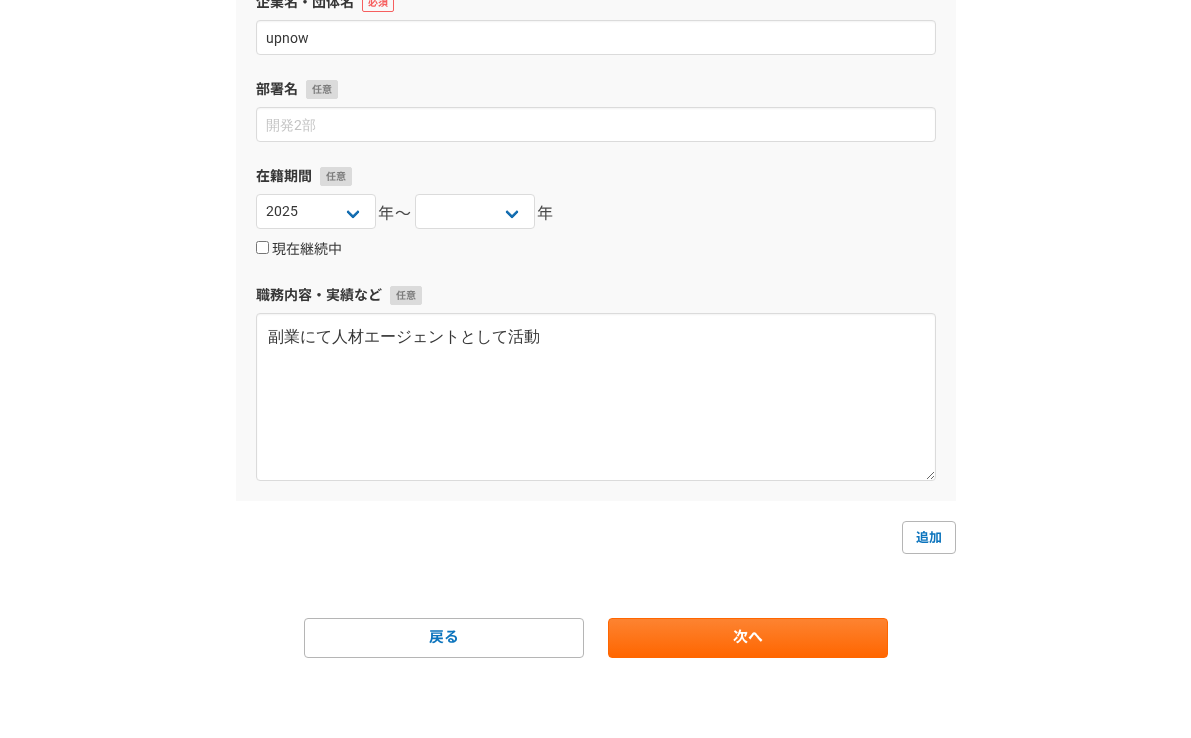 click on "現在継続中" at bounding box center (299, 250) 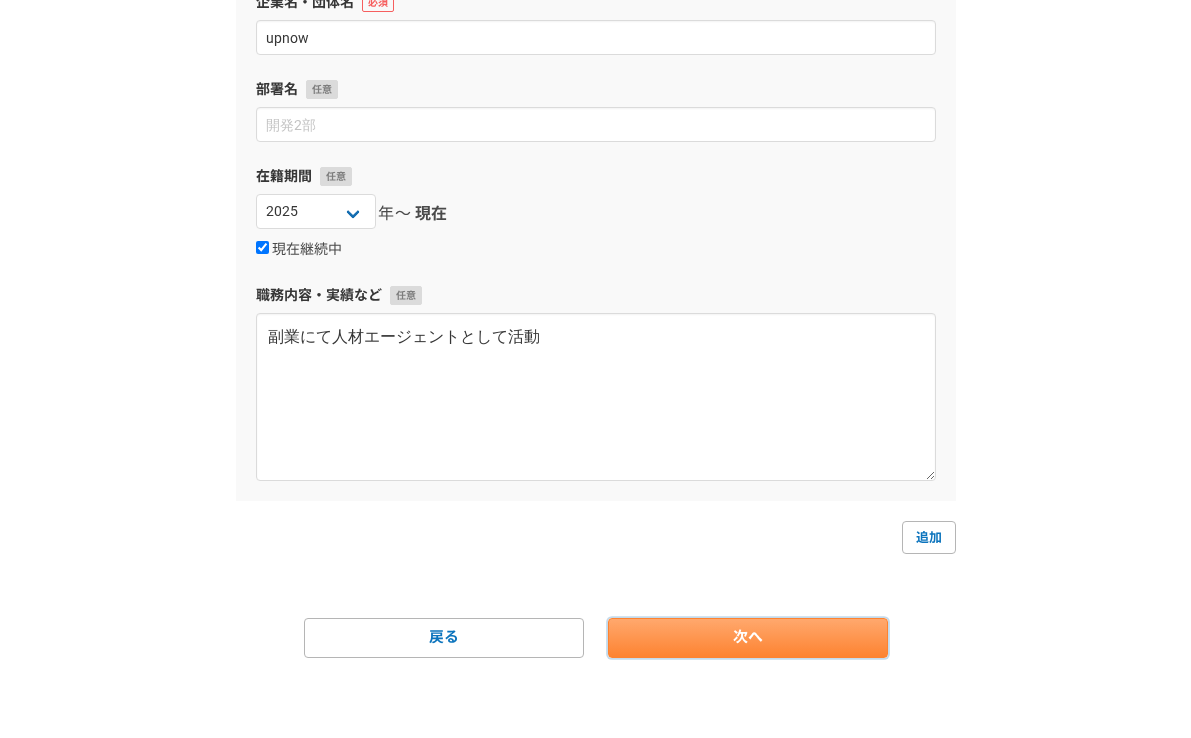 click on "次へ" at bounding box center (748, 638) 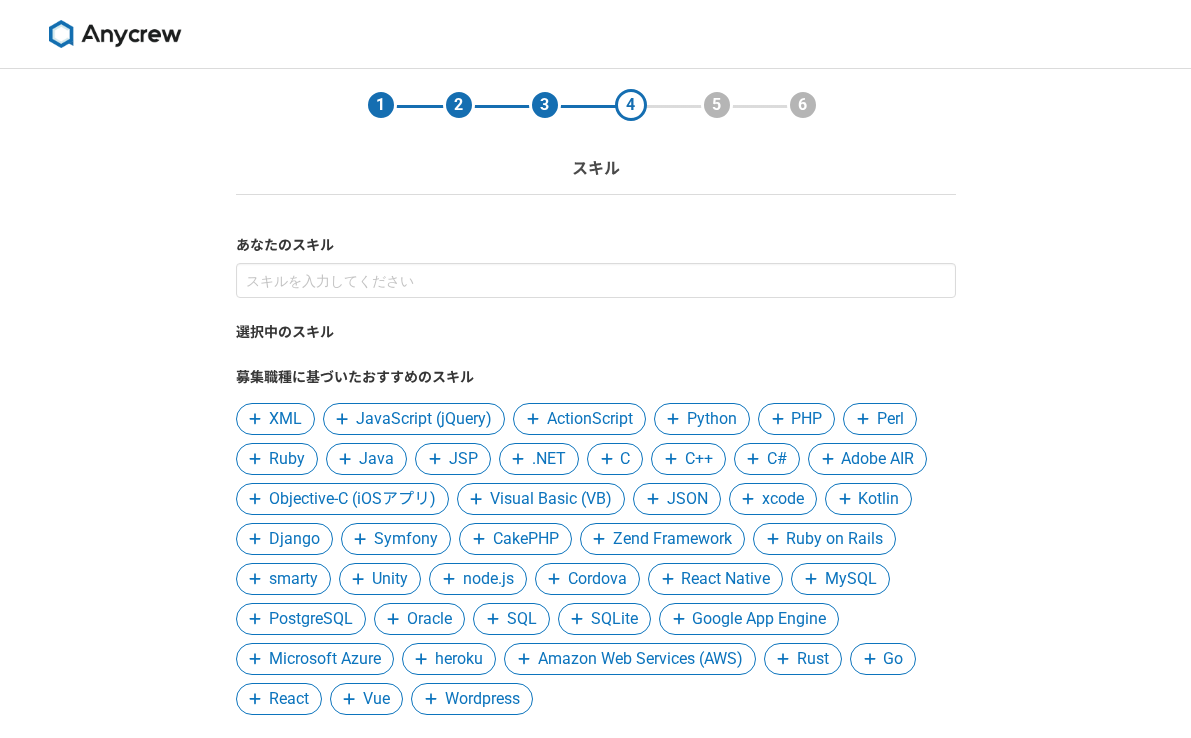 click on "1 2 3 4 5 6 スキル あなたのスキル 選択中のスキル 募集職種に基づいたおすすめのスキル XML JavaScript (jQuery) ActionScript Python PHP Perl Ruby Java JSP .NET C C++ C# Adobe AIR Objective-C (iOSアプリ) Visual Basic (VB) JSON xcode Kotlin Django Symfony CakePHP Zend Framework Ruby on Rails smarty Unity node.js Cordova React Native MySQL PostgreSQL Oracle SQL SQLite Google App Engine Microsoft Azure heroku Amazon Web Services (AWS) Rust Go React Vue Wordpress 戻る 次へ" at bounding box center [595, 484] 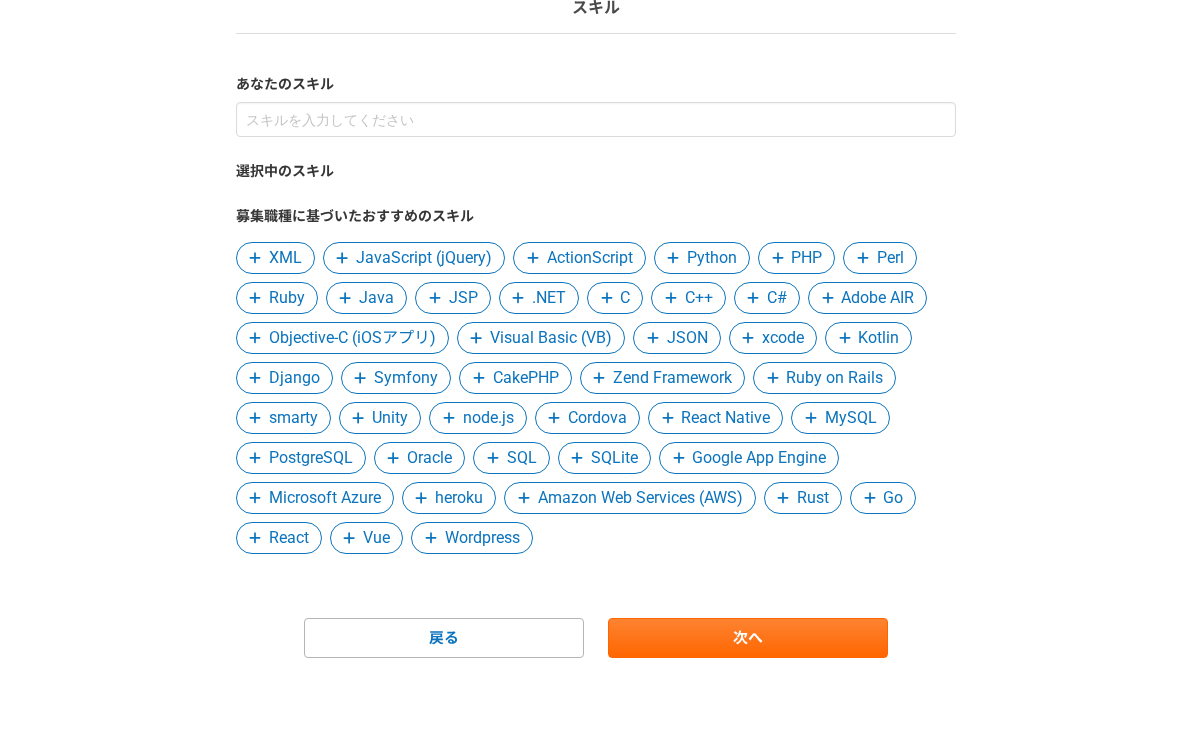 scroll, scrollTop: 161, scrollLeft: 0, axis: vertical 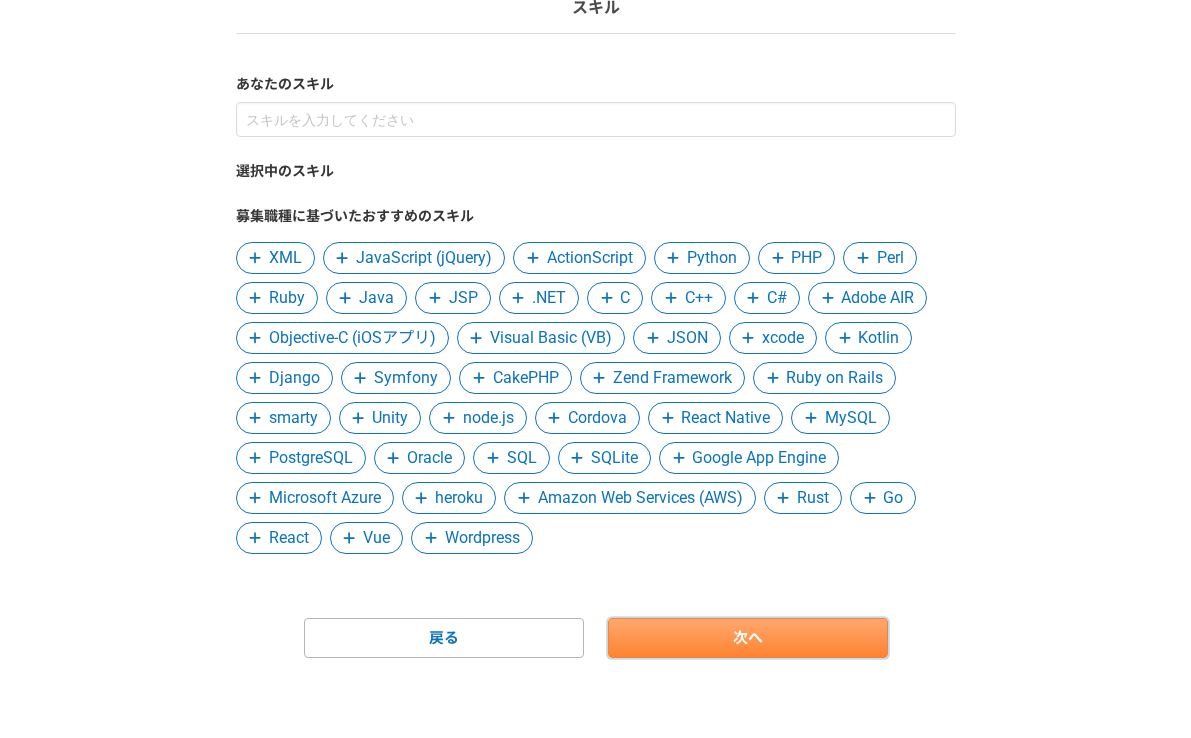 click on "次へ" at bounding box center [748, 638] 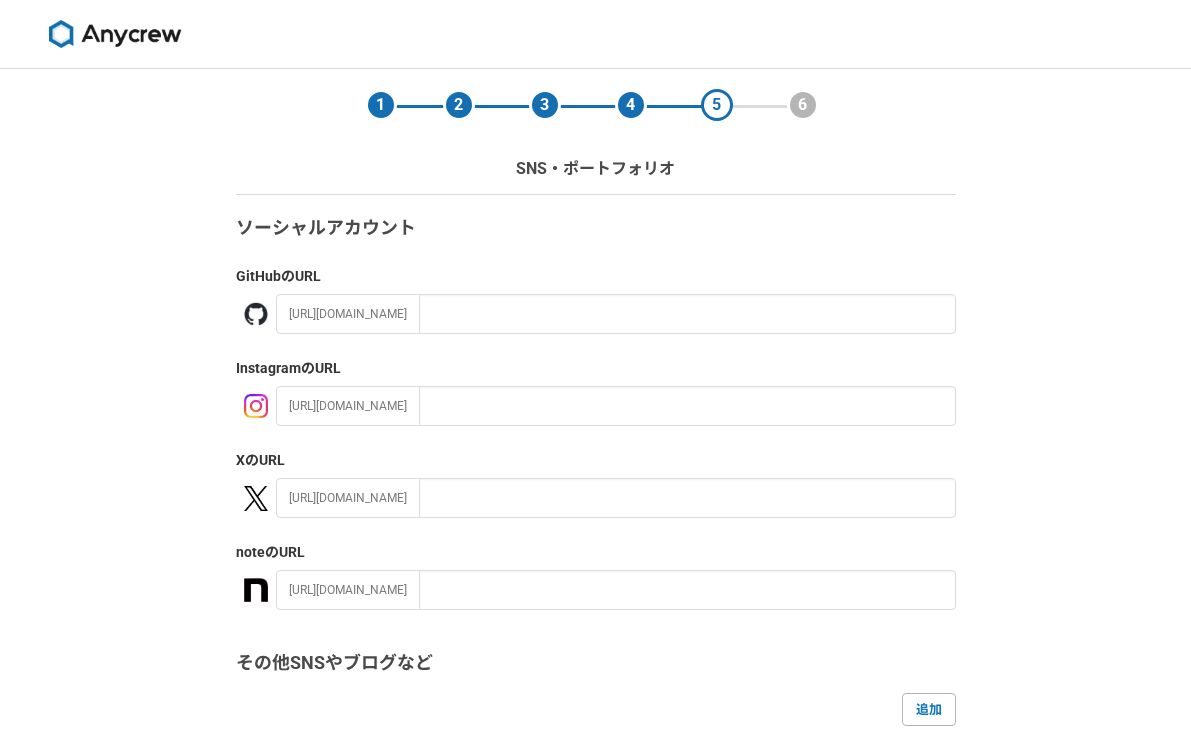 click on "1 2 3 4 5 6 SNS・ポートフォリオ ソーシャルアカウント GitHub のURL https://github.com/ Instagram のURL https://instagram.com/ X のURL https://x.com/ note のURL https://note.com/ その他SNSやブログなど 追加 認定バッジ 日本パートナーCFO協会 日本パートナーCFO協会会員の方は こちら から申請をするとプロフィールにバッジが付与されます 戻る 次へ" at bounding box center (595, 584) 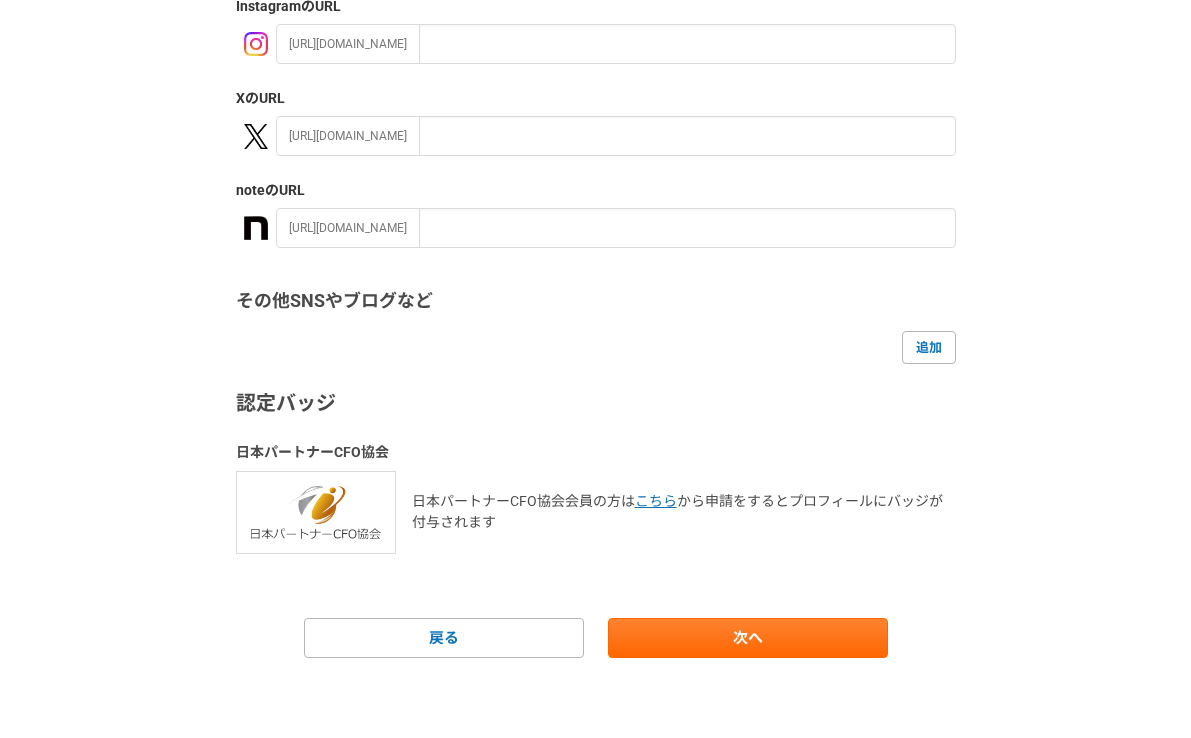 scroll, scrollTop: 360, scrollLeft: 0, axis: vertical 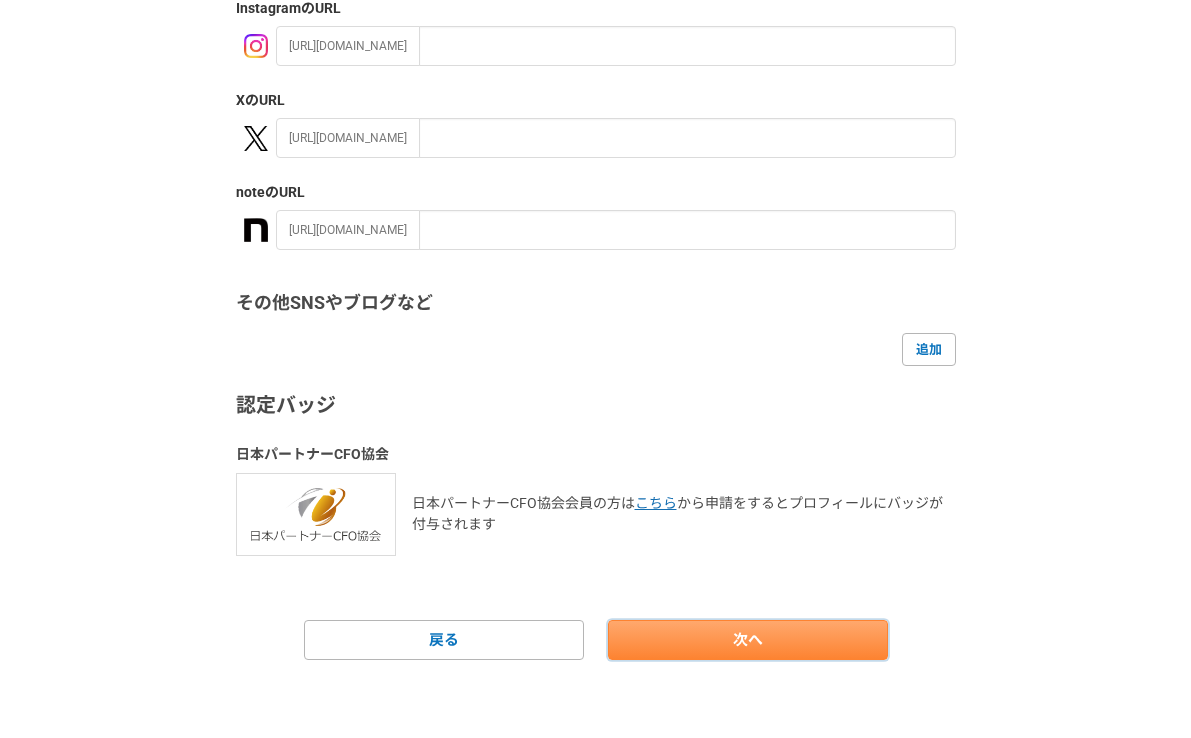 click on "次へ" at bounding box center [748, 640] 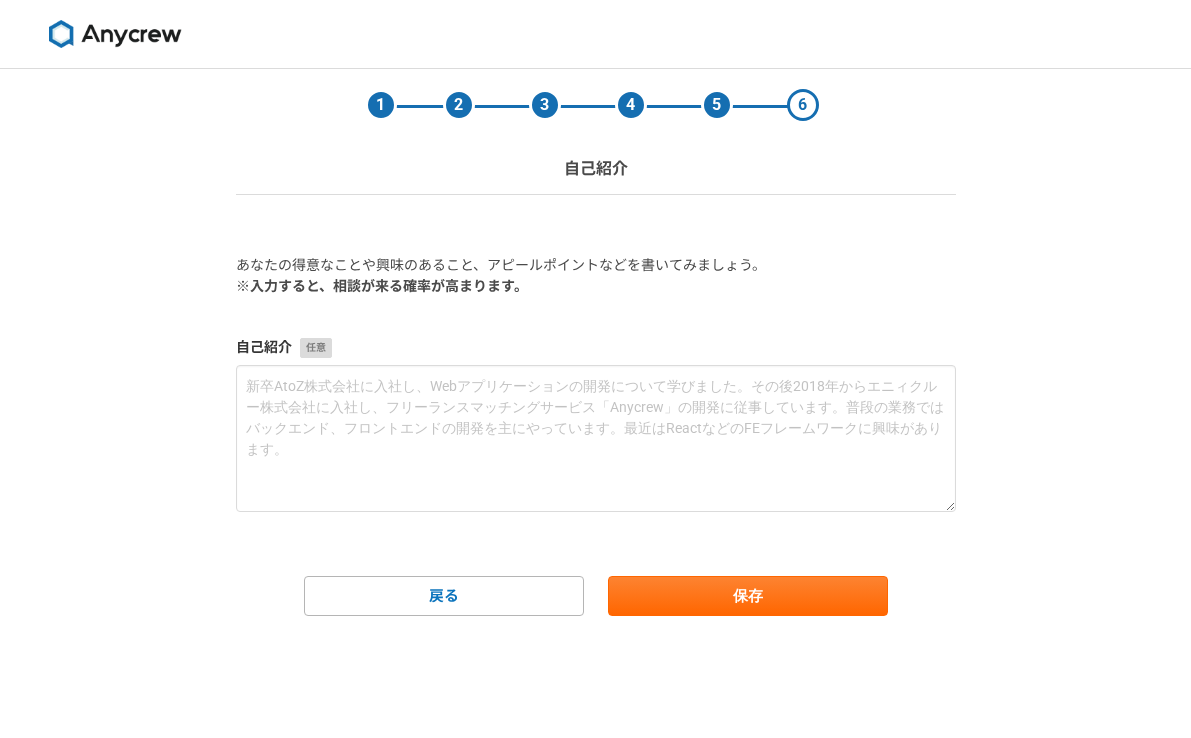 scroll, scrollTop: 0, scrollLeft: 0, axis: both 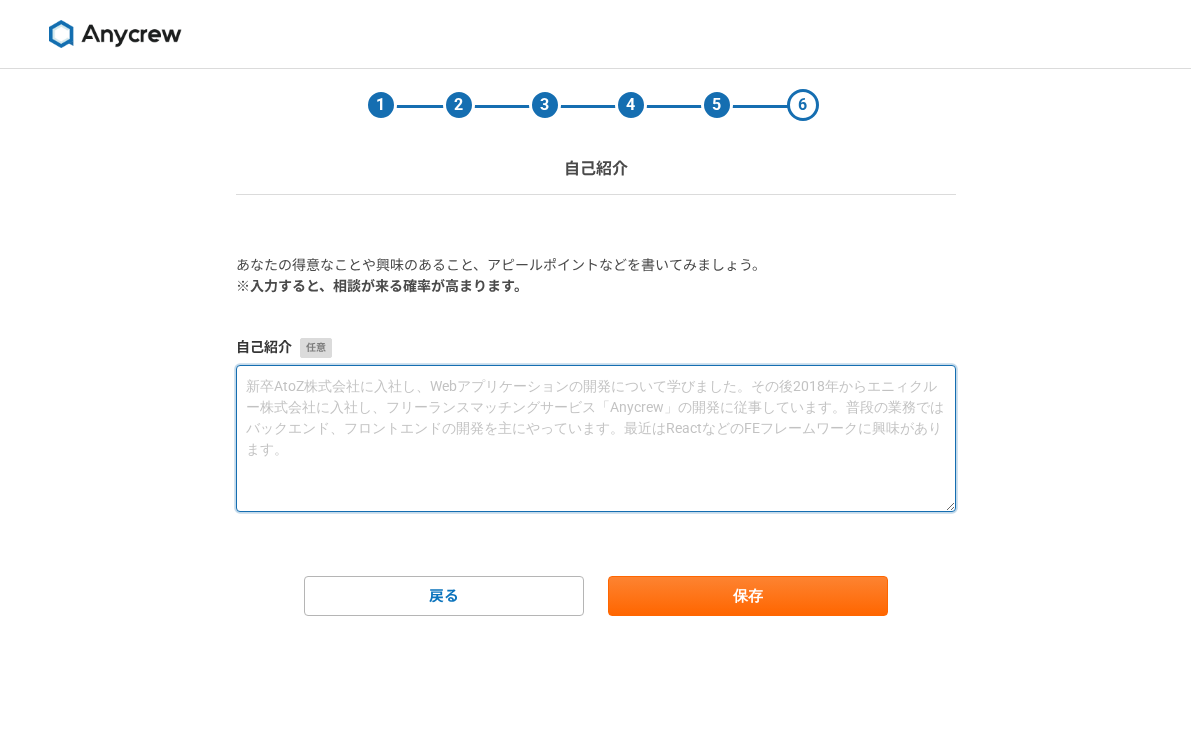 click at bounding box center (596, 438) 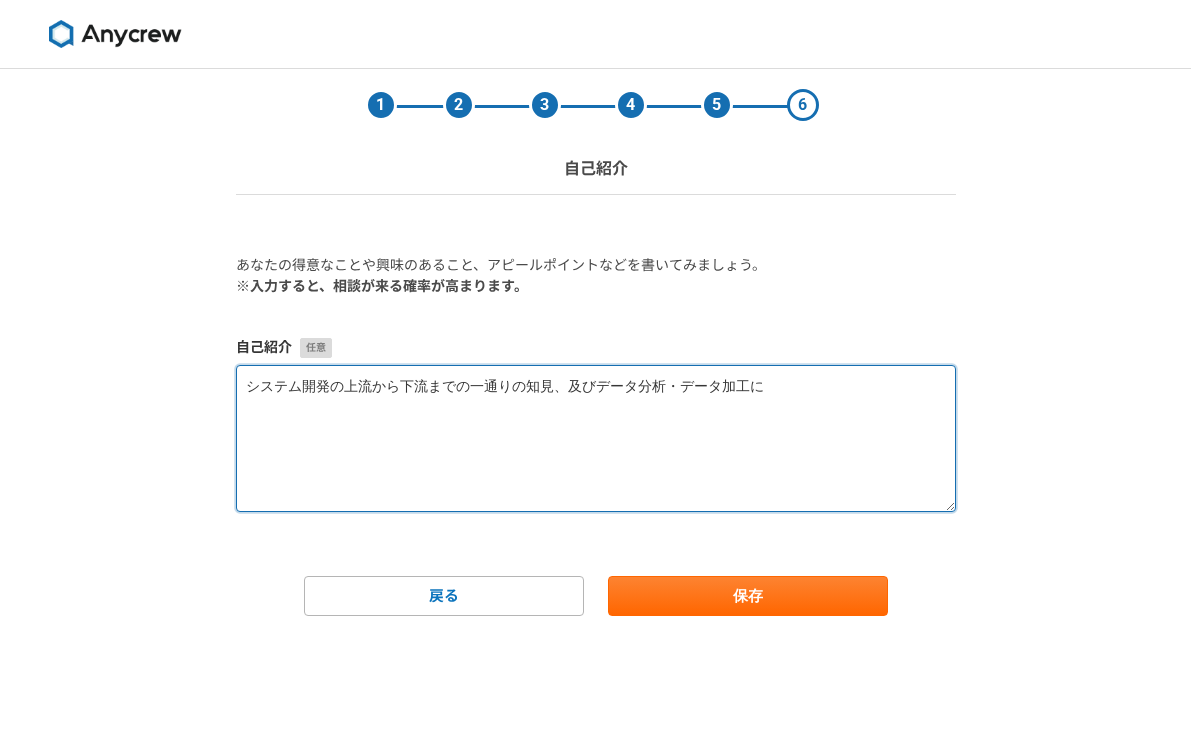click on "システム開発の上流から下流までの一通りの知見、及びデータ分析・データ加工に" at bounding box center [596, 438] 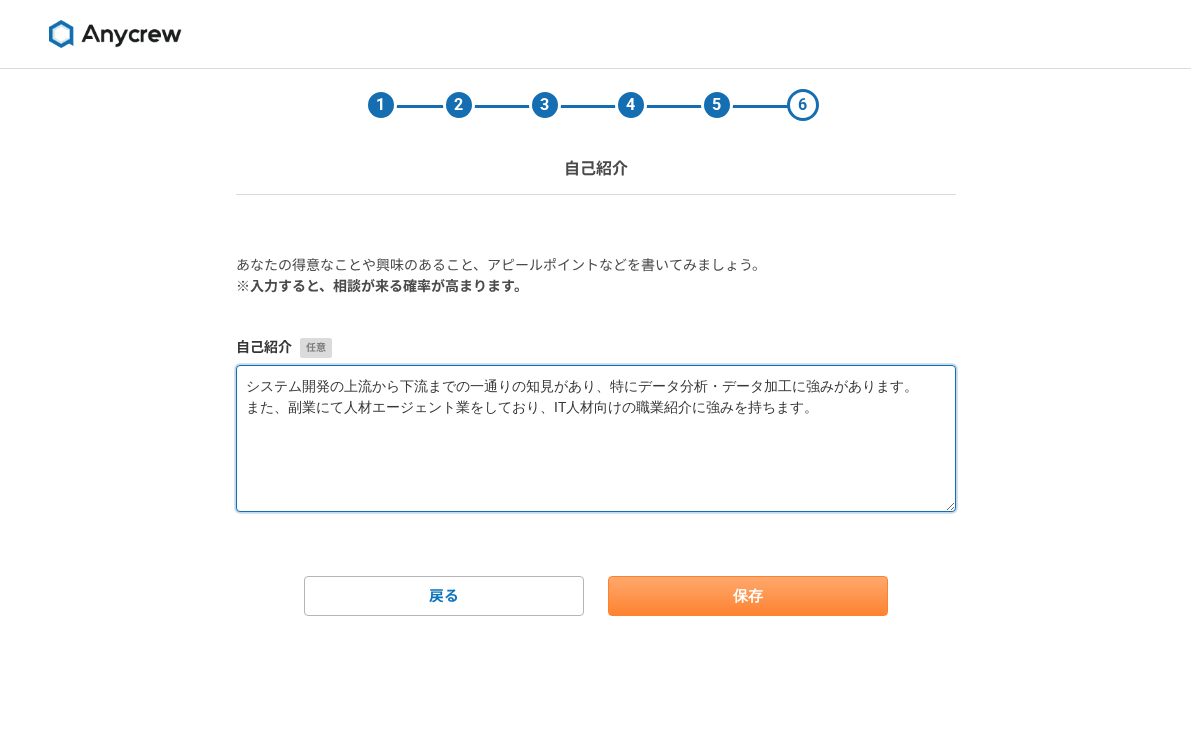 type on "システム開発の上流から下流までの一通りの知見があり、特にデータ分析・データ加工に強みがあります。
また、副業にて人材エージェント業をしており、IT人材向けの職業紹介に強みを持ちます。" 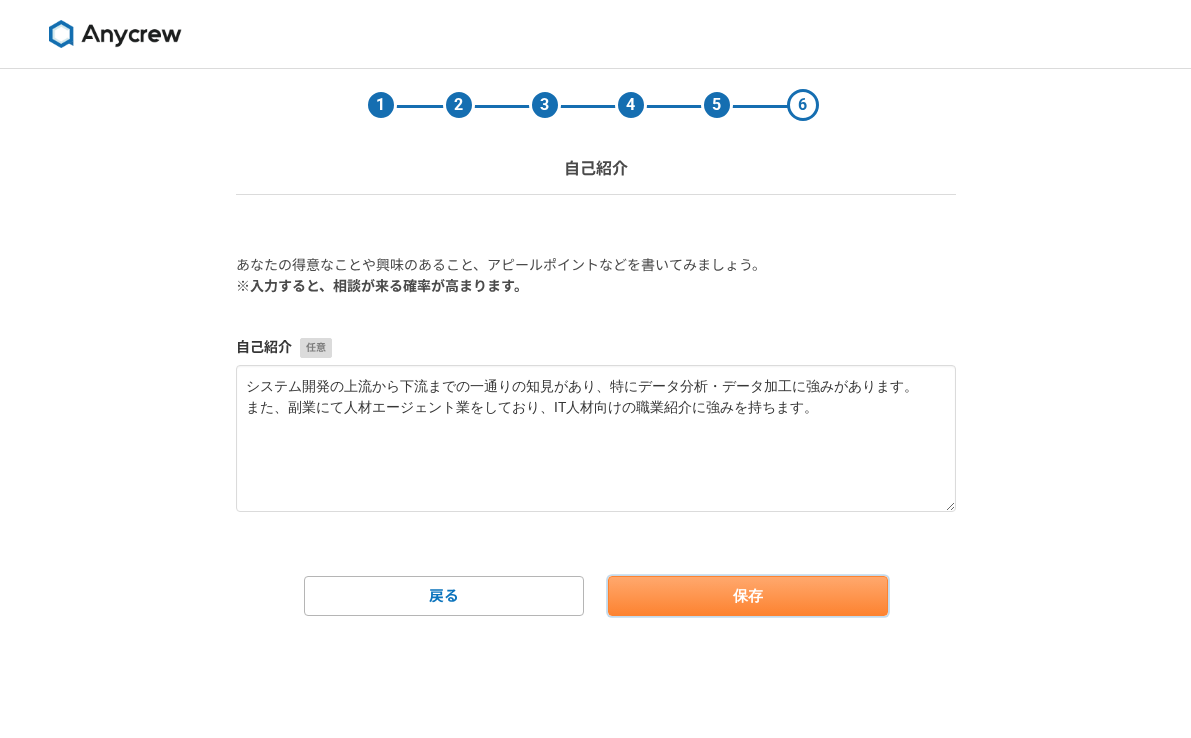click on "保存" at bounding box center [748, 596] 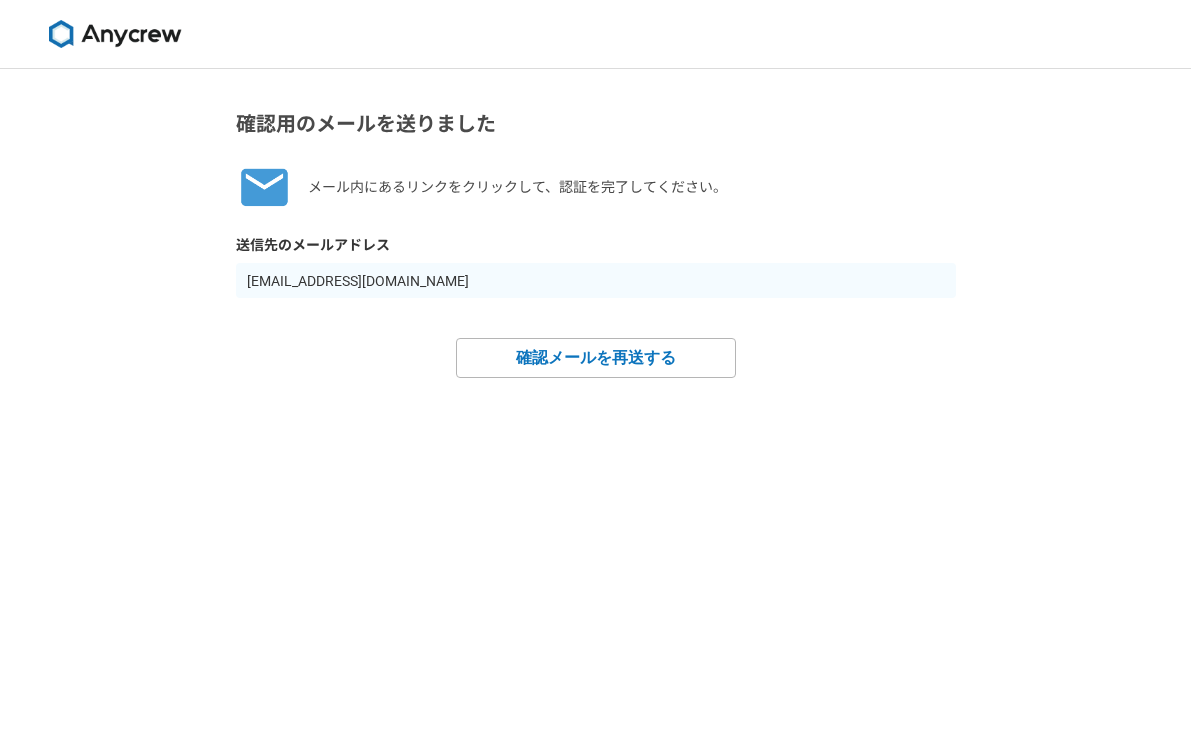 click on "確認用のメールを送りました メール内にあるリンクをクリックして、認証を完了してください。 送信先のメールアドレス horiyu6336@gmail.com 確認メールを再送する" at bounding box center (595, 403) 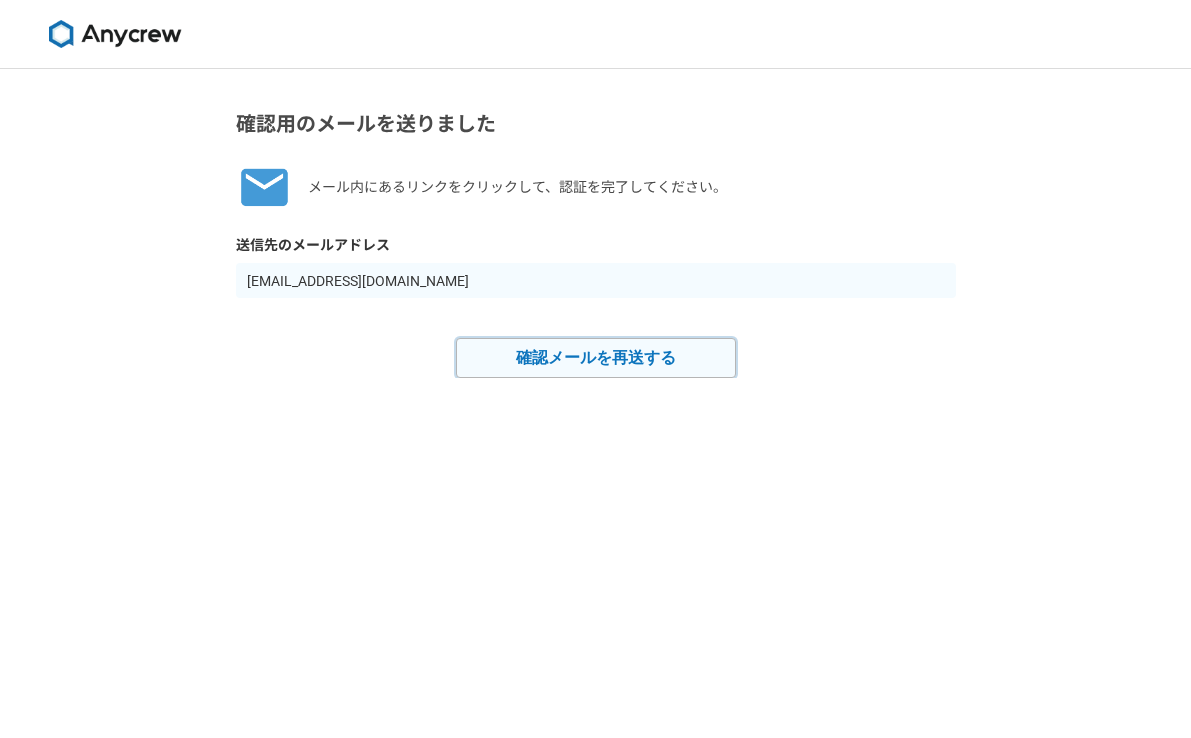 click on "確認メールを再送する" at bounding box center [596, 358] 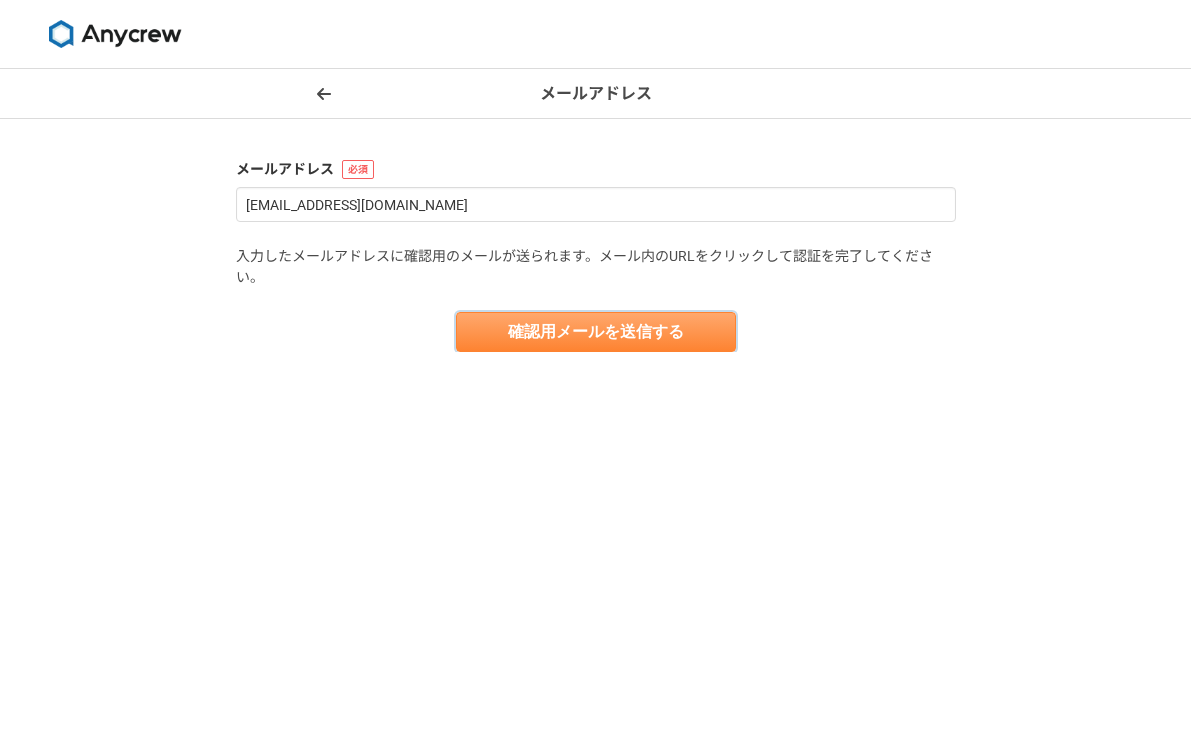 click on "確認用メールを送信する" at bounding box center [596, 332] 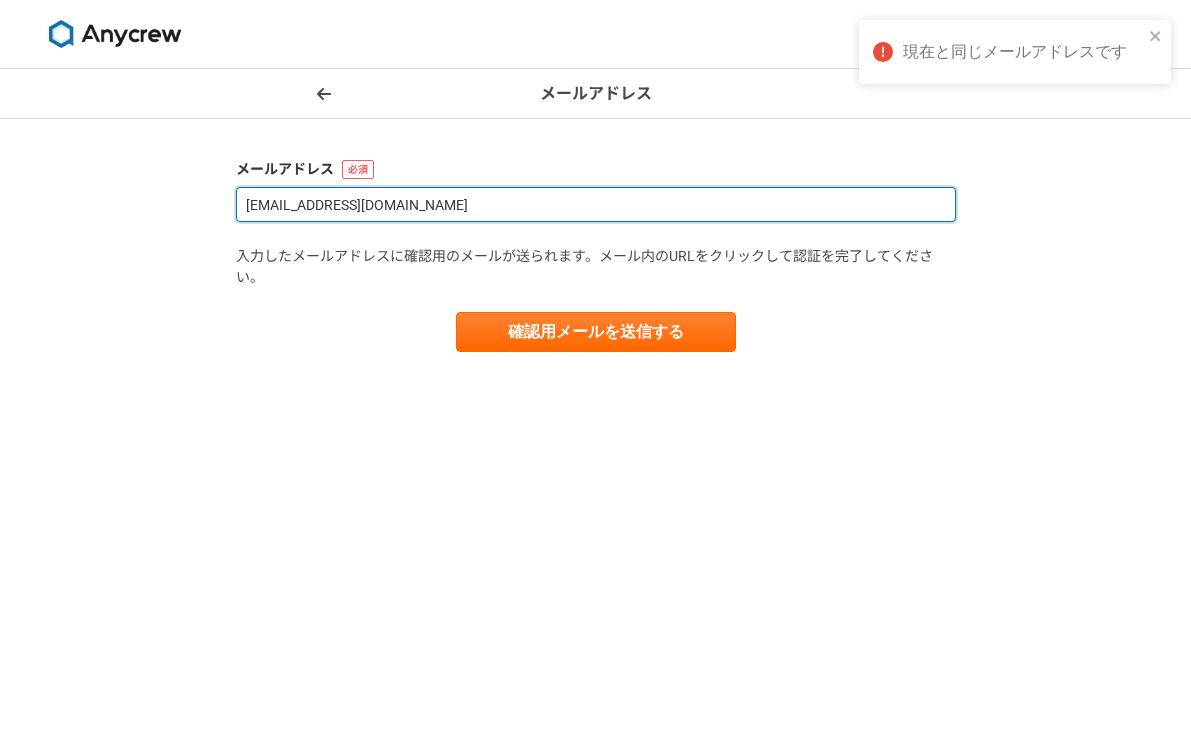 click on "horiyu6336@gmail.com" at bounding box center (596, 204) 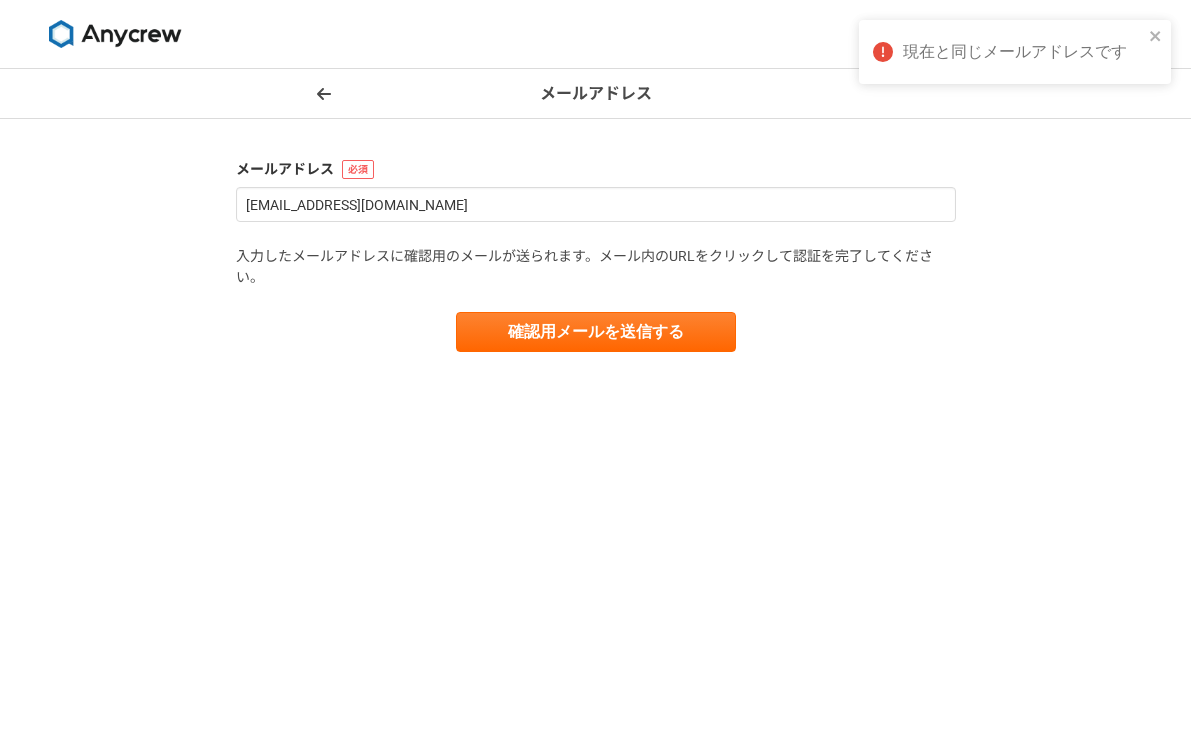 click 